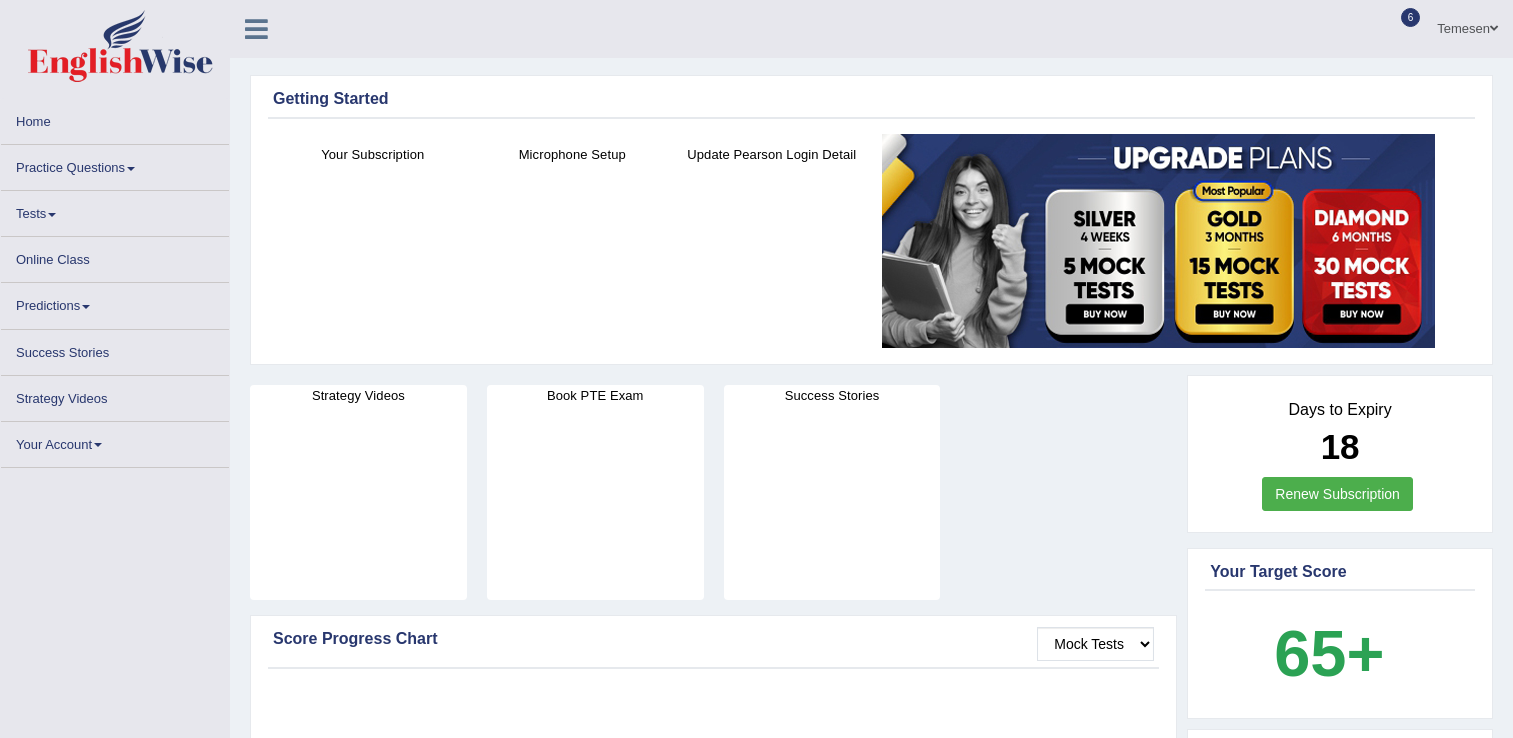 scroll, scrollTop: 0, scrollLeft: 0, axis: both 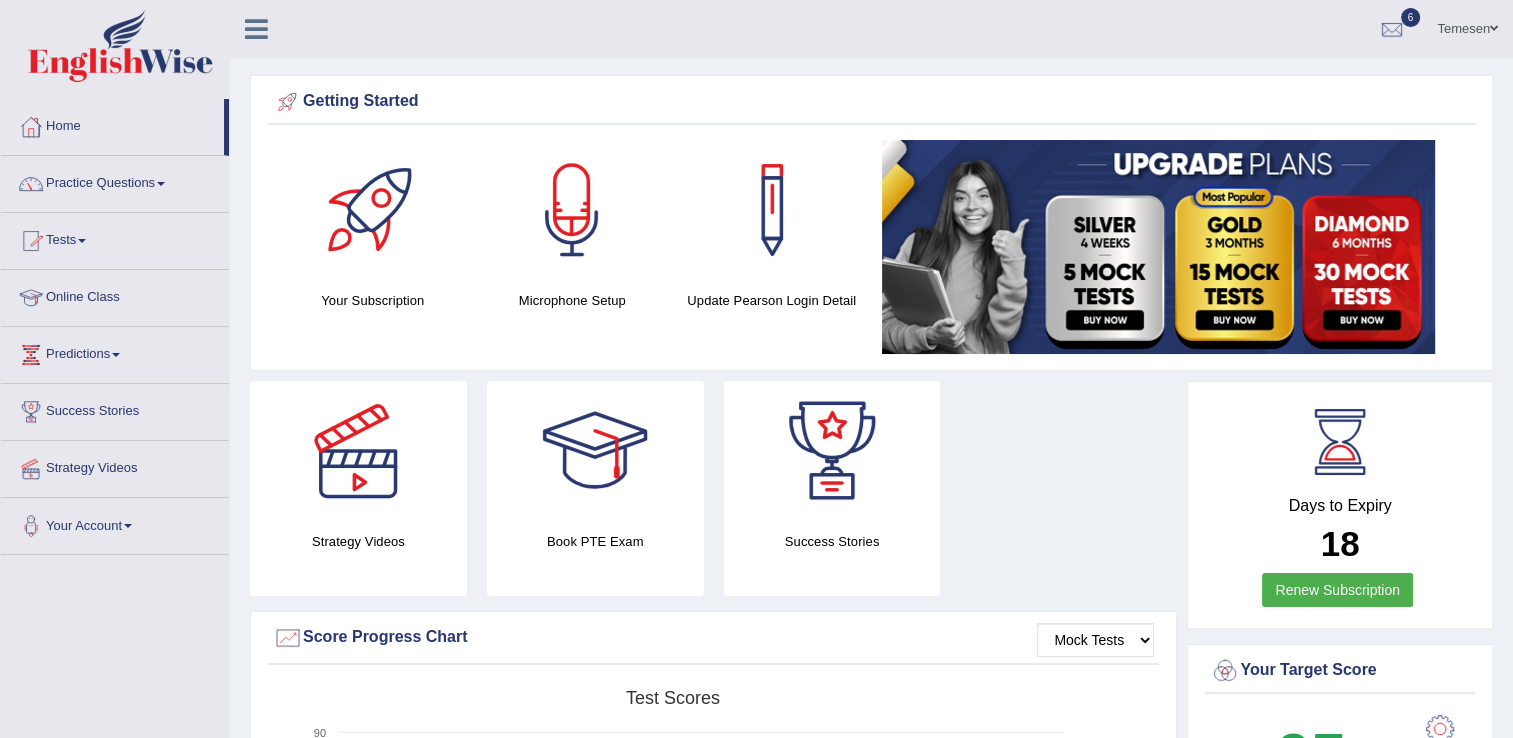 click on "Tests" at bounding box center (115, 238) 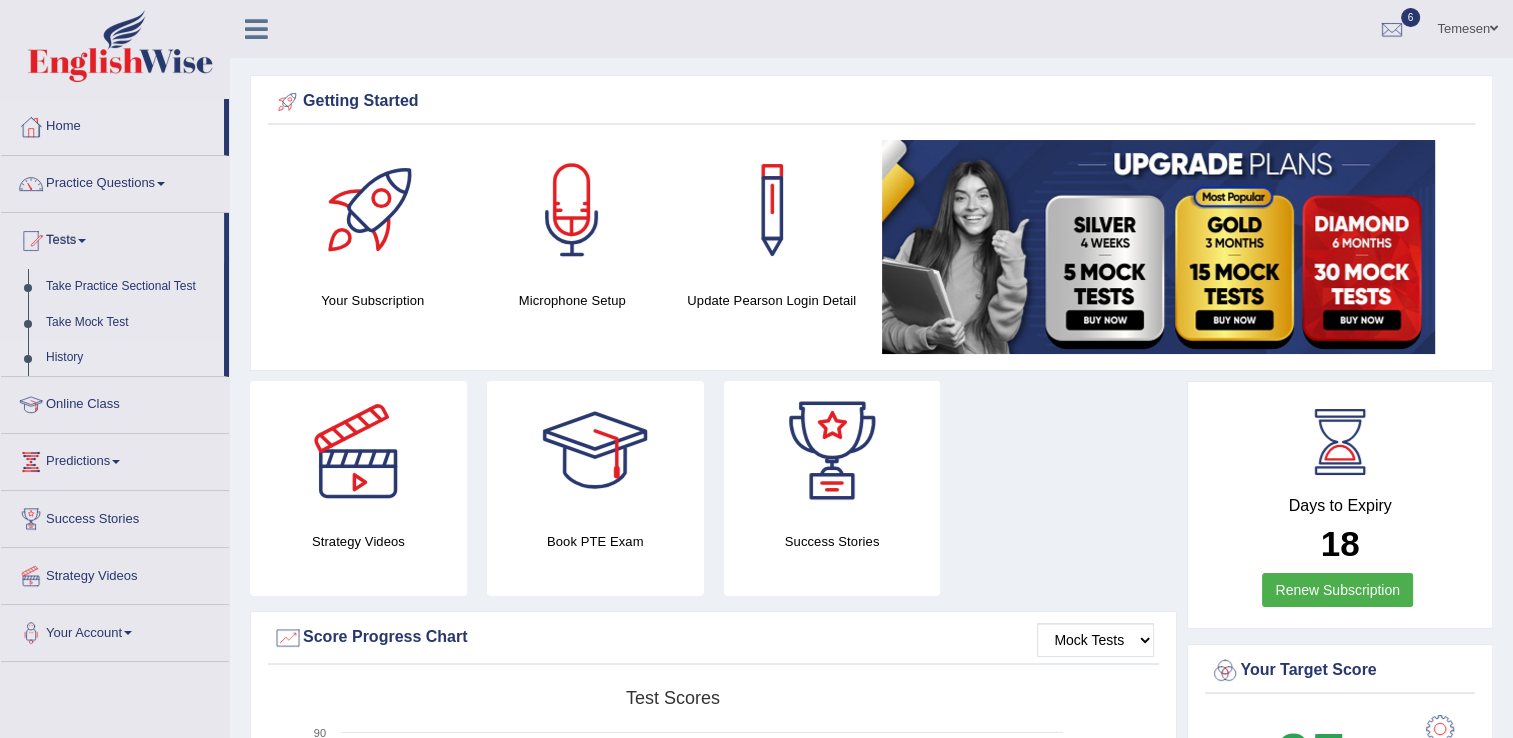 click on "History" at bounding box center (130, 358) 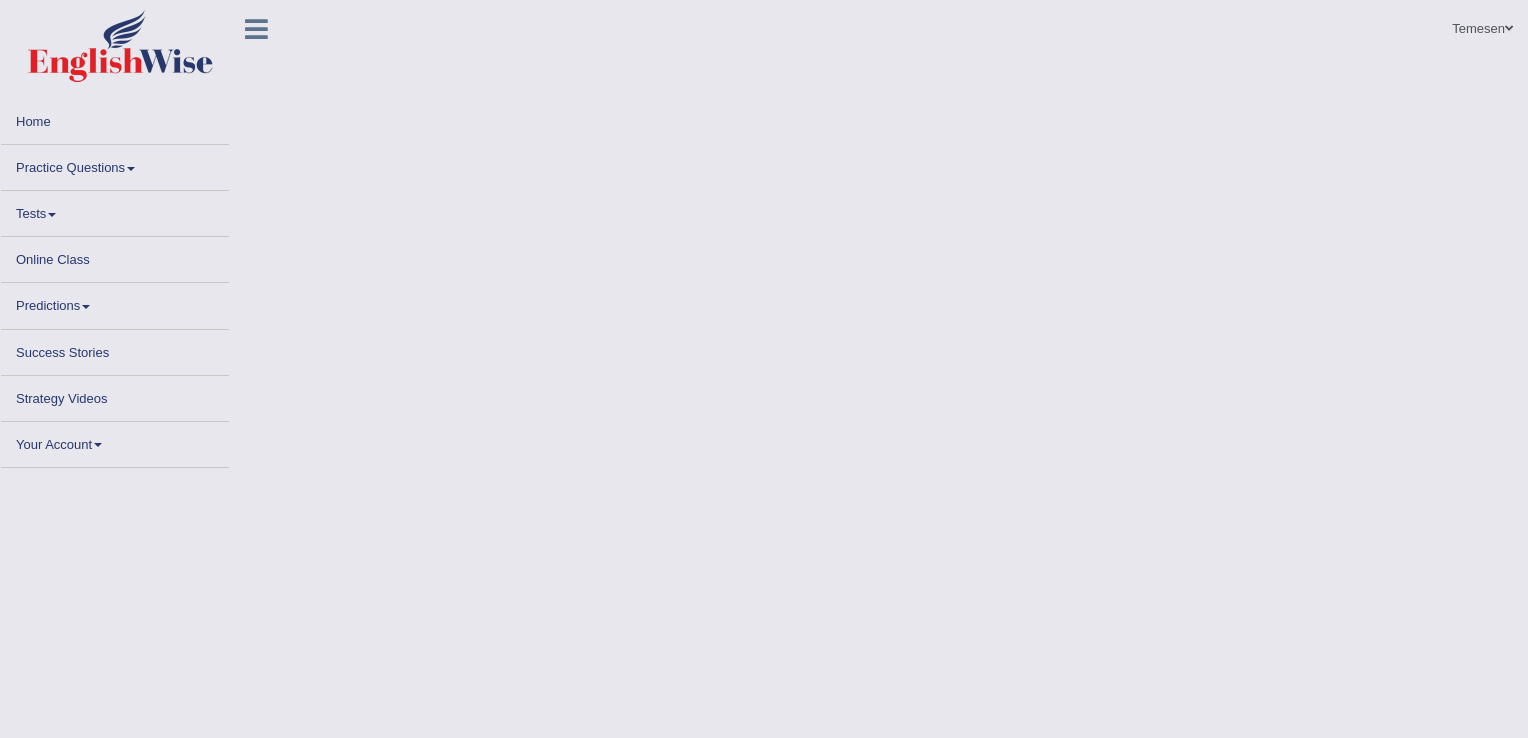 scroll, scrollTop: 0, scrollLeft: 0, axis: both 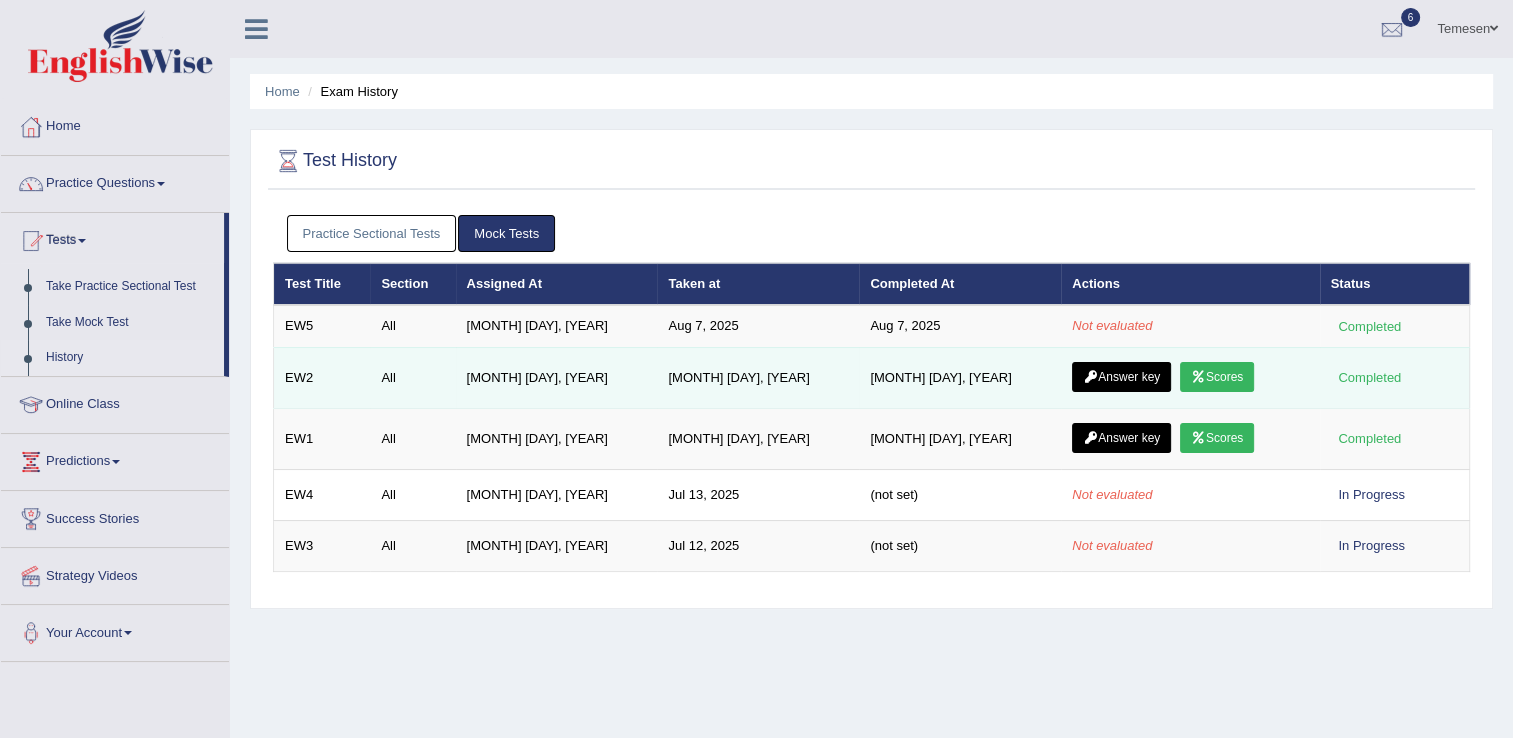 click on "Scores" at bounding box center (1217, 377) 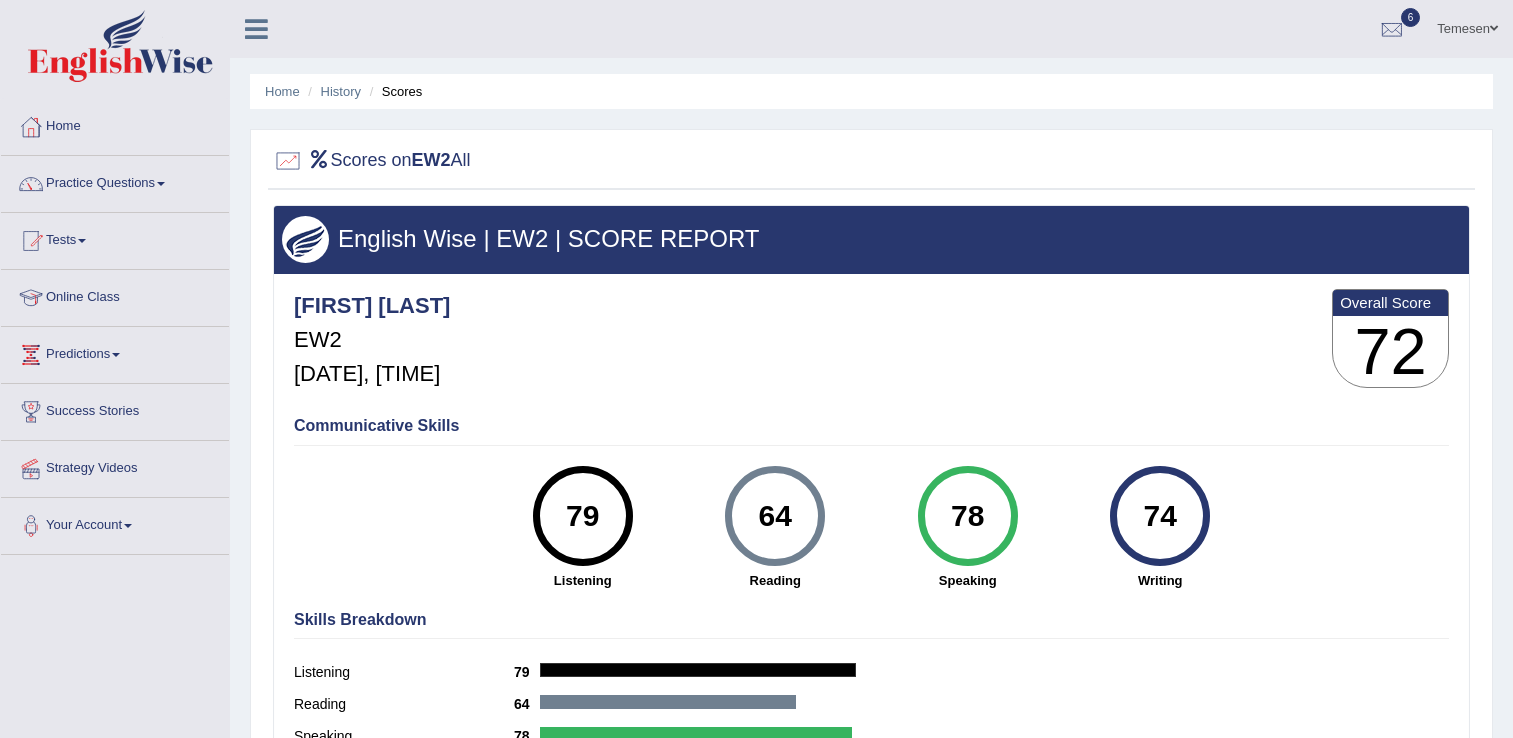 scroll, scrollTop: 0, scrollLeft: 0, axis: both 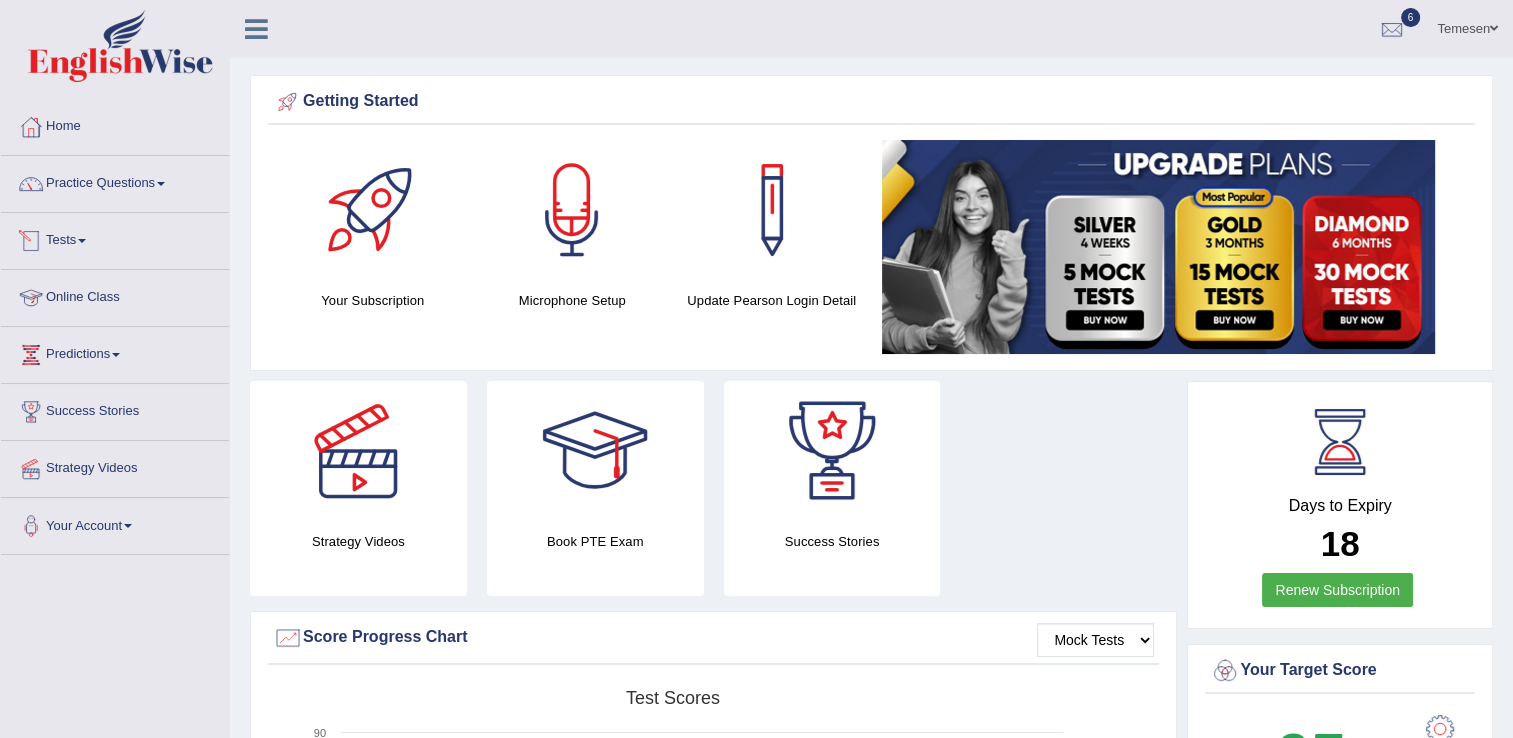 click at bounding box center (82, 241) 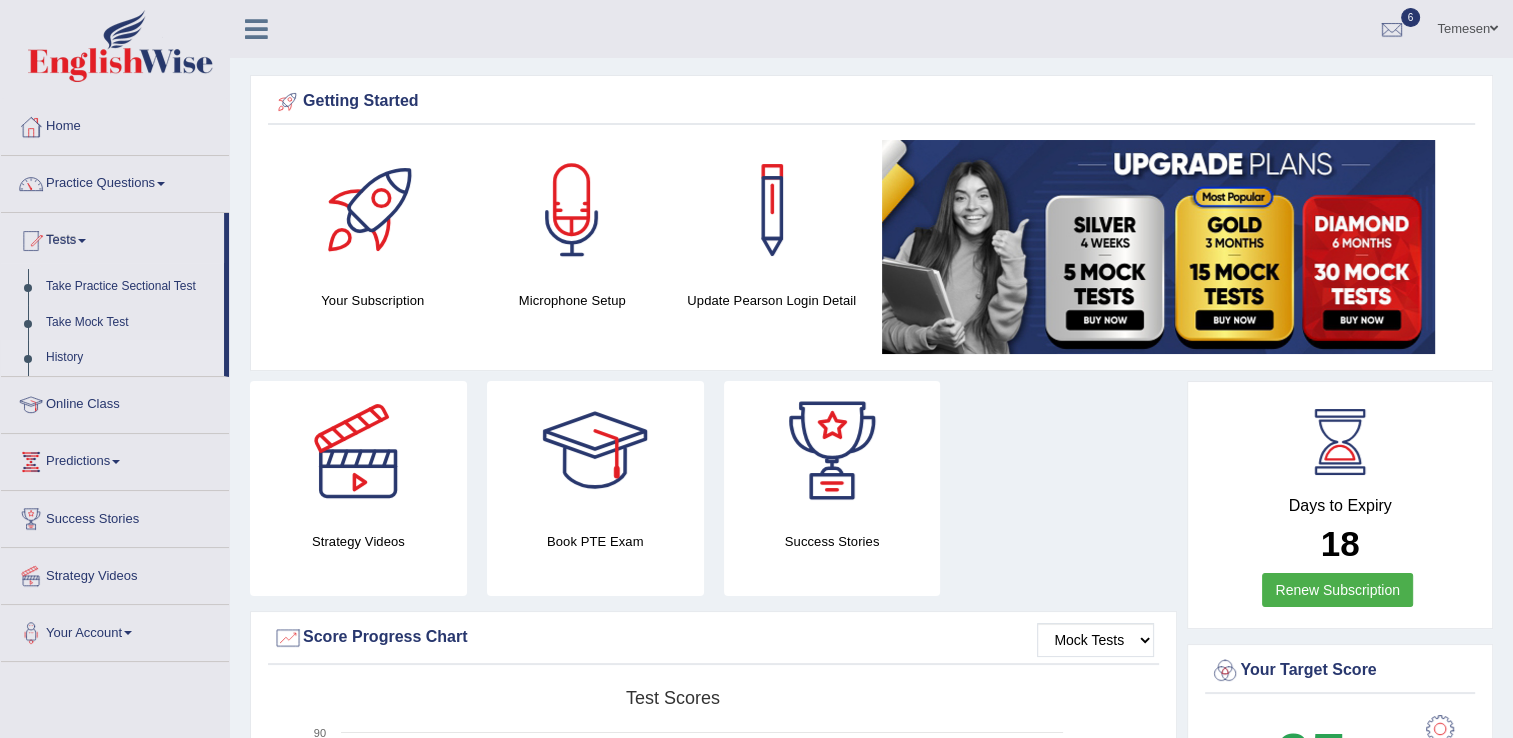 click on "History" at bounding box center (130, 358) 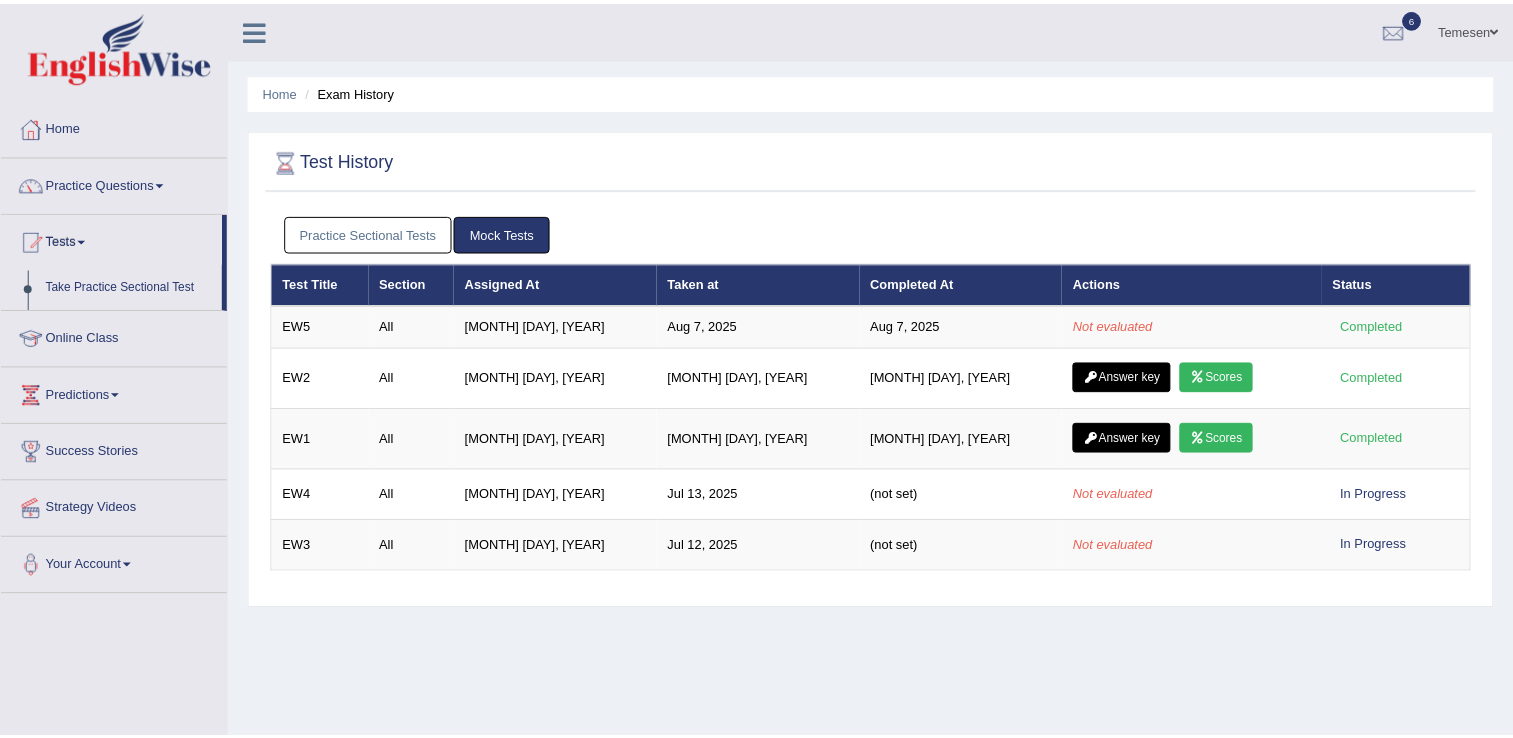 scroll, scrollTop: 0, scrollLeft: 0, axis: both 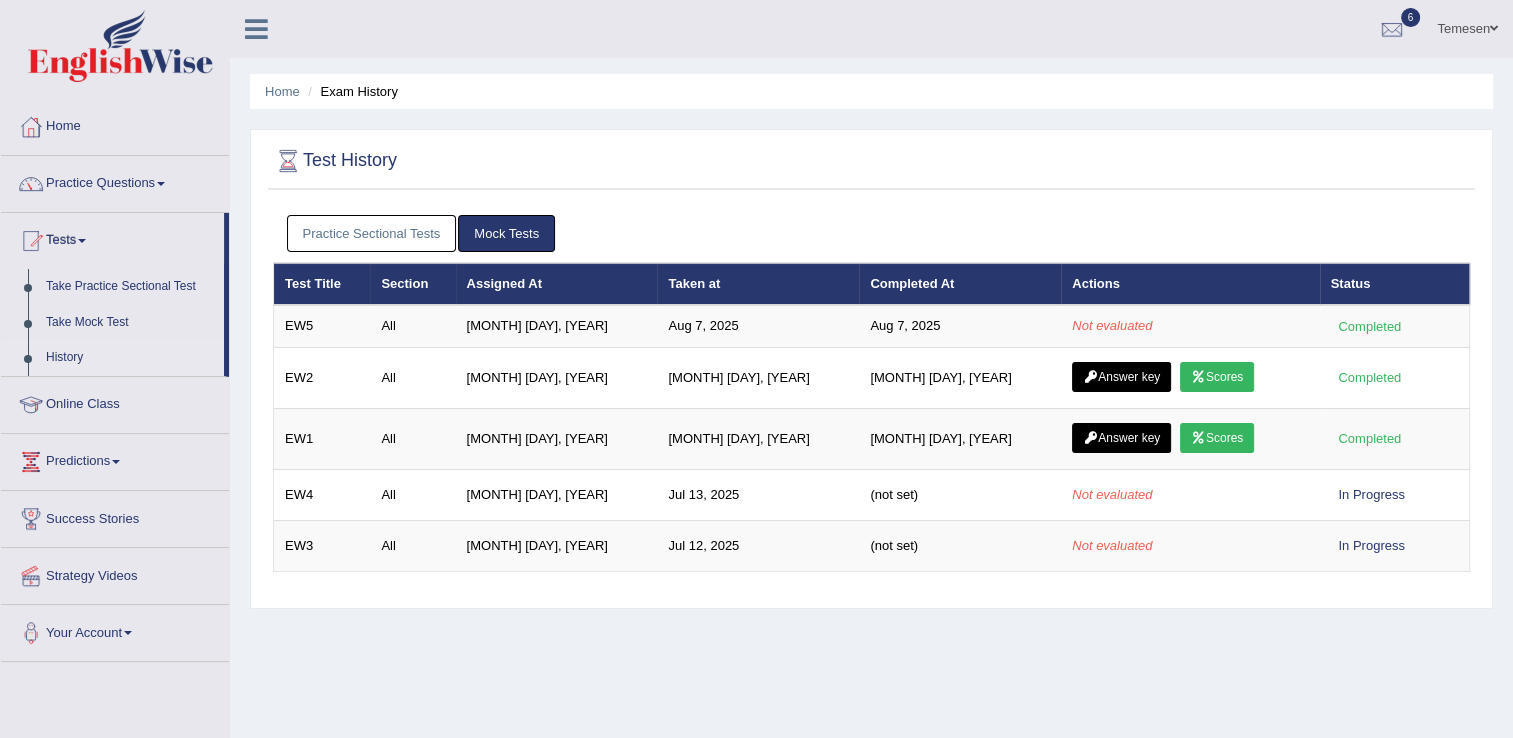 click on "Home
Exam History" at bounding box center [871, 91] 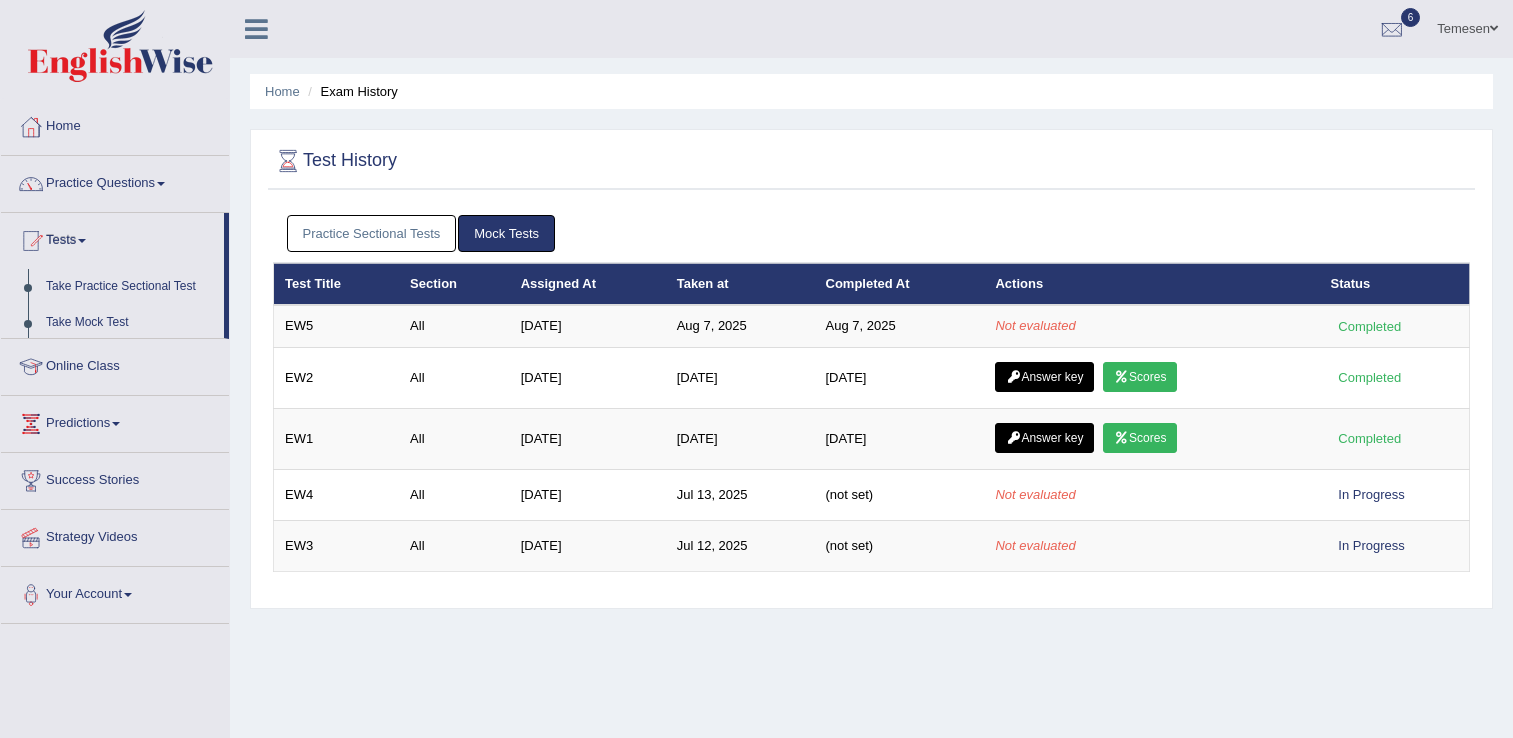 scroll, scrollTop: 0, scrollLeft: 0, axis: both 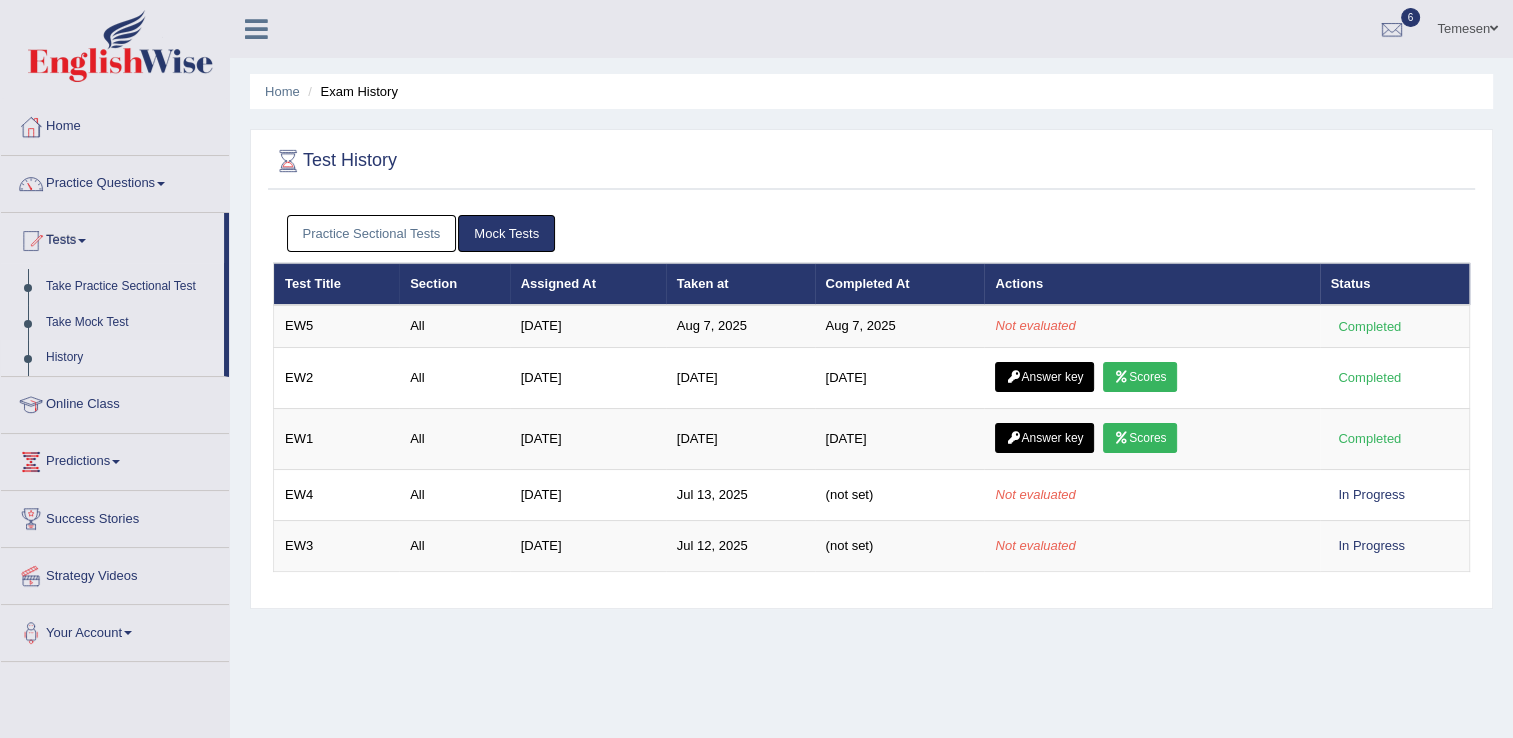 click on "Strategy Videos" at bounding box center [115, 573] 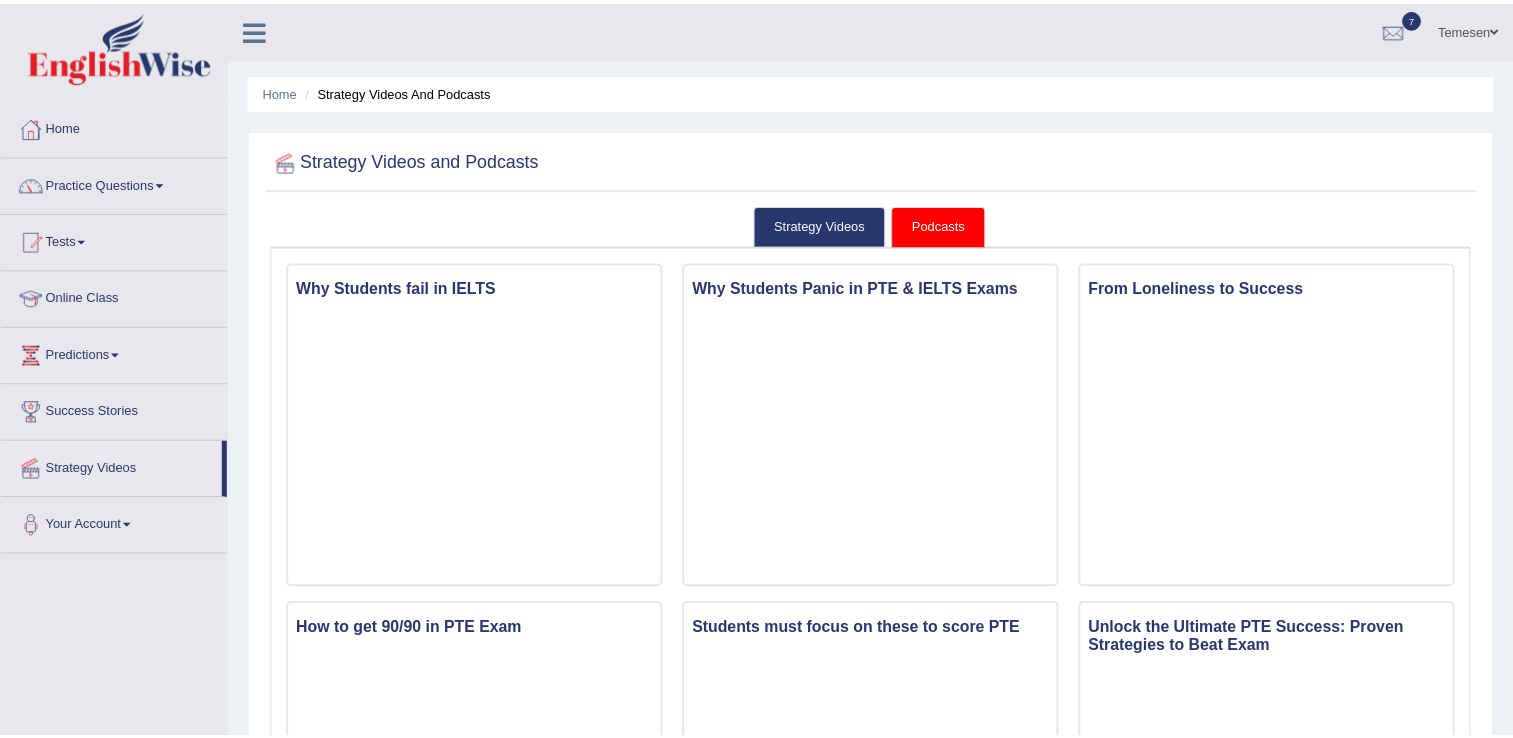 scroll, scrollTop: 0, scrollLeft: 0, axis: both 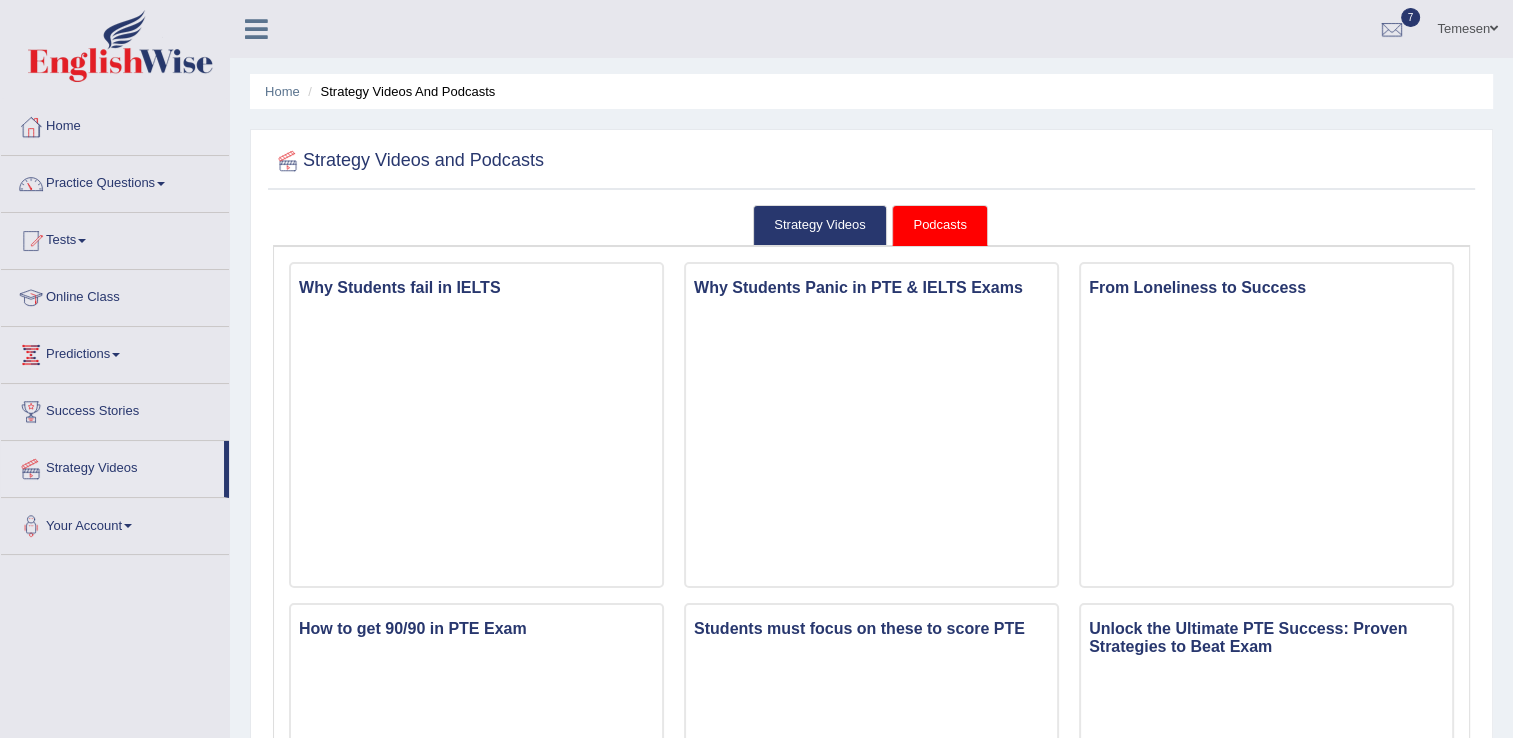 click on "Practice Questions" at bounding box center [115, 181] 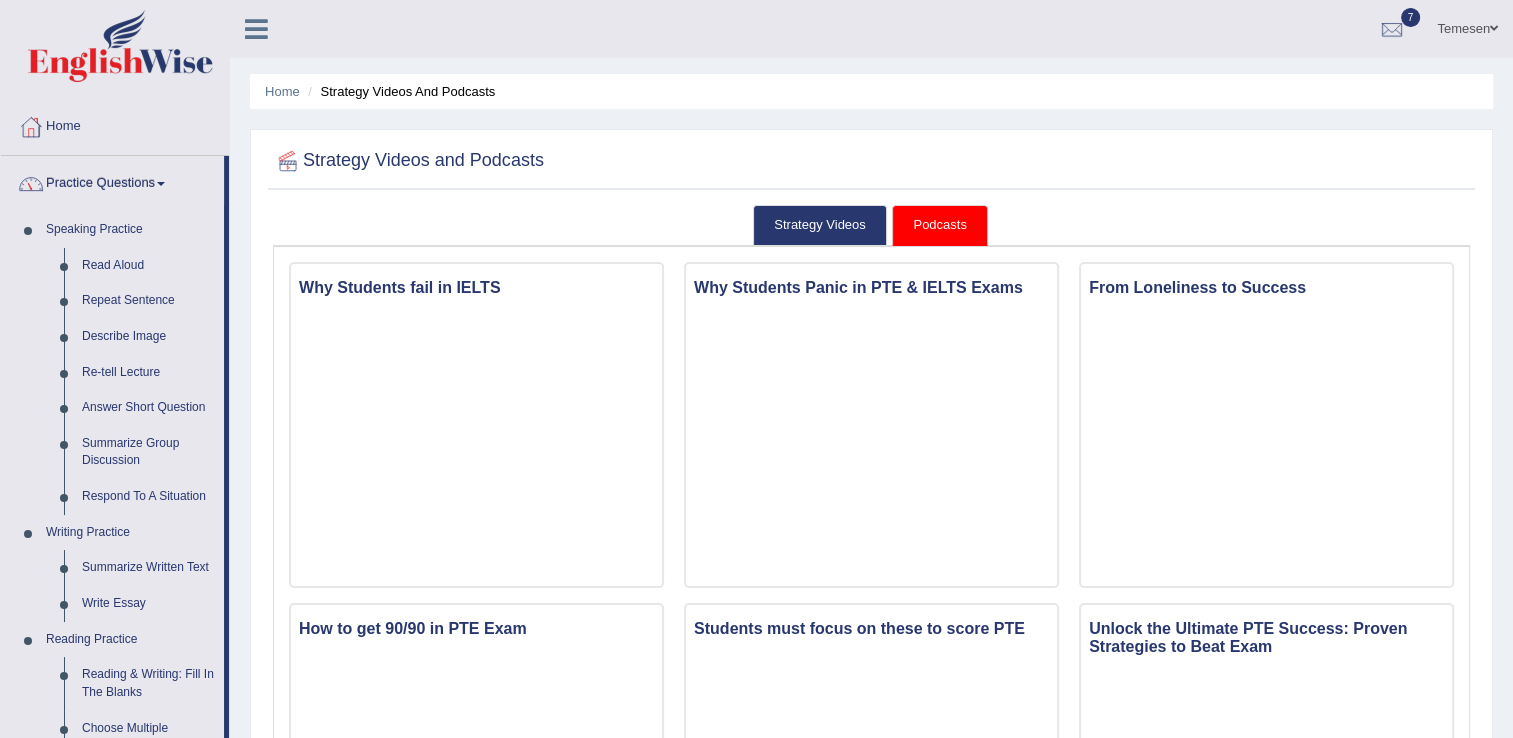 click on "Practice Questions" at bounding box center [112, 181] 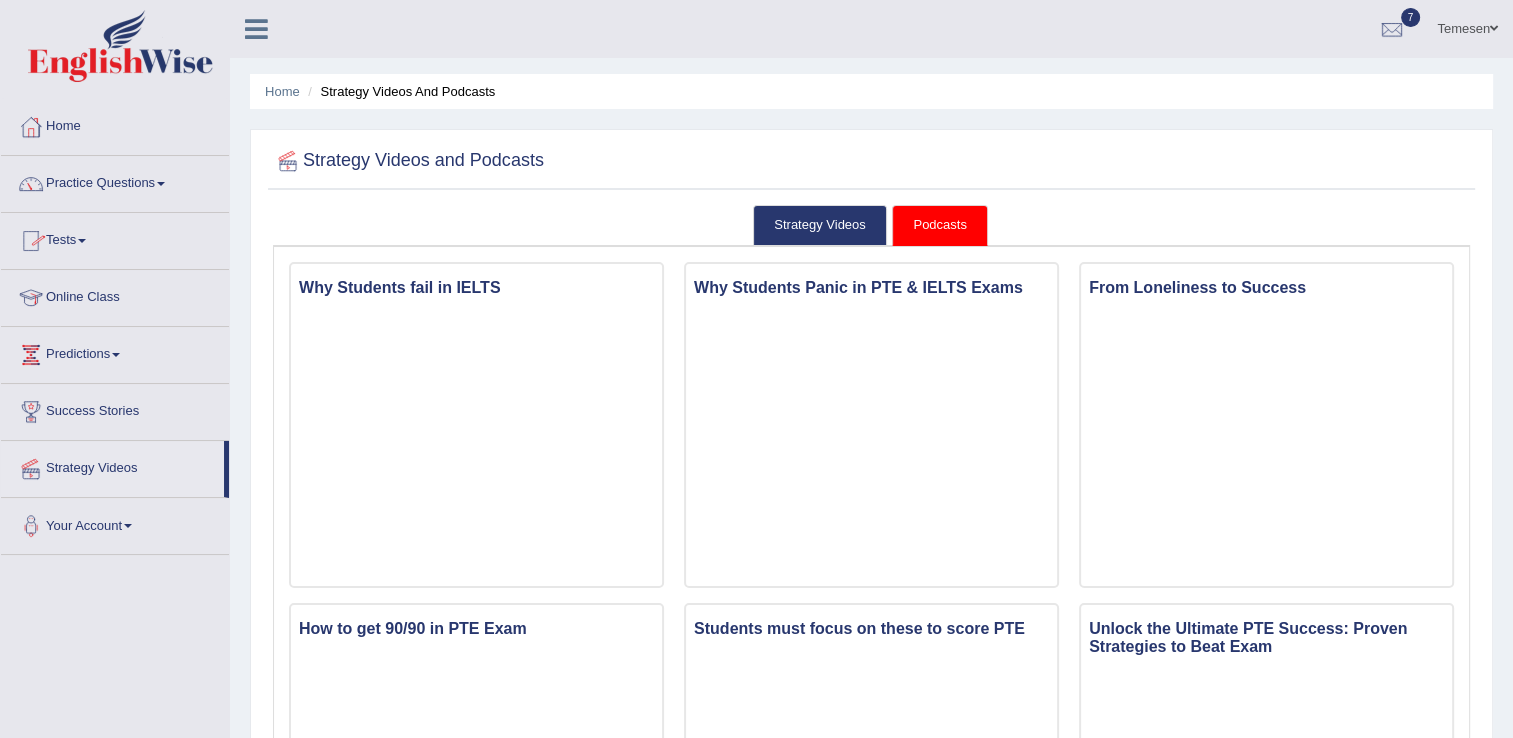 click on "Tests" at bounding box center [115, 238] 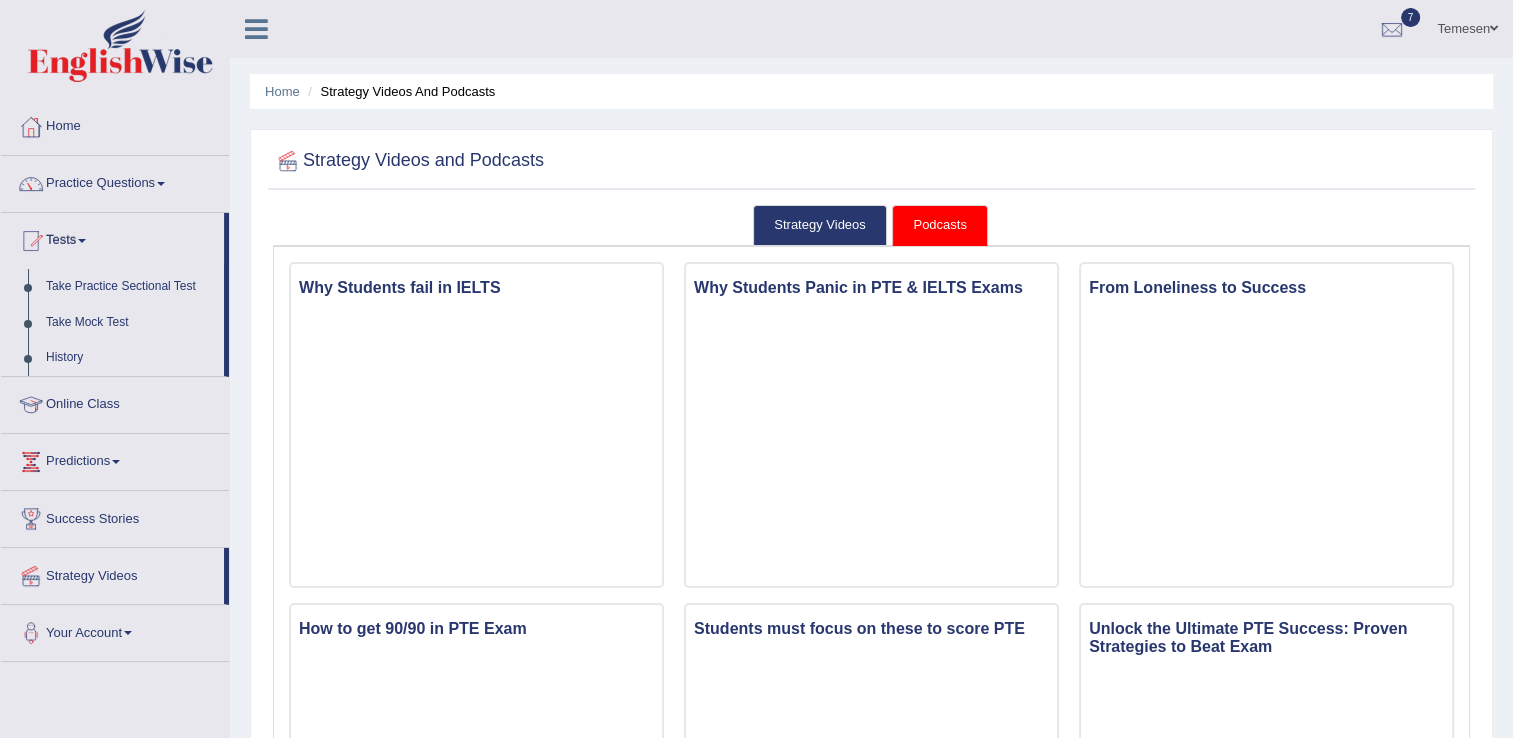 click on "History" at bounding box center (130, 358) 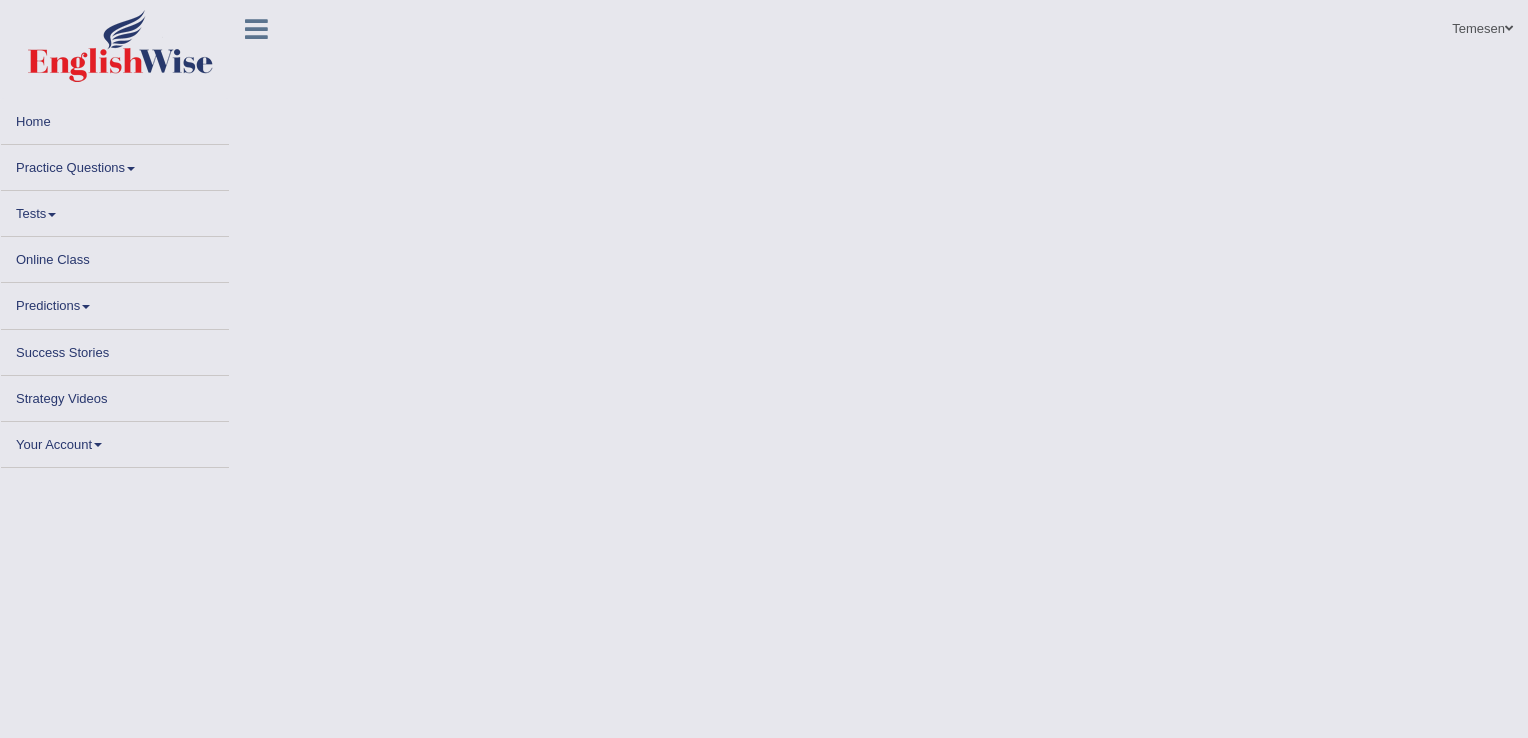 scroll, scrollTop: 0, scrollLeft: 0, axis: both 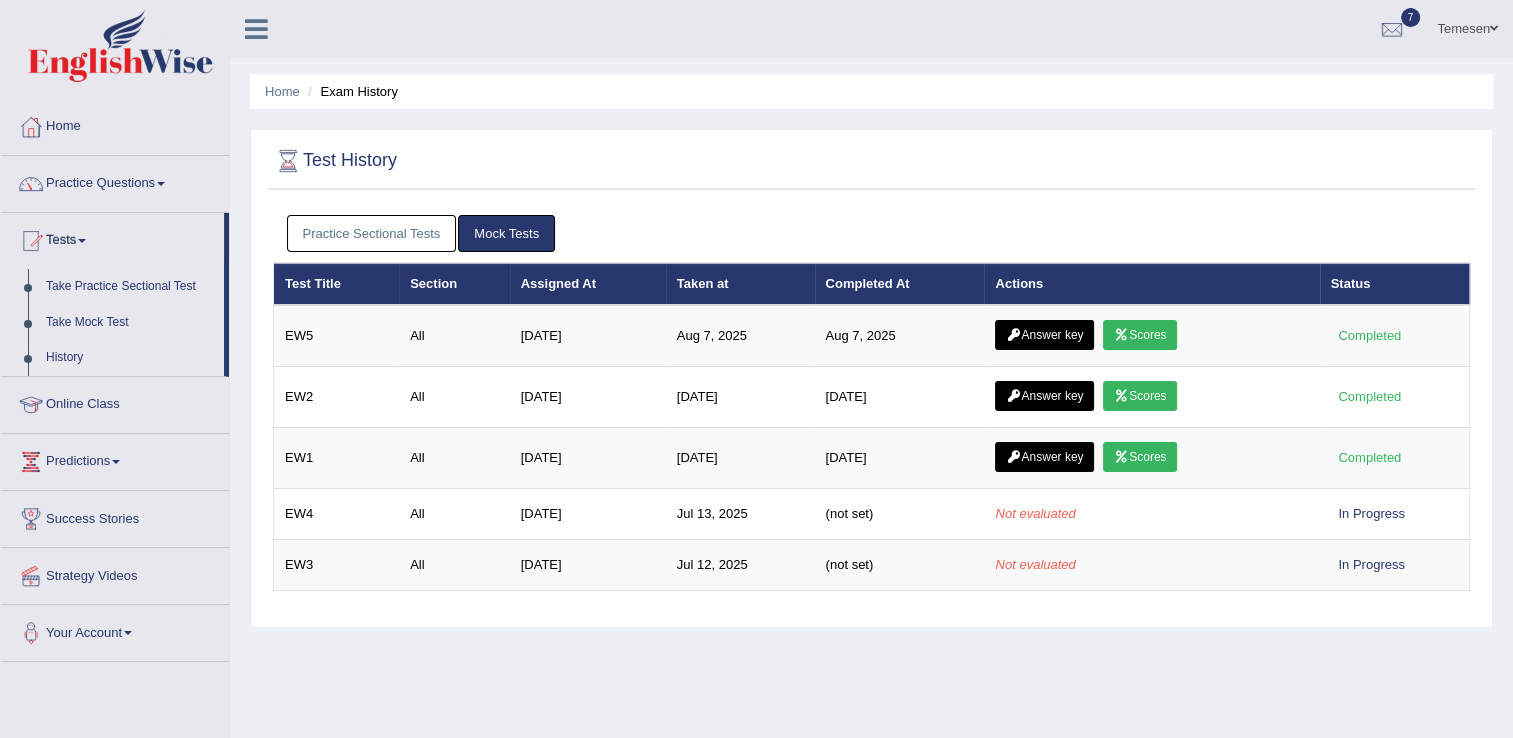 click on "Practice Sectional Tests
Mock Tests
Test Title Section Assigned At Taken at Completed At Actions Status
PEW1 Writing [DATE] [DATE] [DATE]  Answer key    Scores  Completed PEW1 Speaking [DATE] [DATE] [DATE]  Answer key    Scores  Completed PEW1 Listening [DATE] [DATE] [DATE]  Answer key    Scores  Completed PEW2  Reading [DATE] [DATE] [DATE]  Answer key    Scores  Completed PEW1 Reading [DATE] [DATE] [DATE]  Answer key    Scores  Completed
Test Title Section Assigned At Taken at Completed At Actions Status
EW5 All [DATE] [DATE] [DATE]  Answer key    Scores  Completed EW2 All [DATE] [DATE] [DATE]  Answer key    Scores  Completed EW1 All [DATE] [DATE] [DATE]  Answer key    Scores  Completed EW4  All [DATE] [DATE] (not set)" at bounding box center [871, 411] 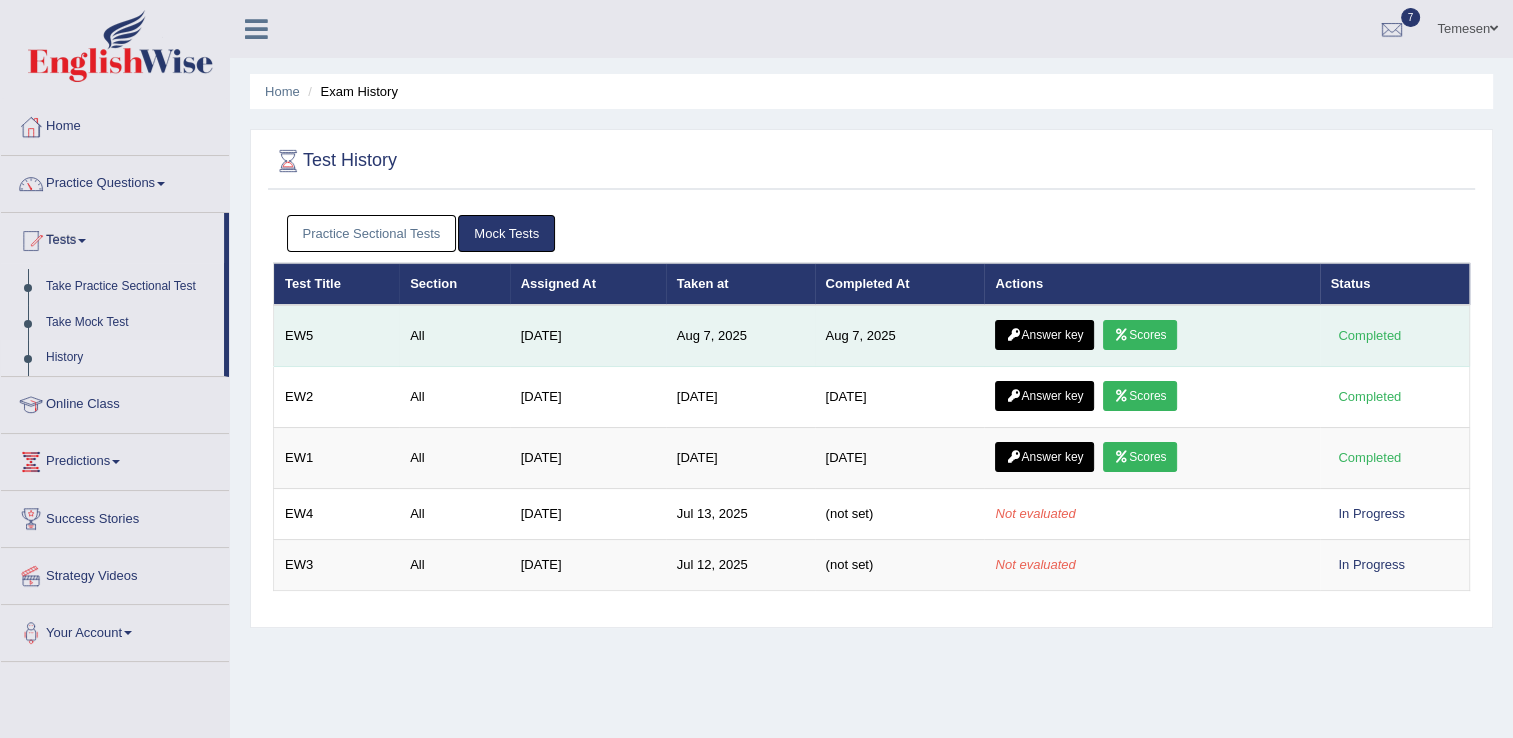 click on "Scores" at bounding box center (1140, 335) 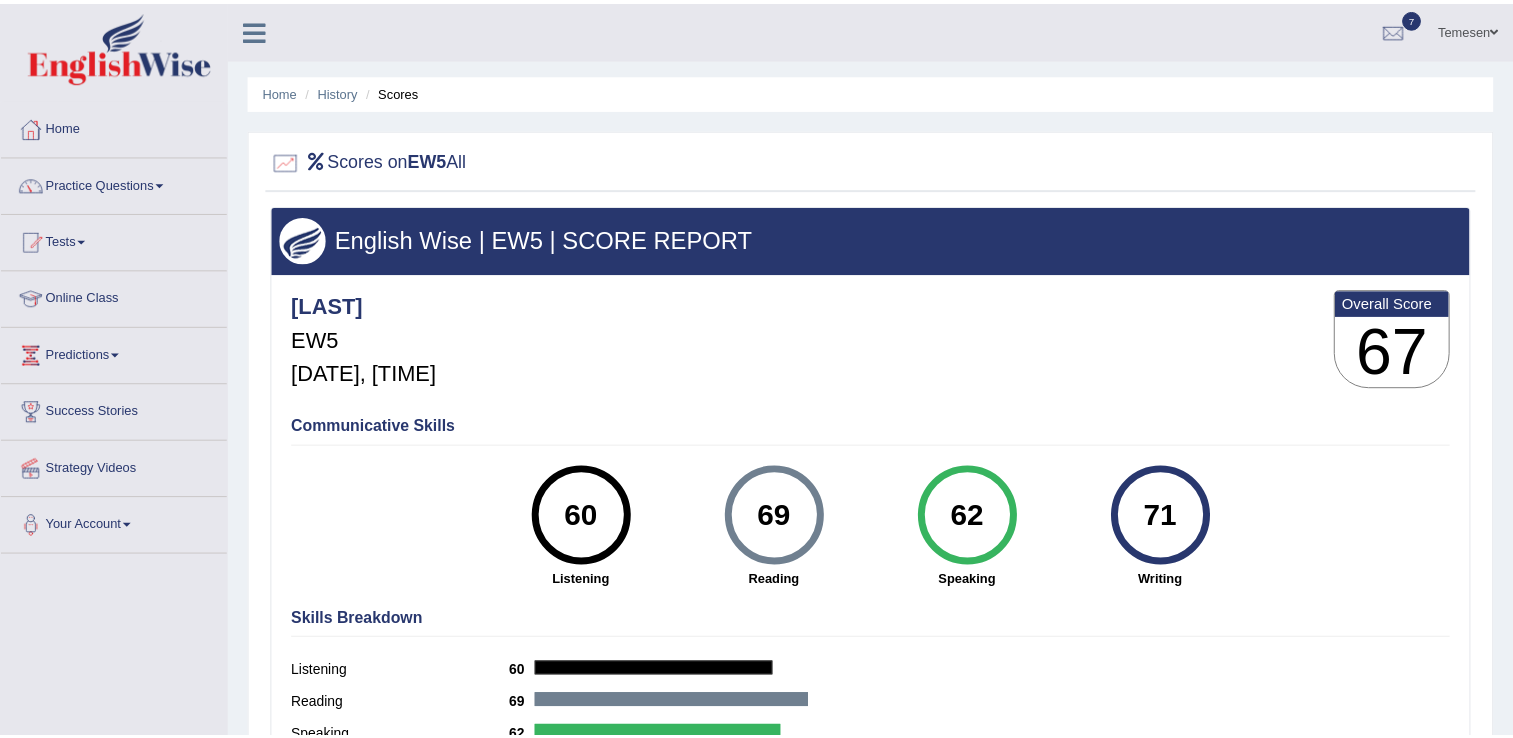 scroll, scrollTop: 0, scrollLeft: 0, axis: both 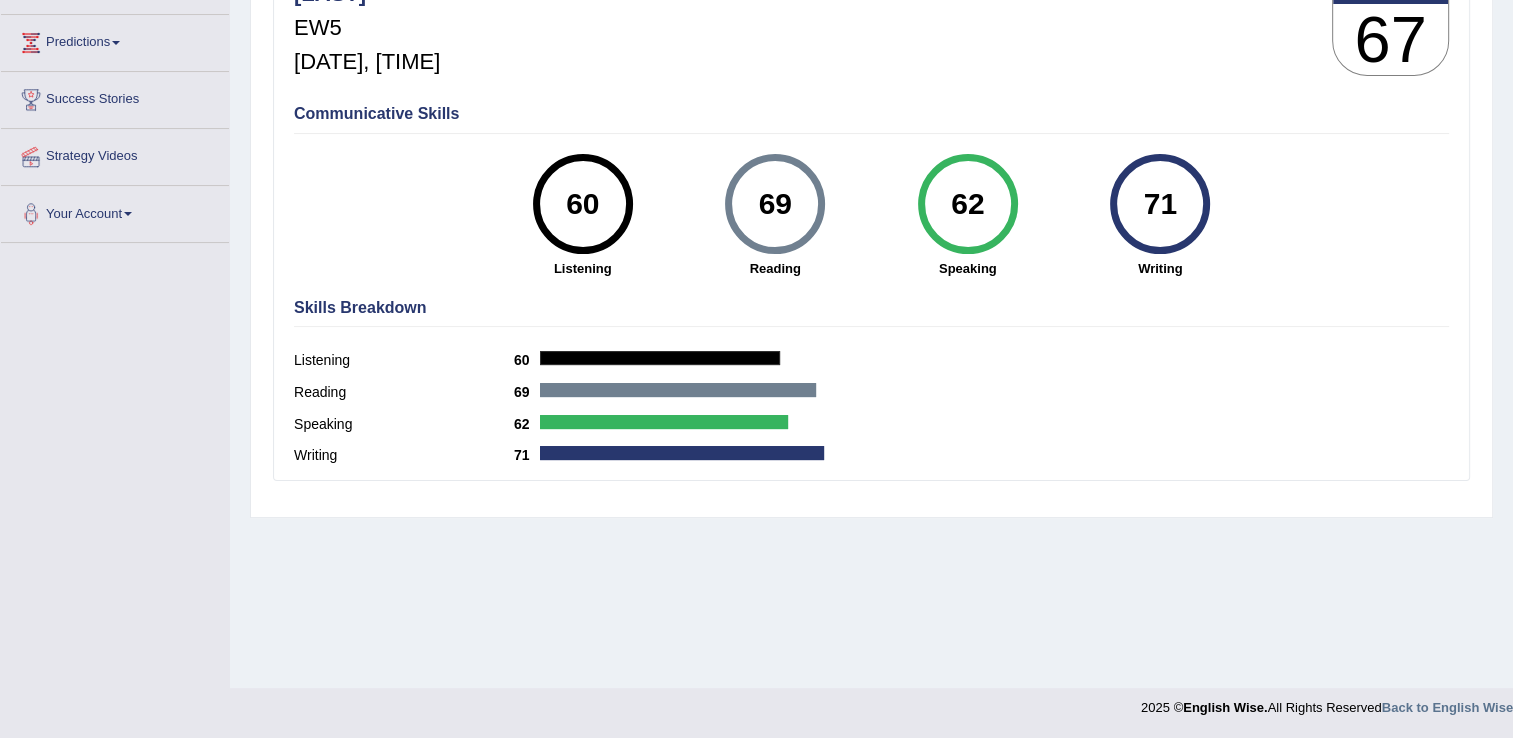 click at bounding box center (660, 358) 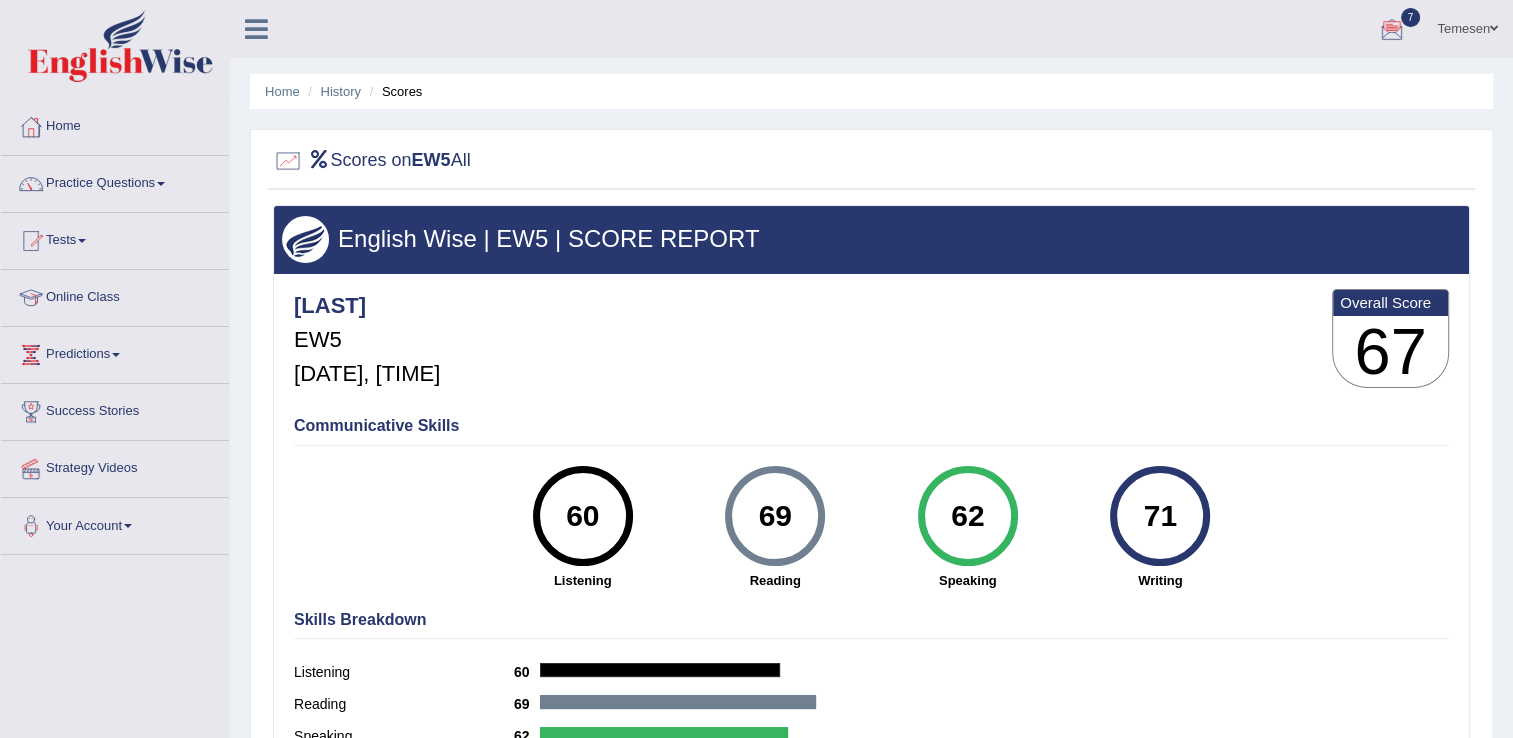 drag, startPoint x: 596, startPoint y: 530, endPoint x: 876, endPoint y: 555, distance: 281.11386 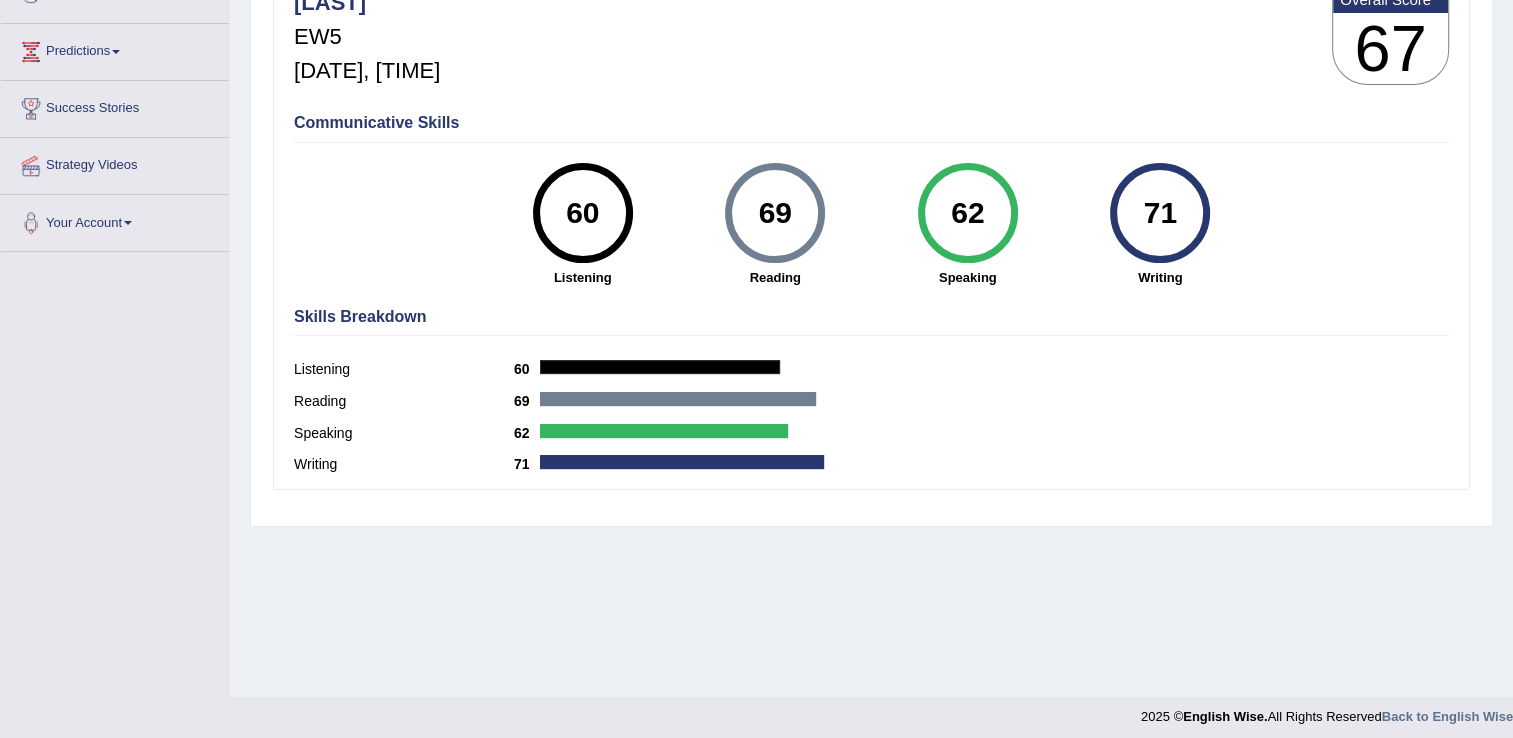 scroll, scrollTop: 312, scrollLeft: 0, axis: vertical 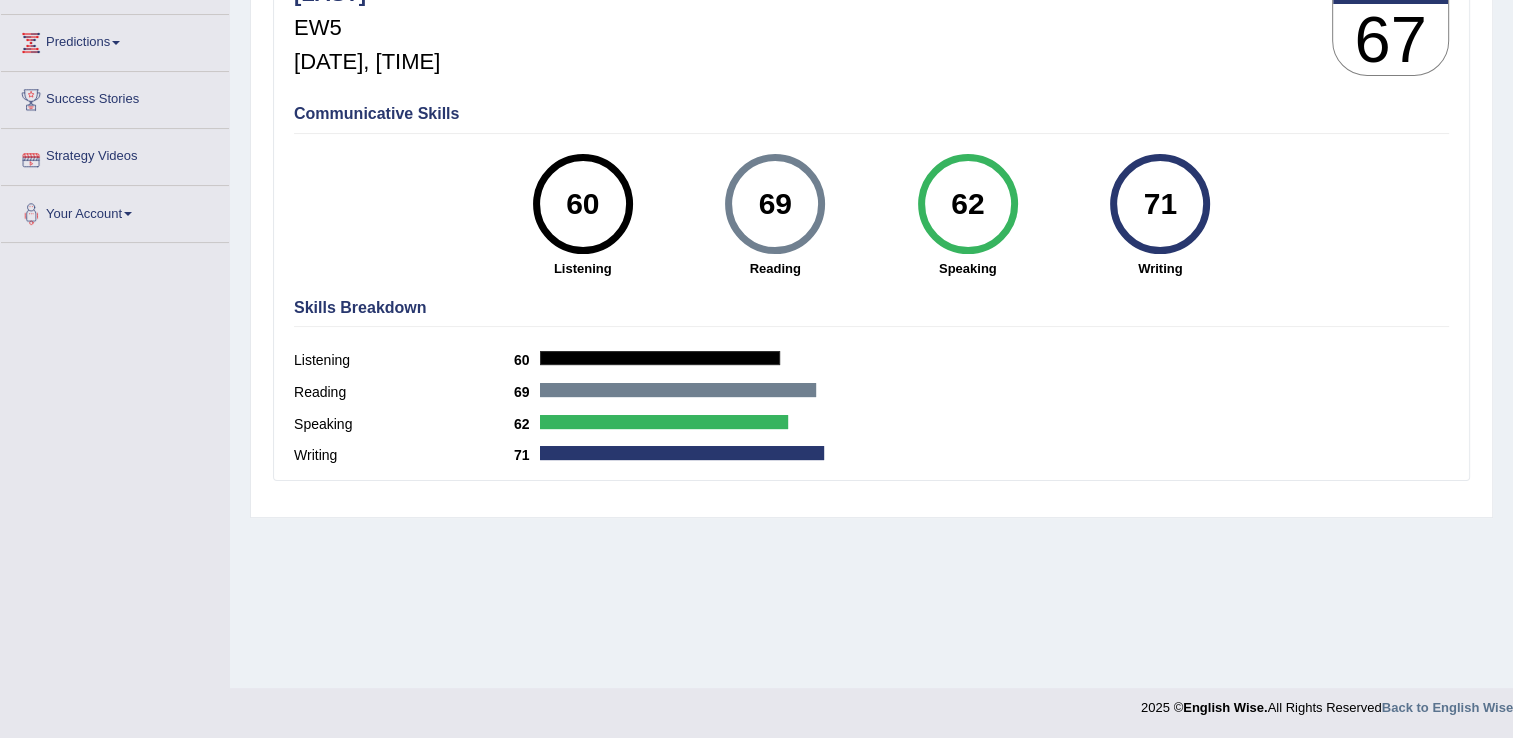 click on "Strategy Videos" at bounding box center [115, 154] 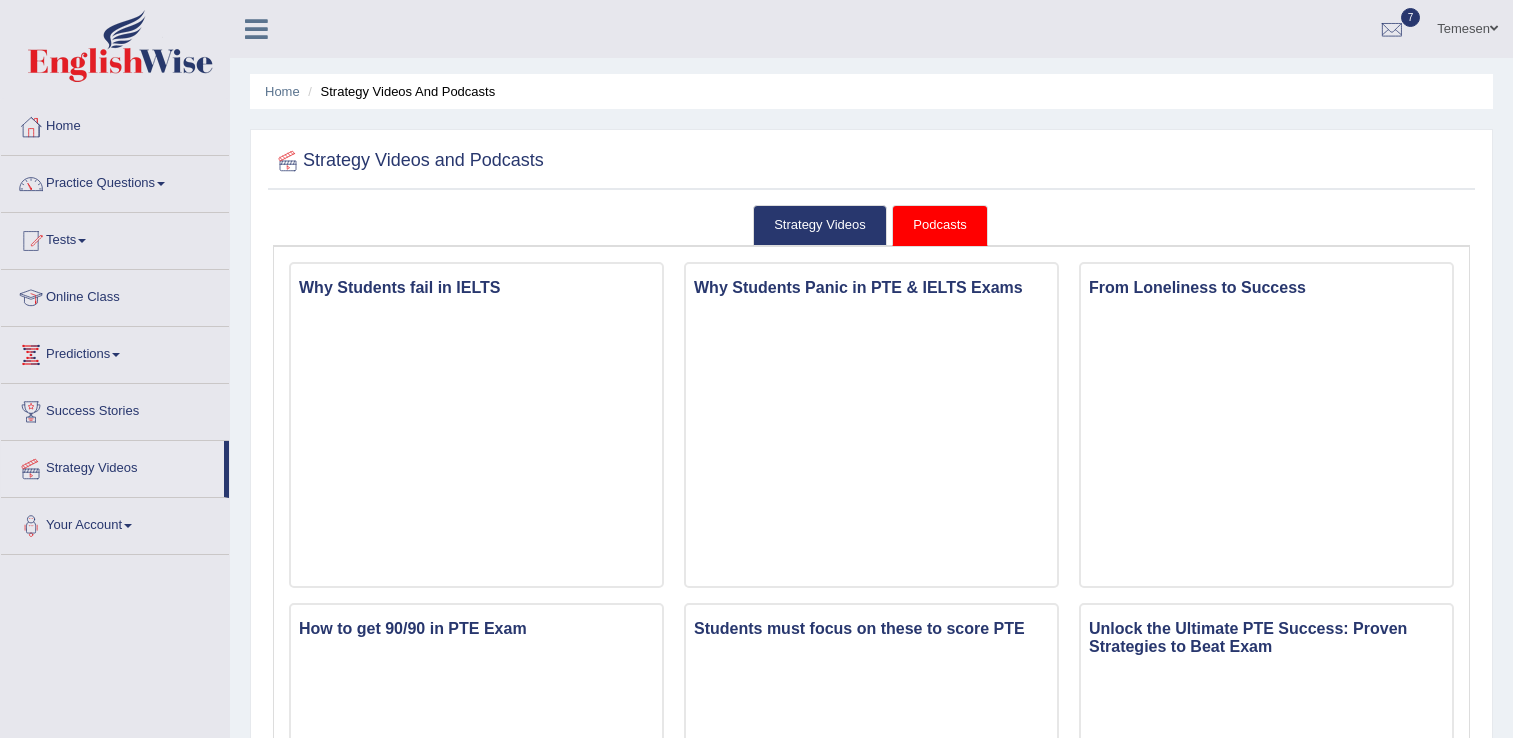 scroll, scrollTop: 0, scrollLeft: 0, axis: both 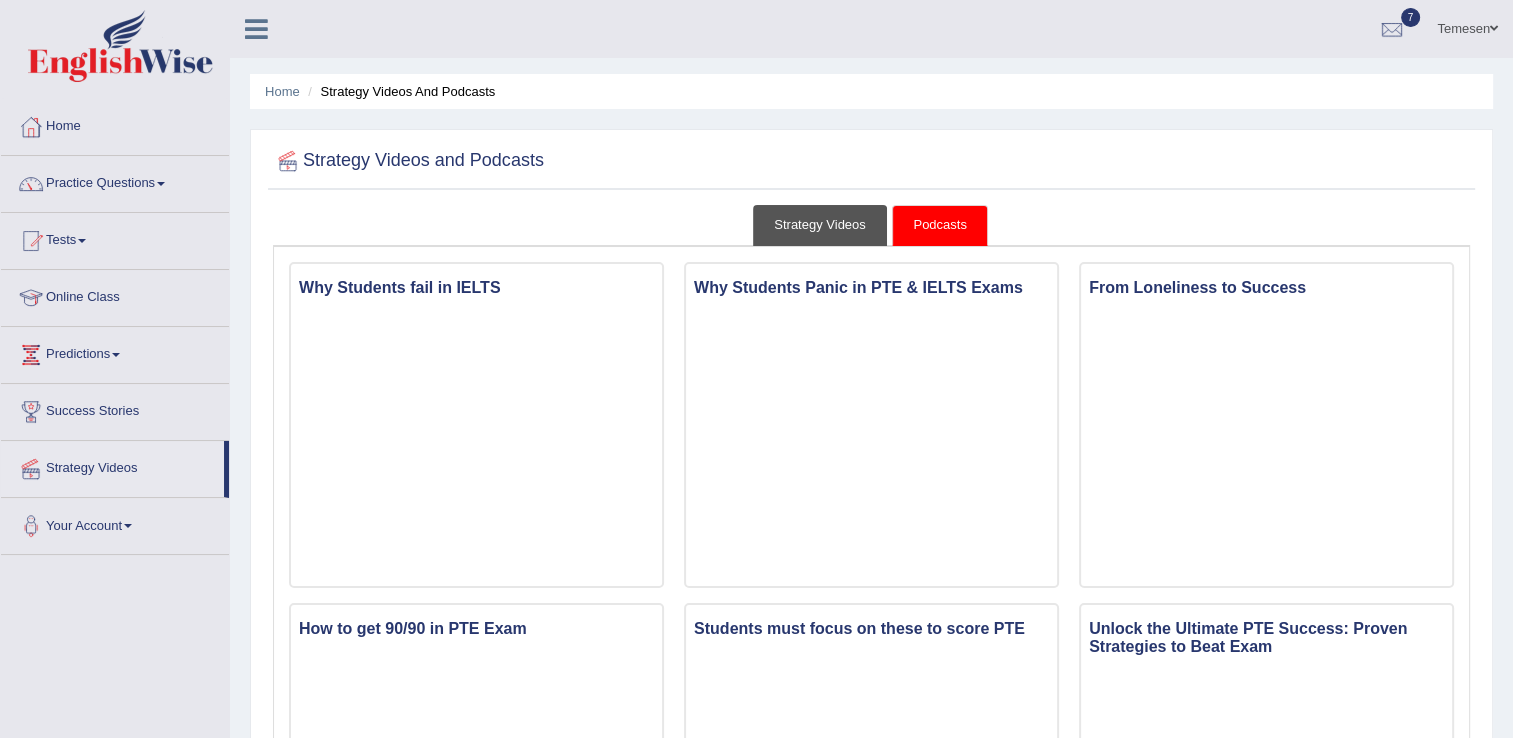click on "Strategy Videos" at bounding box center (820, 225) 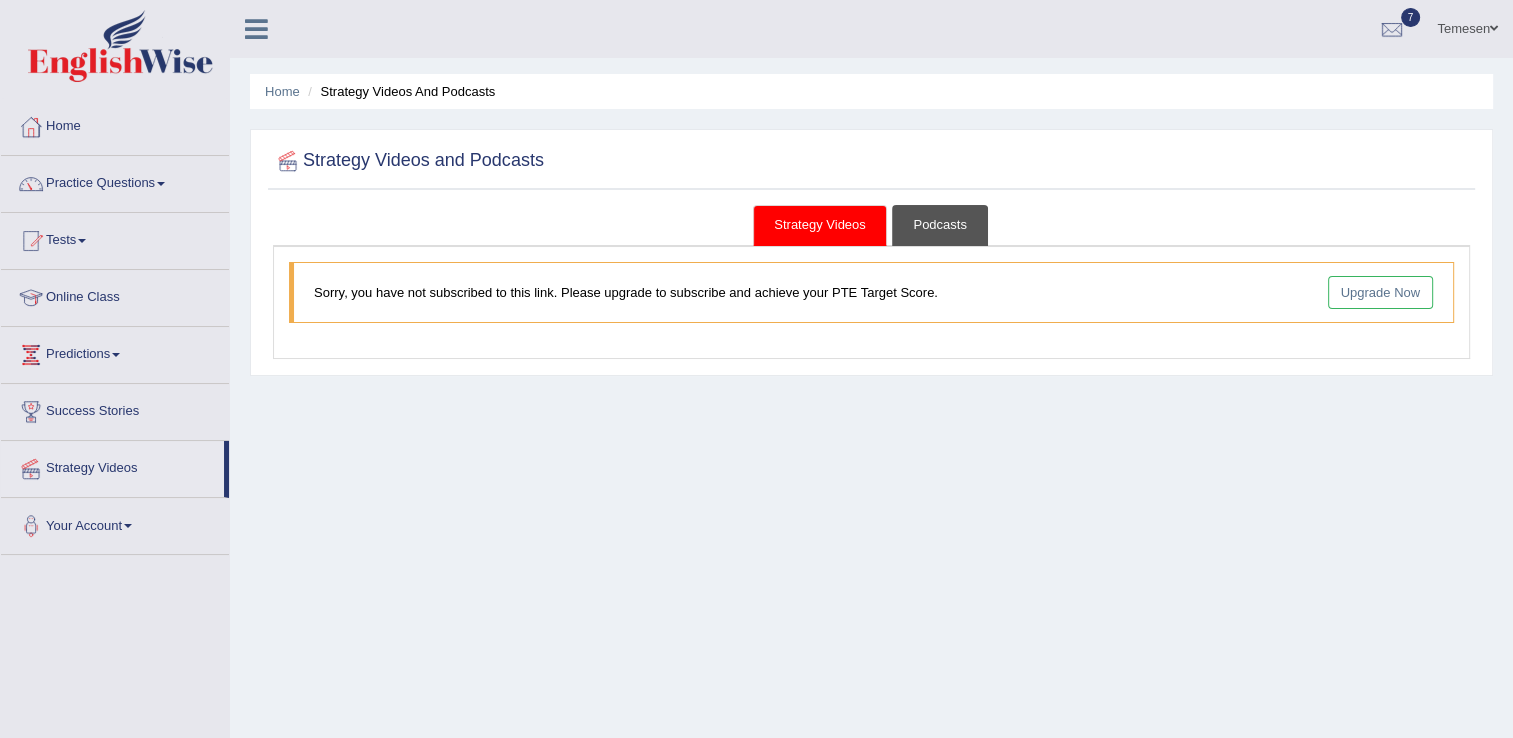 click on "Podcasts" at bounding box center (939, 225) 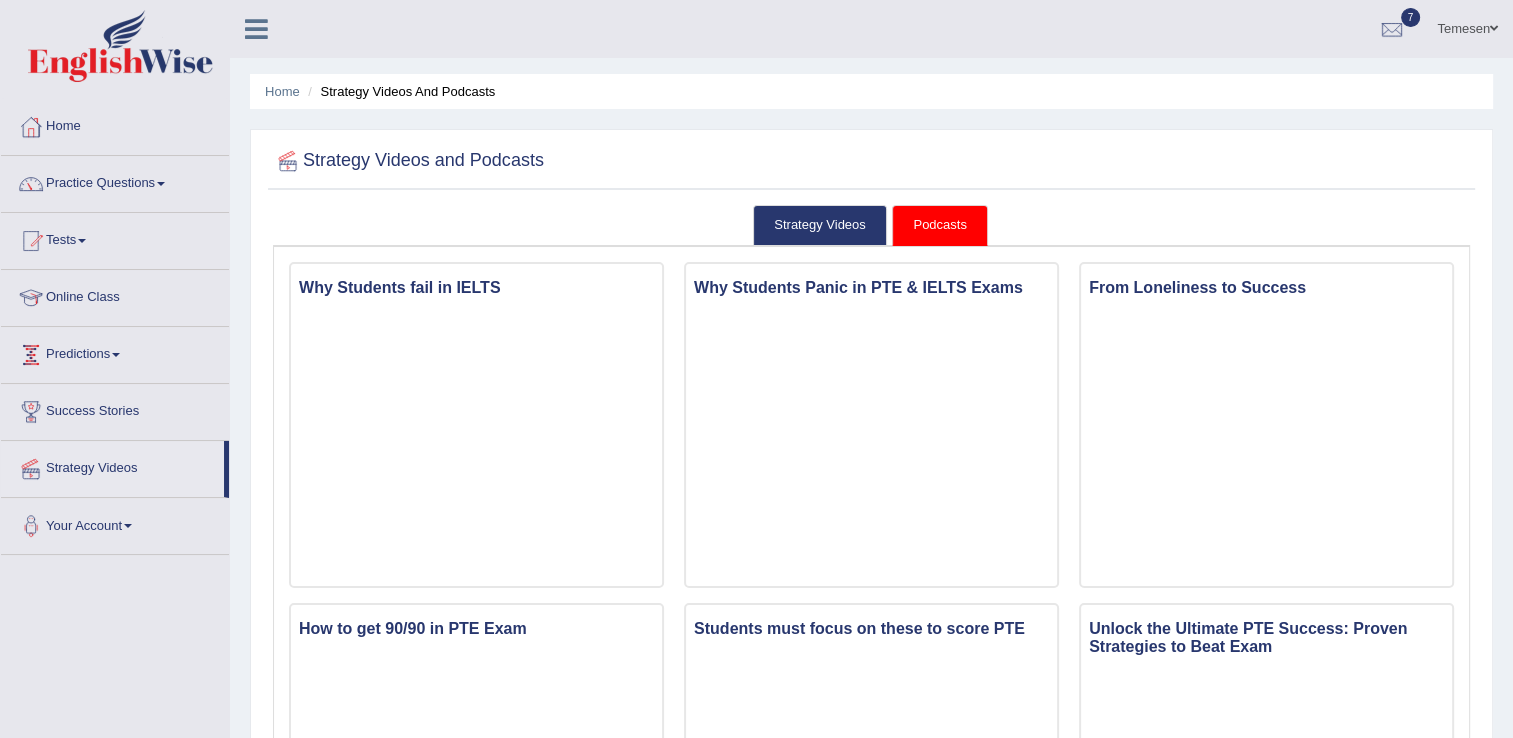 click on "Predictions" at bounding box center (115, 352) 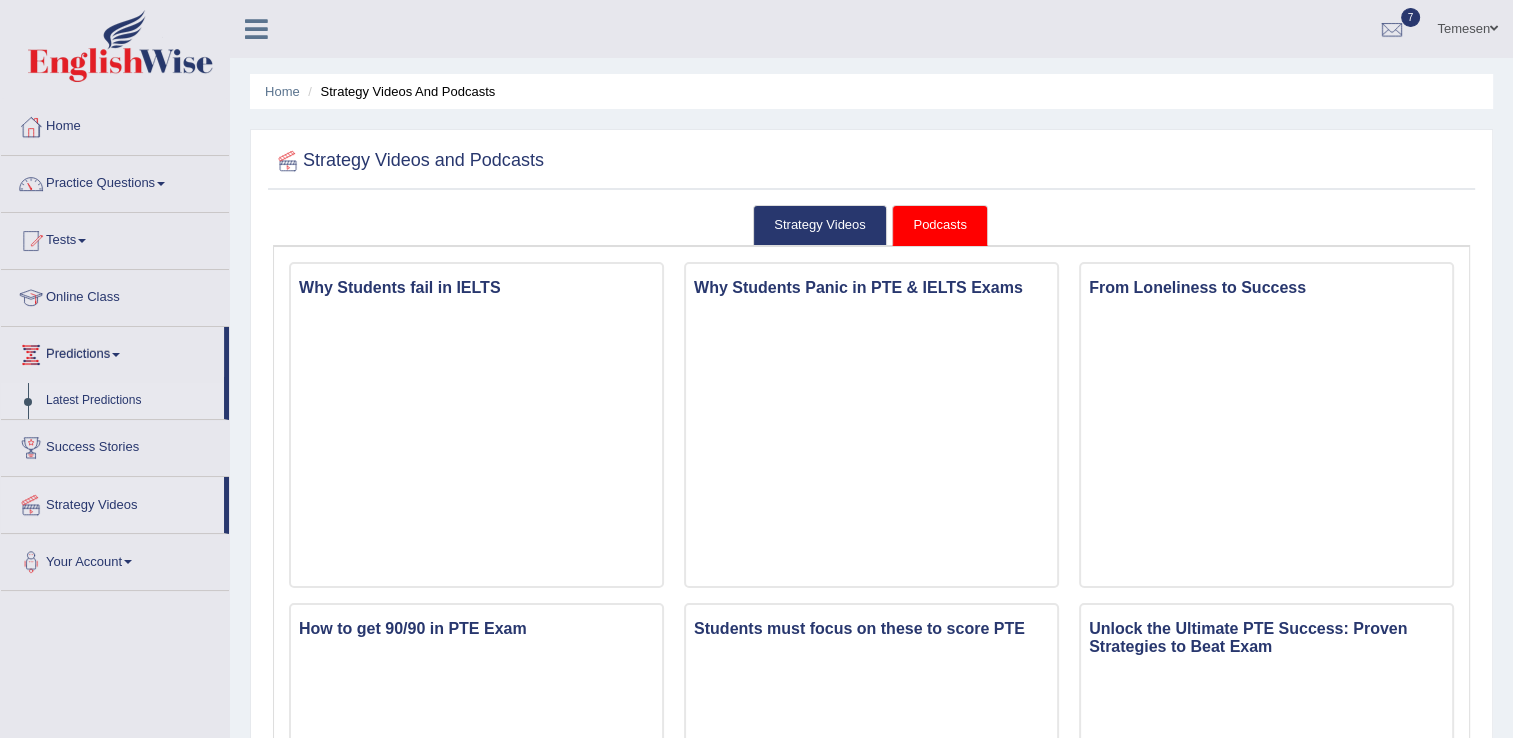 click on "Latest Predictions" at bounding box center (130, 401) 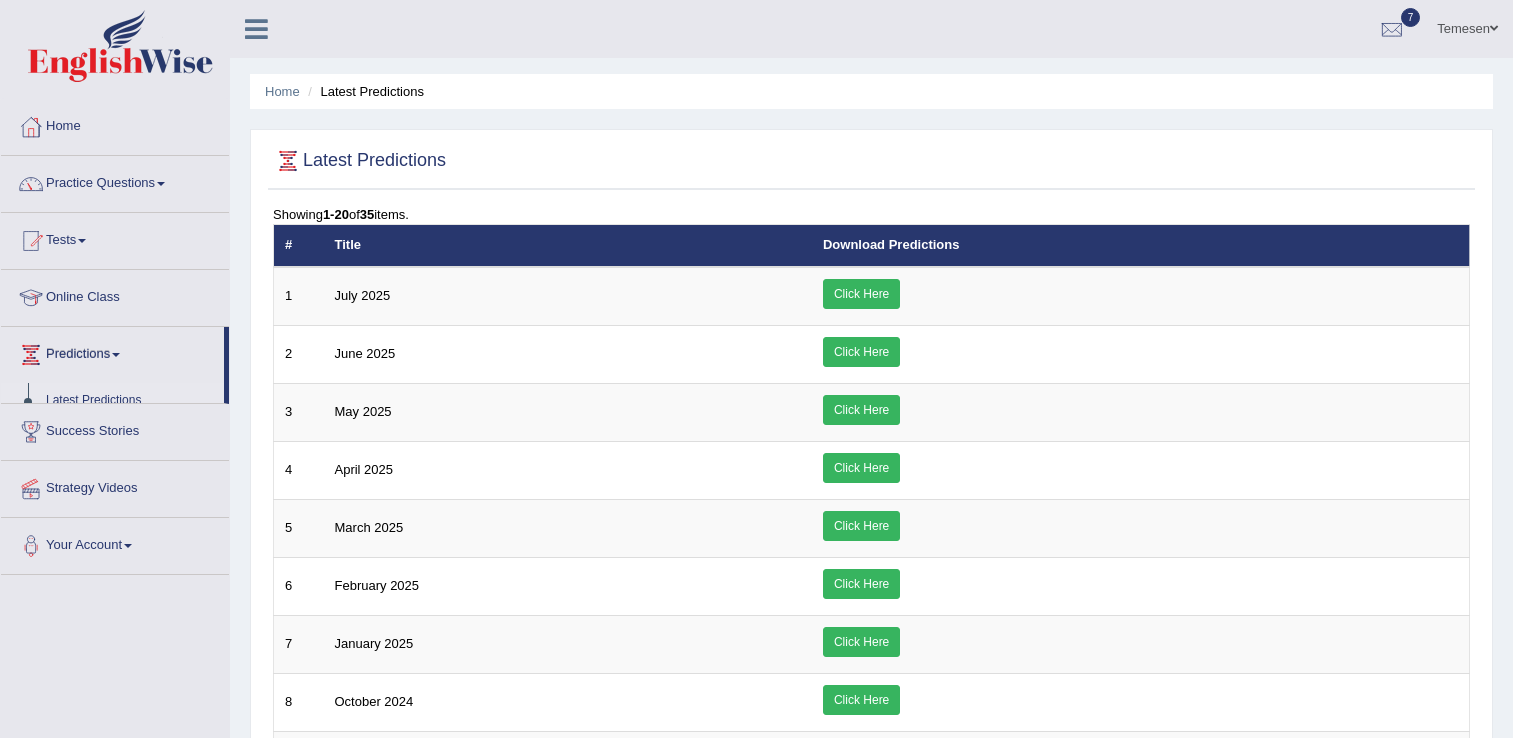 scroll, scrollTop: 0, scrollLeft: 0, axis: both 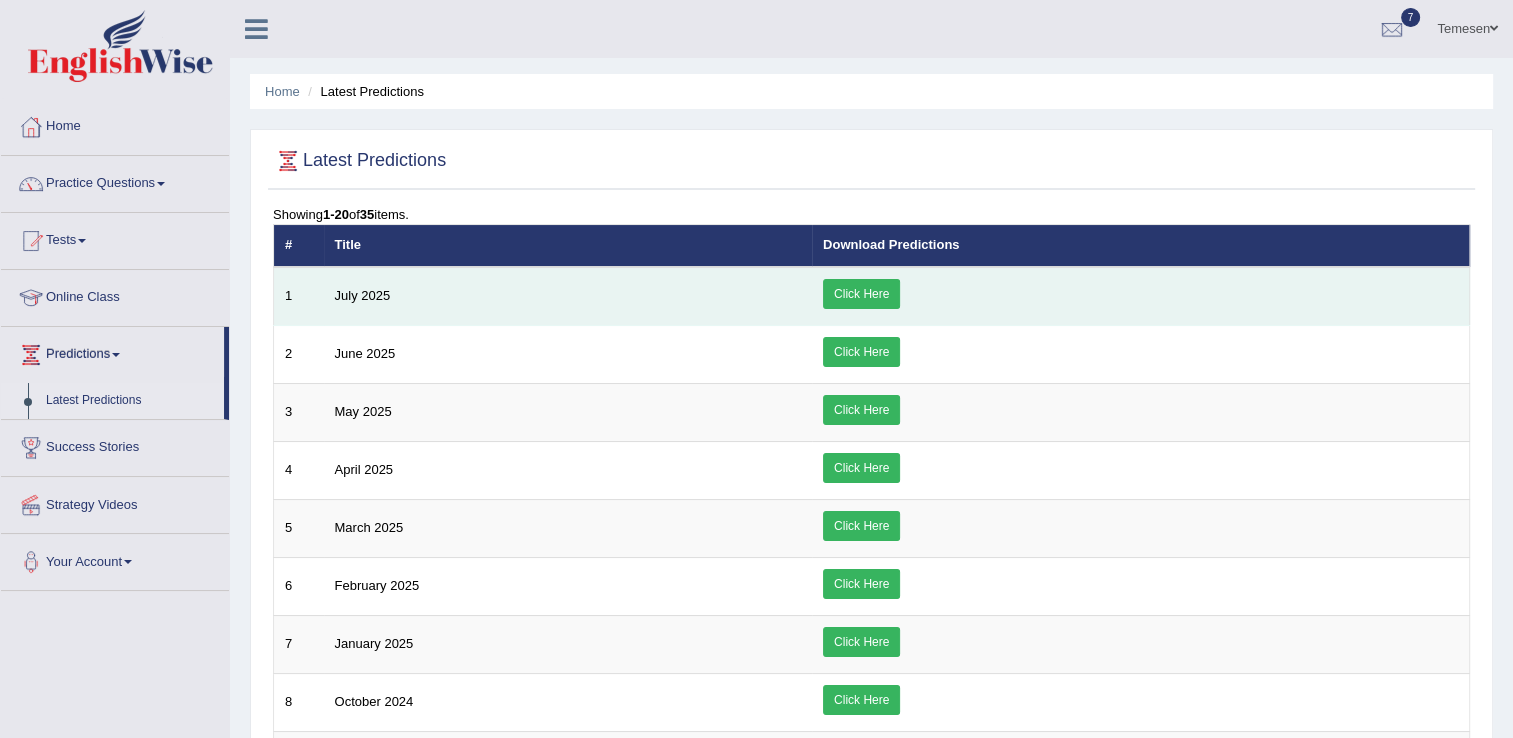 click on "Click Here" at bounding box center (861, 294) 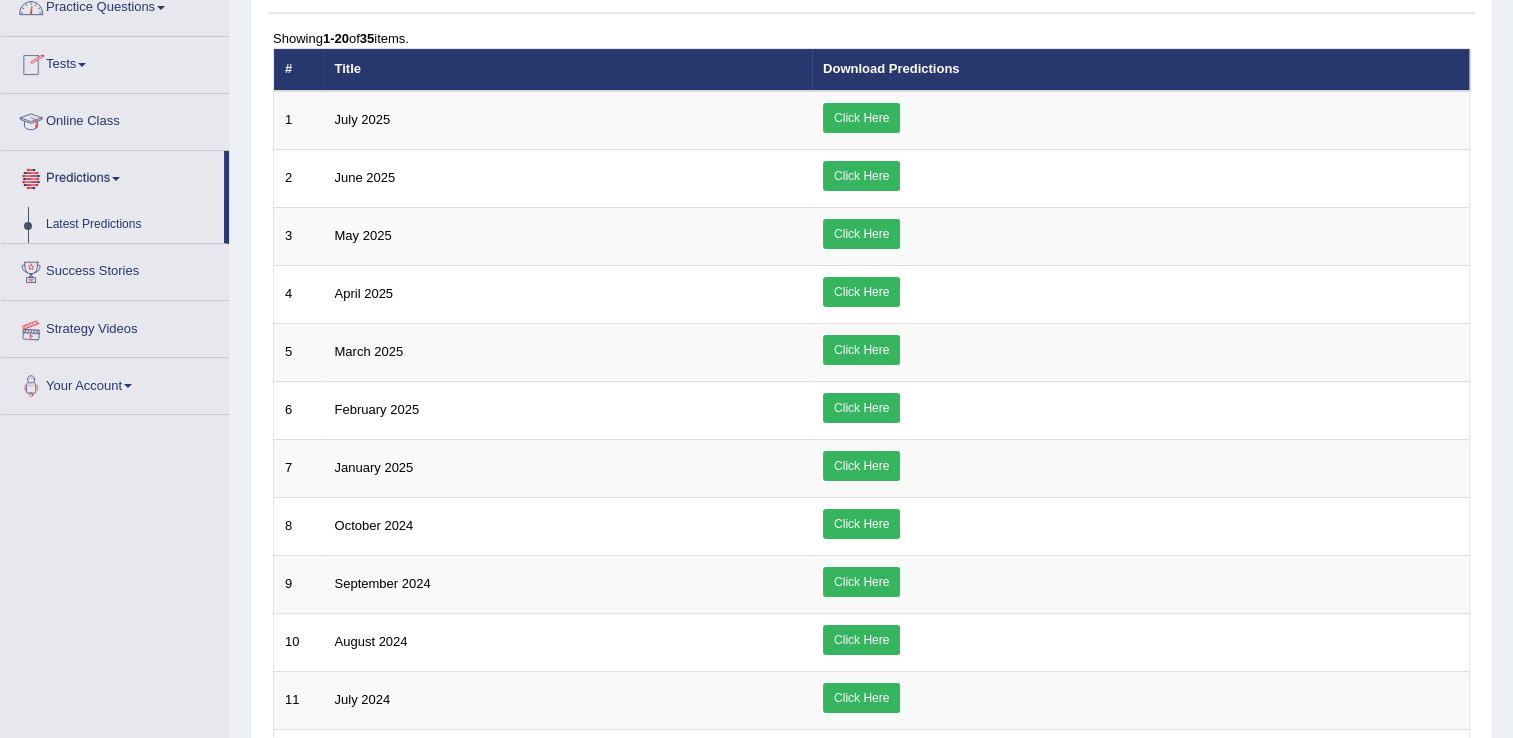 scroll, scrollTop: 200, scrollLeft: 0, axis: vertical 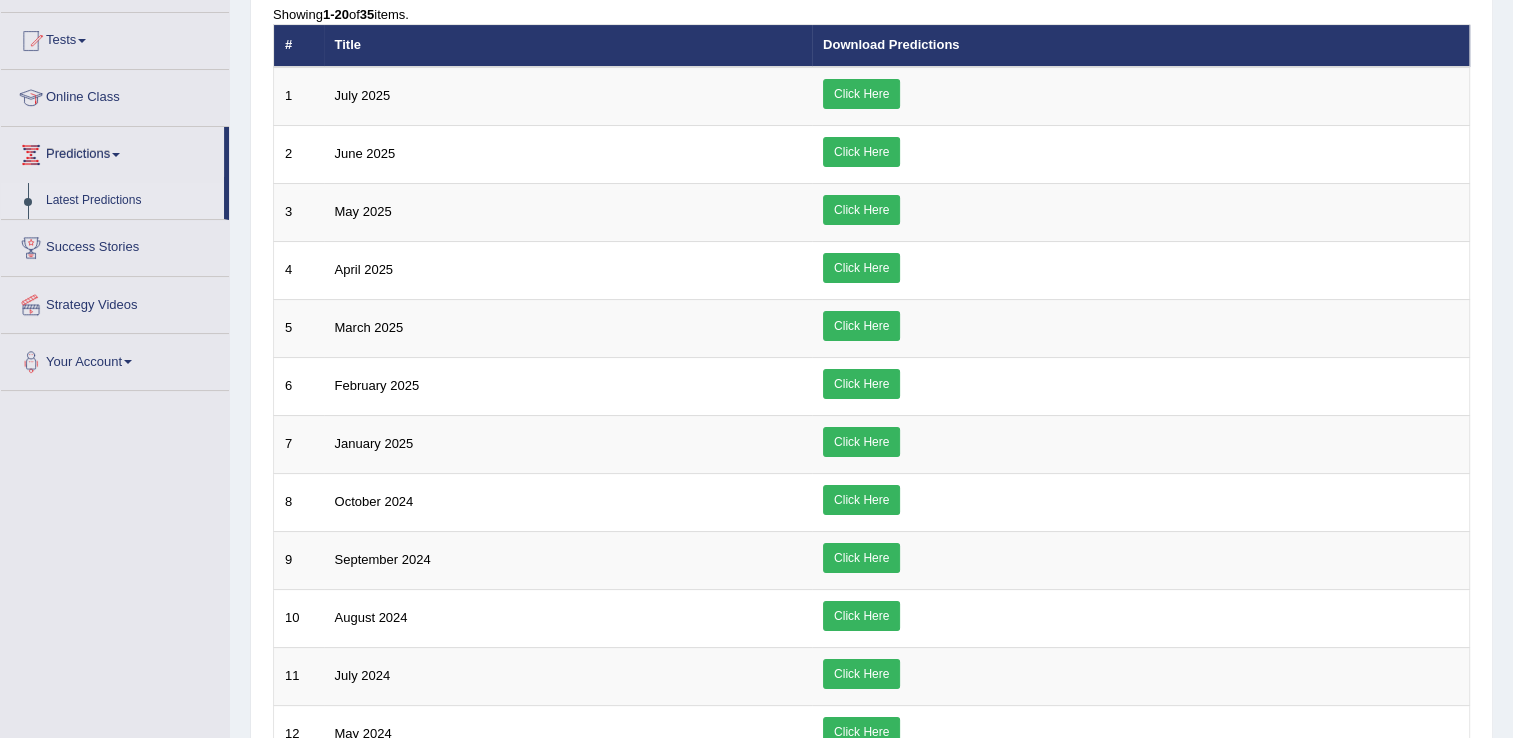 click on "Success Stories" at bounding box center [115, 245] 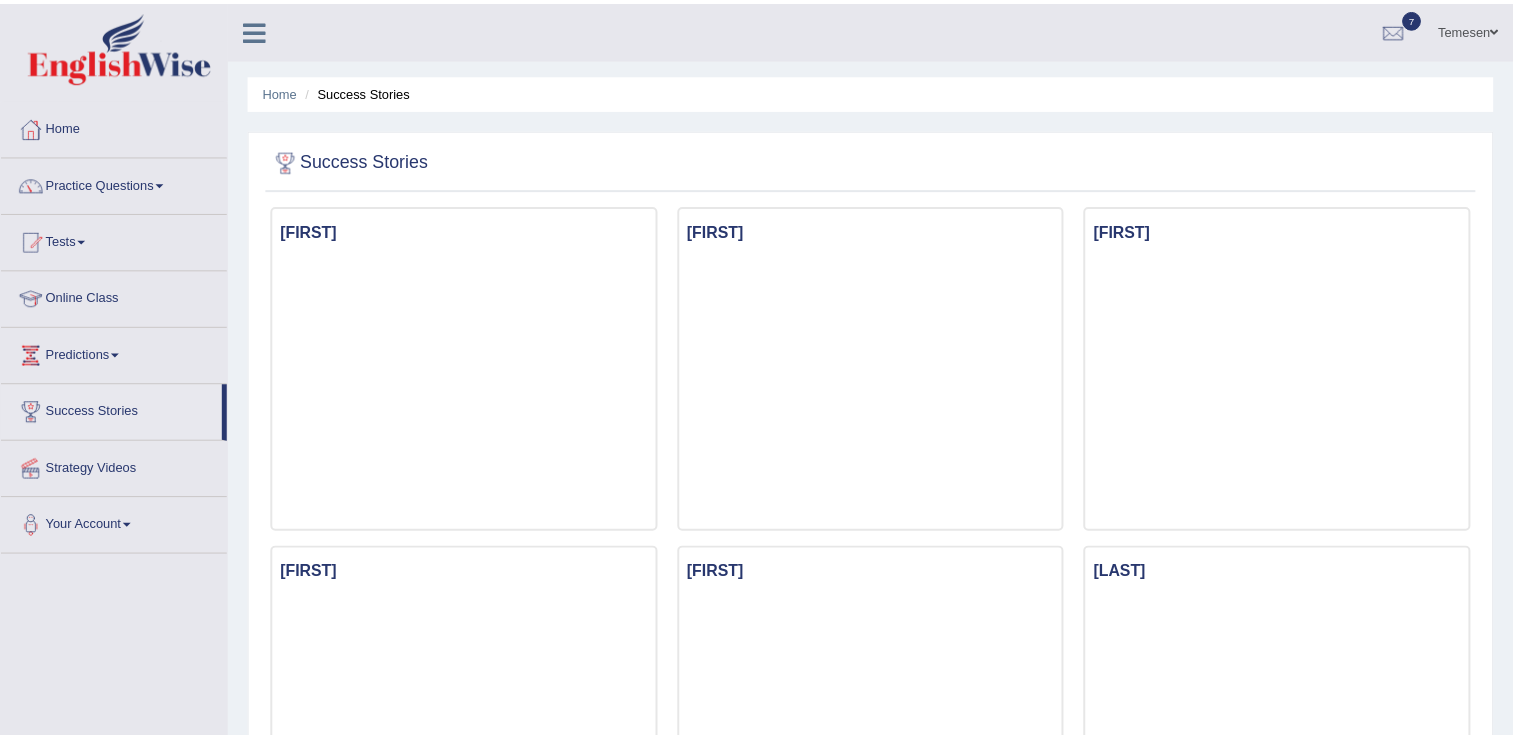 scroll, scrollTop: 0, scrollLeft: 0, axis: both 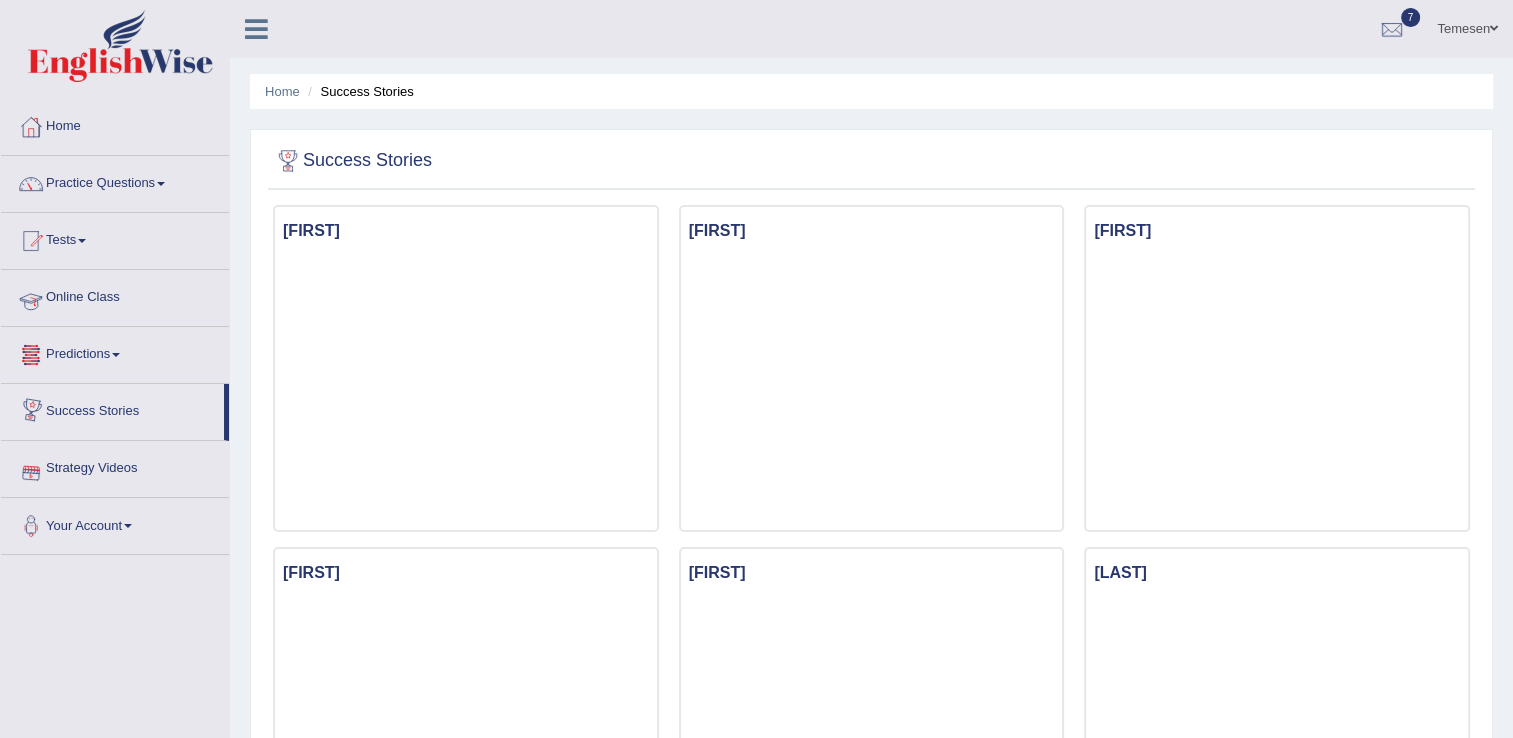 click on "Online Class" at bounding box center [115, 295] 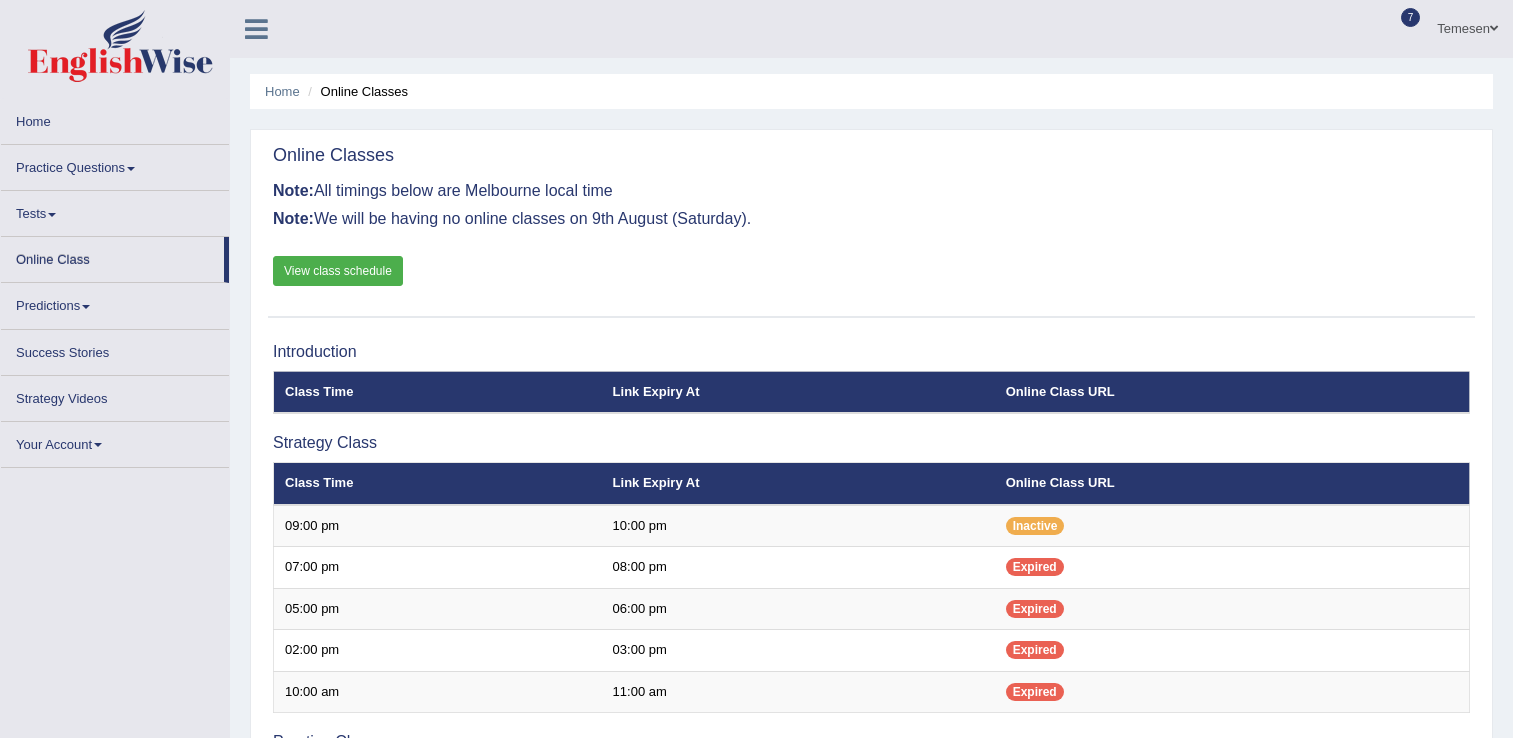 scroll, scrollTop: 0, scrollLeft: 0, axis: both 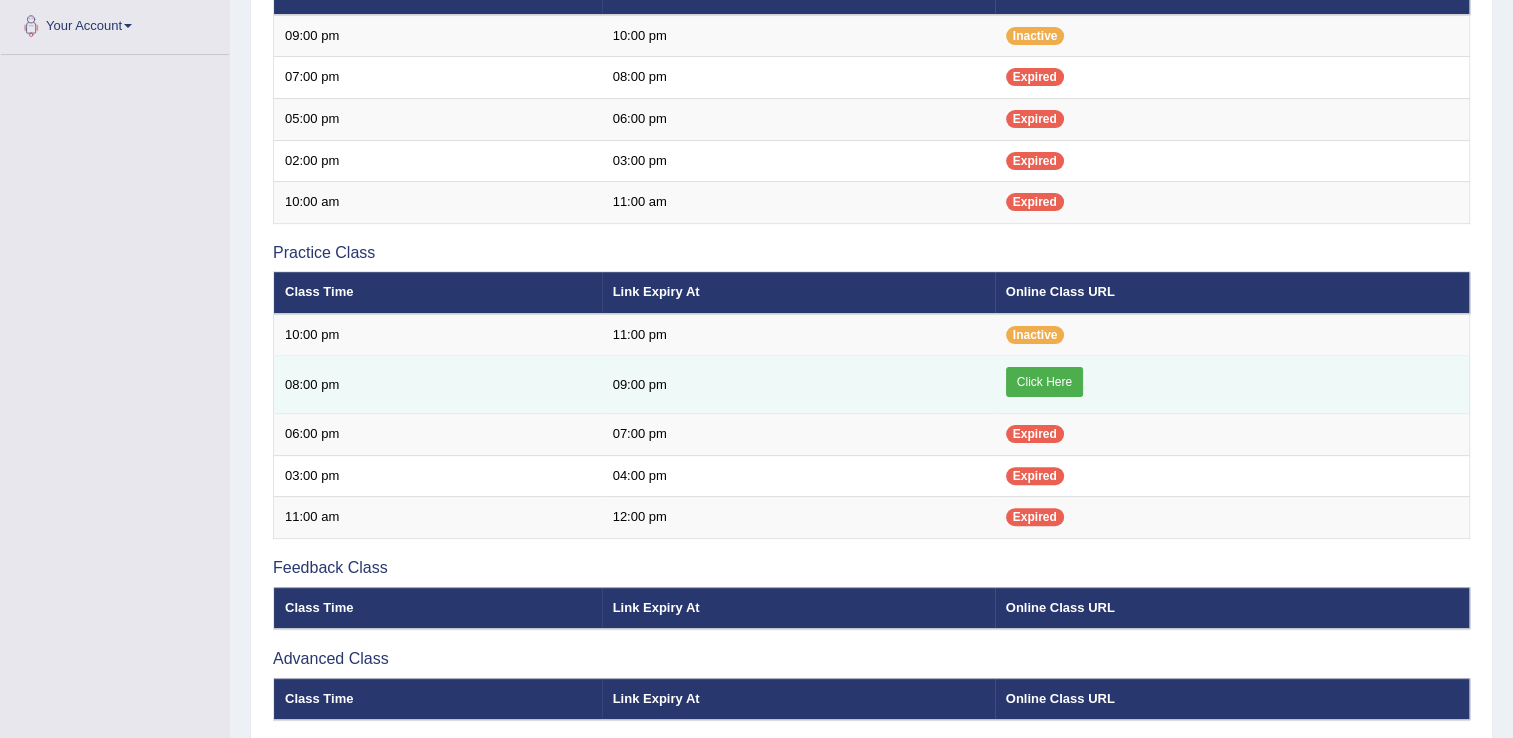 click on "Click Here" at bounding box center [1044, 382] 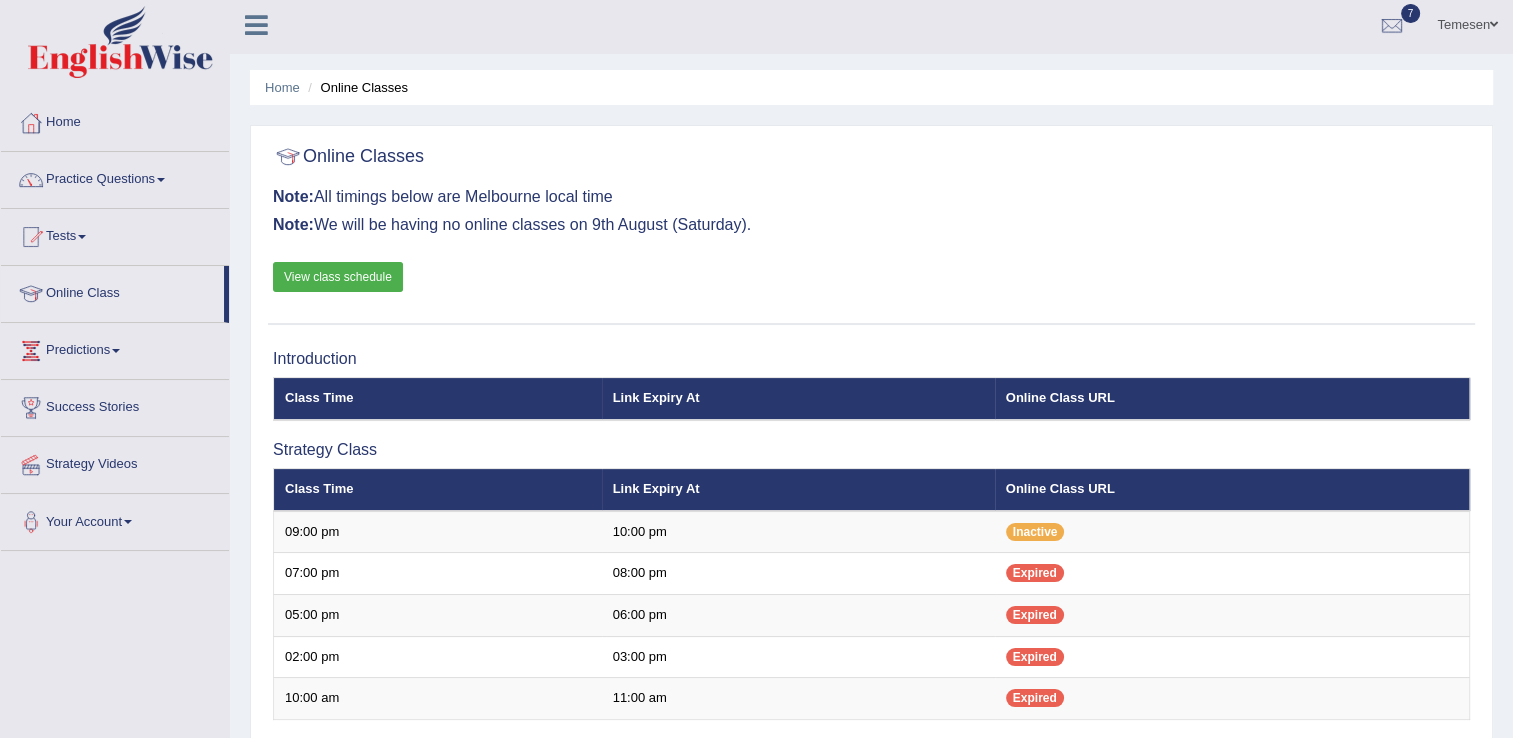 scroll, scrollTop: 0, scrollLeft: 0, axis: both 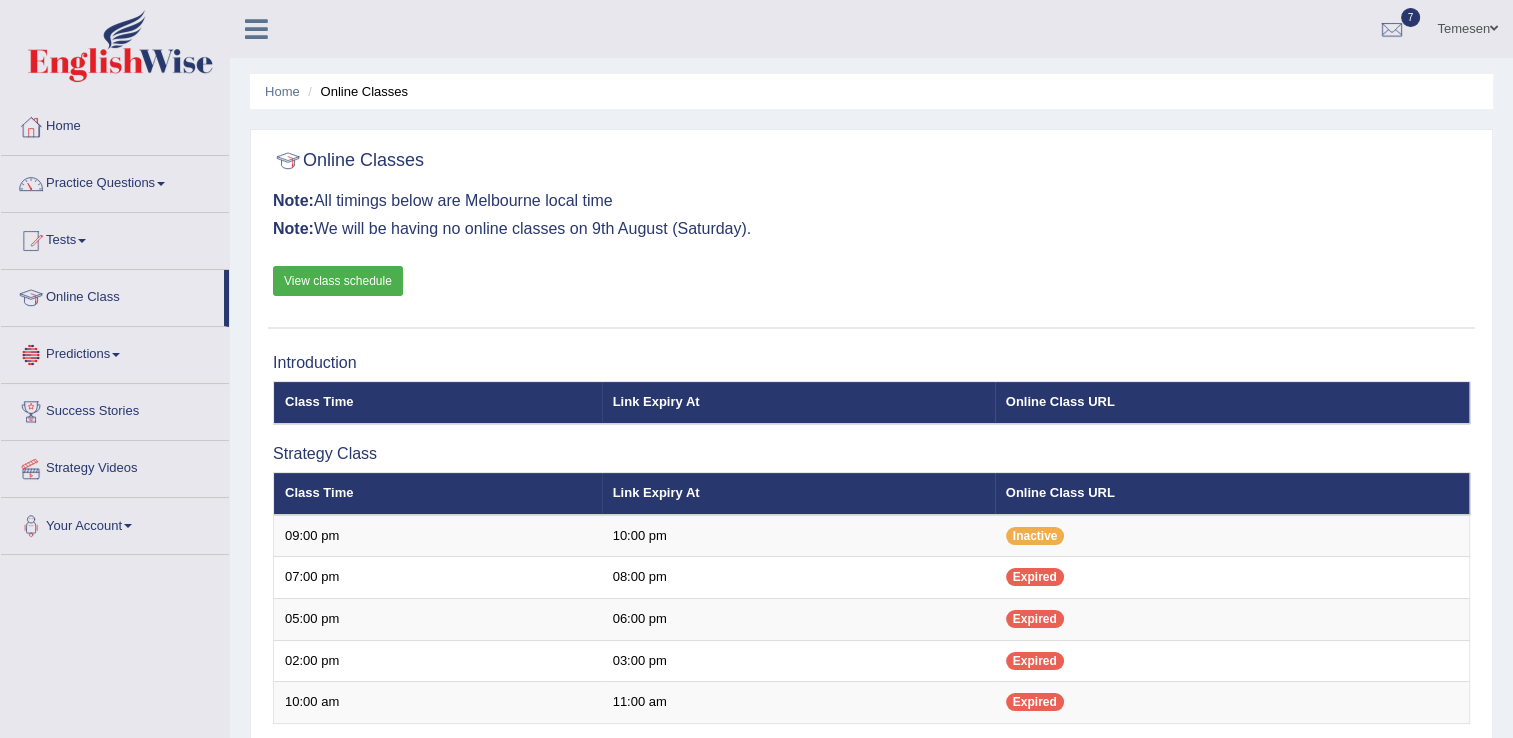 click on "View class schedule" at bounding box center [338, 281] 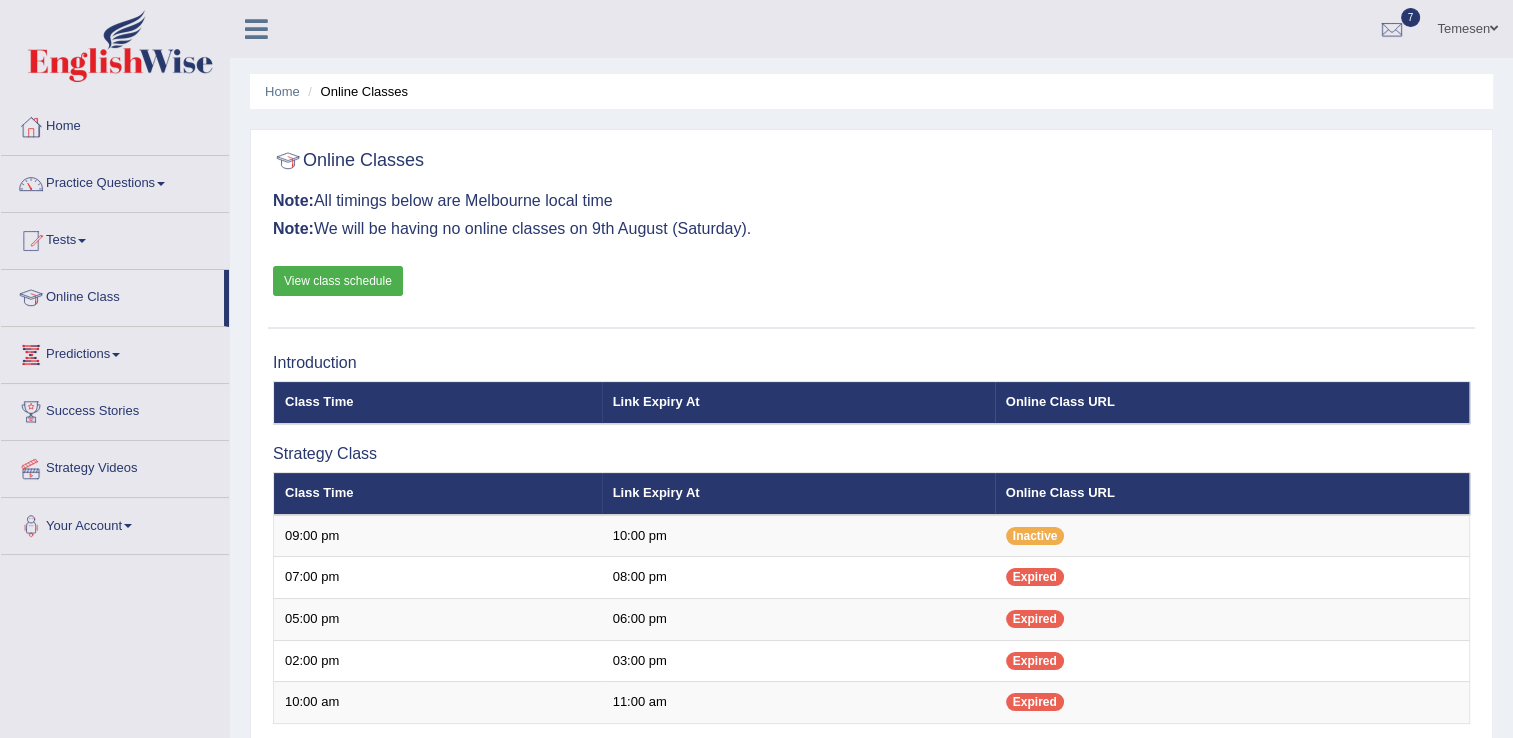 click on "Practice Questions" at bounding box center (115, 181) 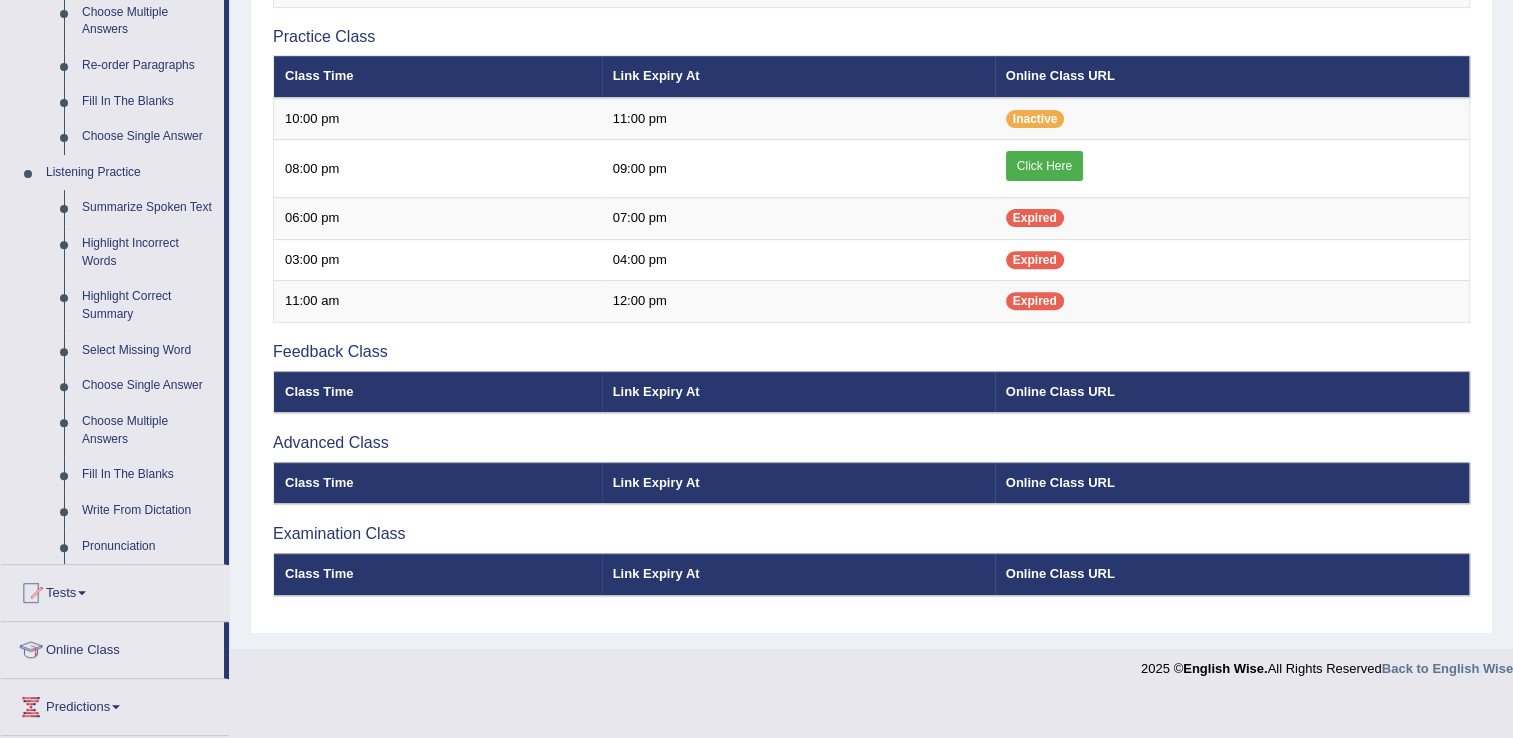 scroll, scrollTop: 799, scrollLeft: 0, axis: vertical 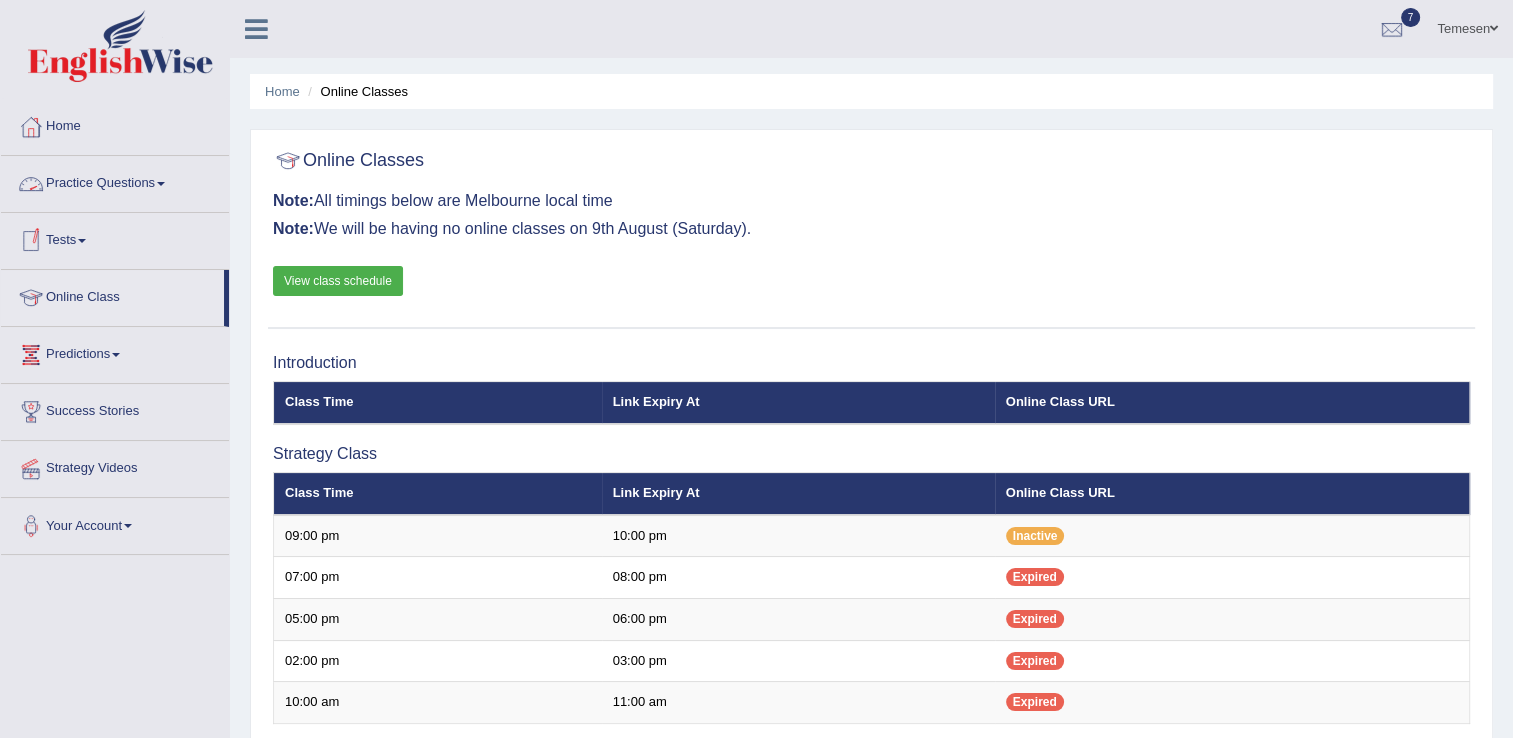 click on "Practice Questions" at bounding box center [115, 181] 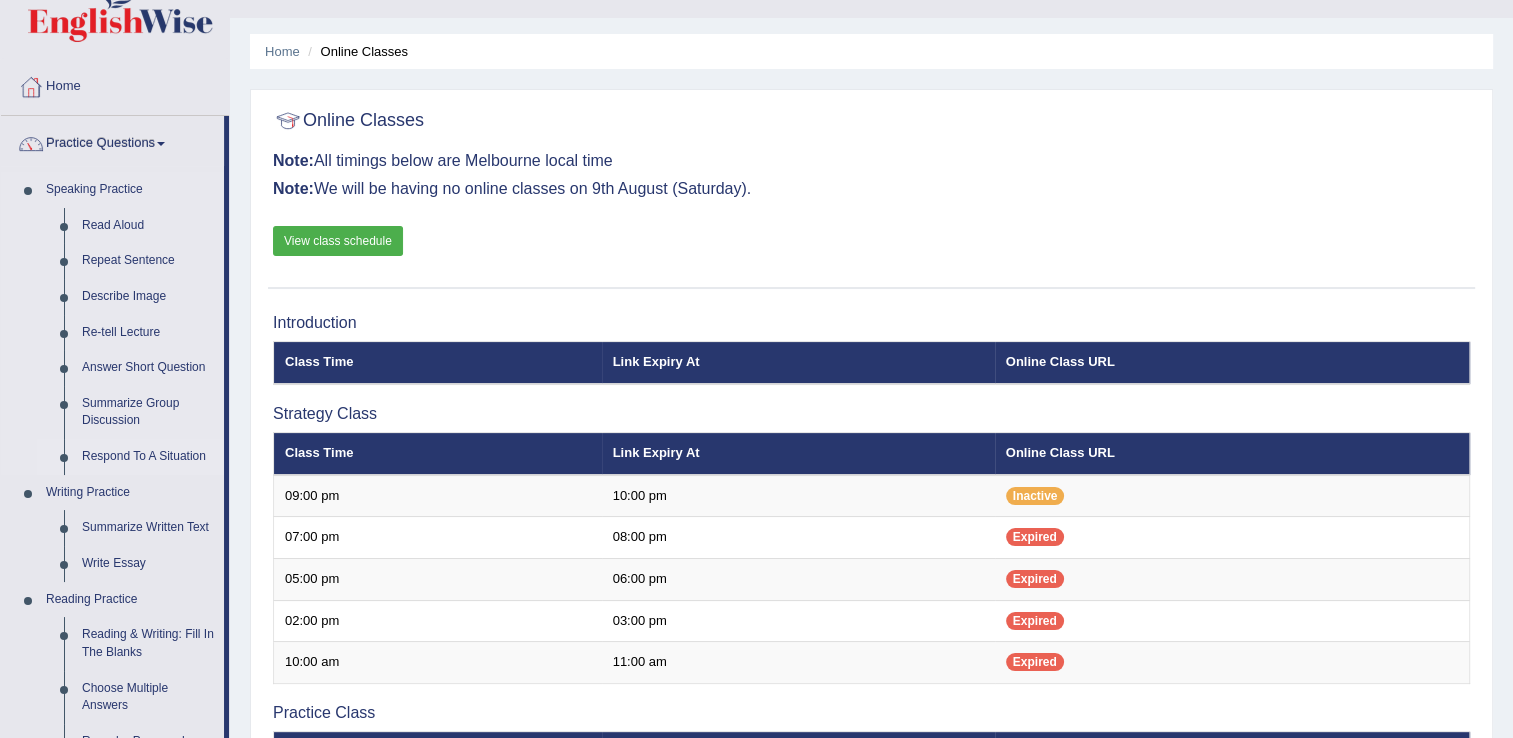 scroll, scrollTop: 0, scrollLeft: 0, axis: both 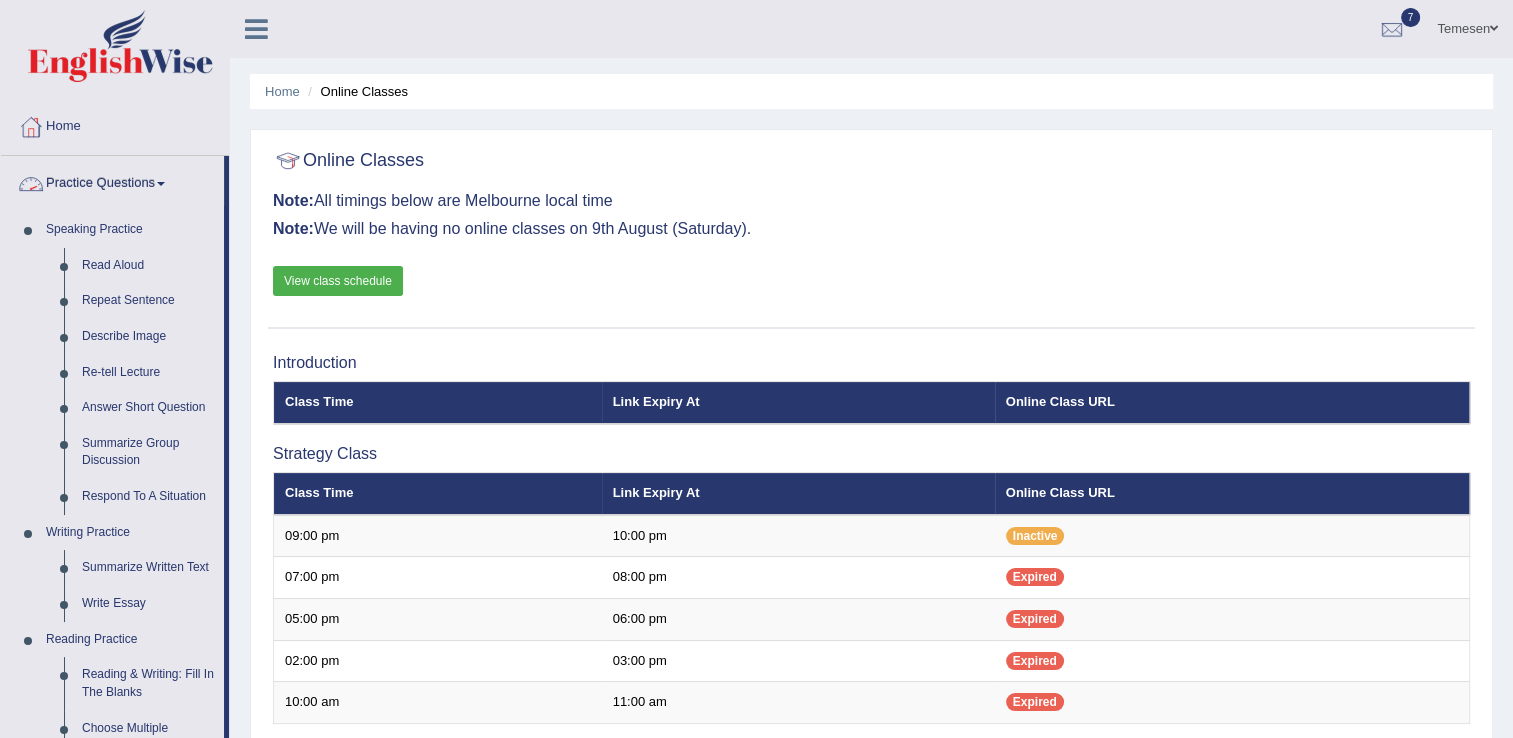 click on "Practice Questions" at bounding box center (112, 181) 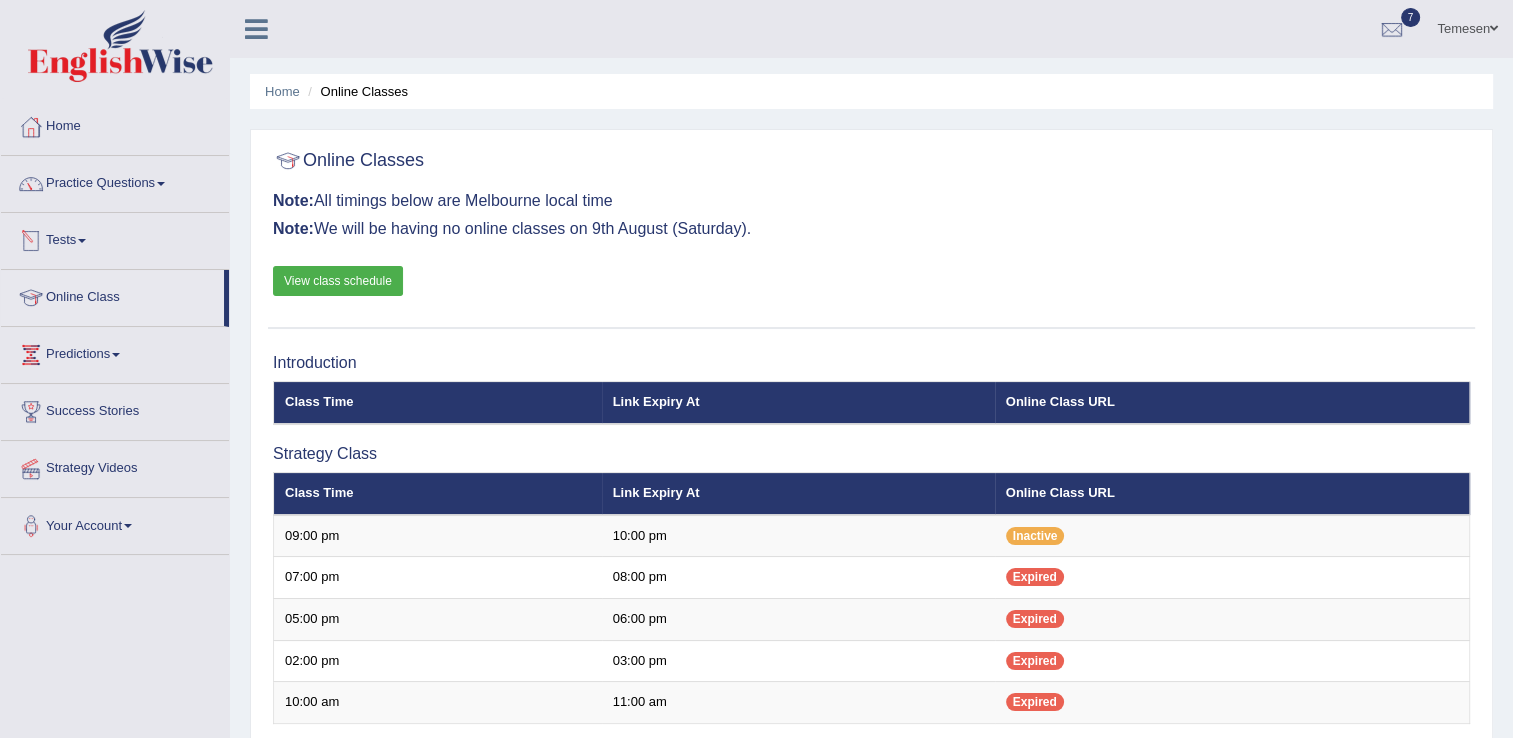 click on "Tests" at bounding box center (115, 238) 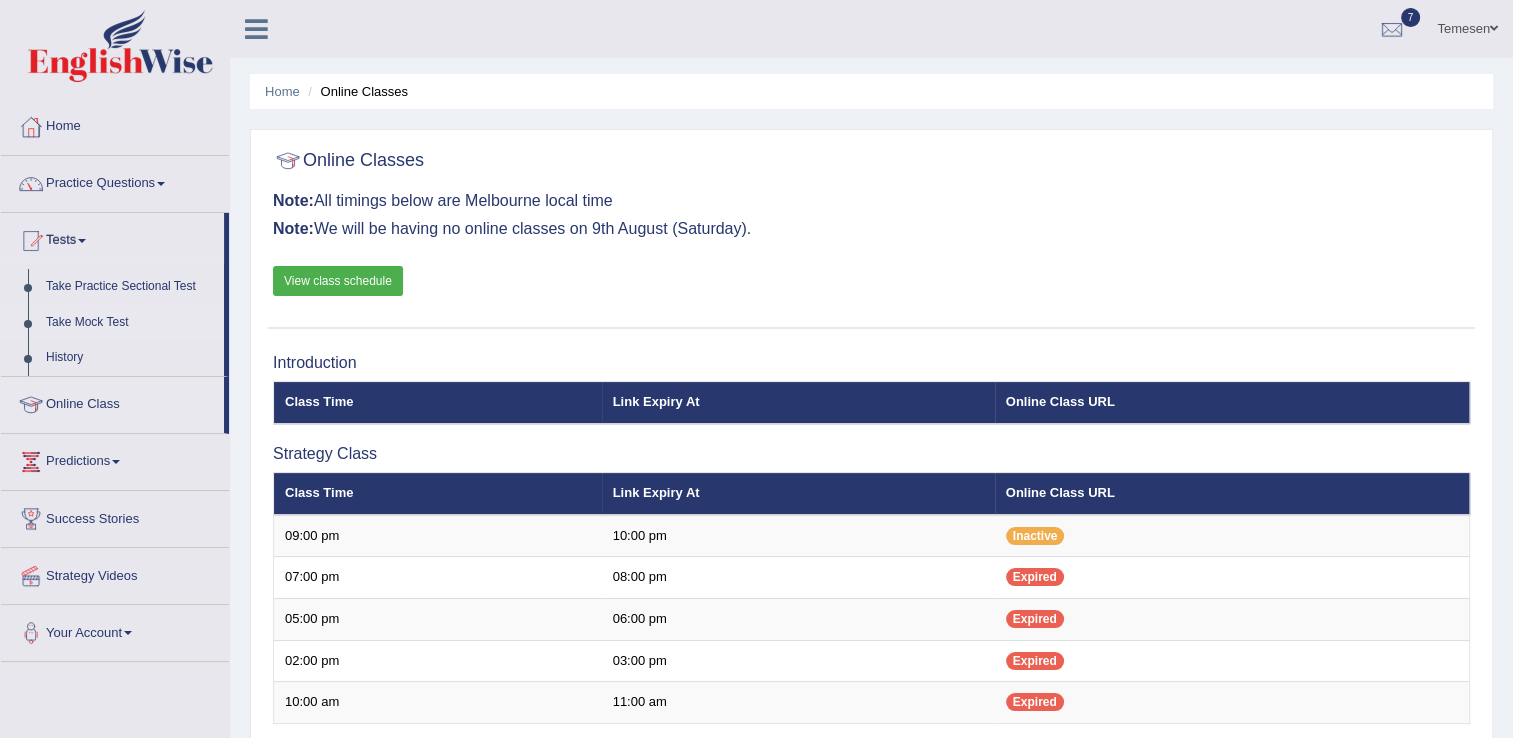 click on "Take Mock Test" at bounding box center [130, 323] 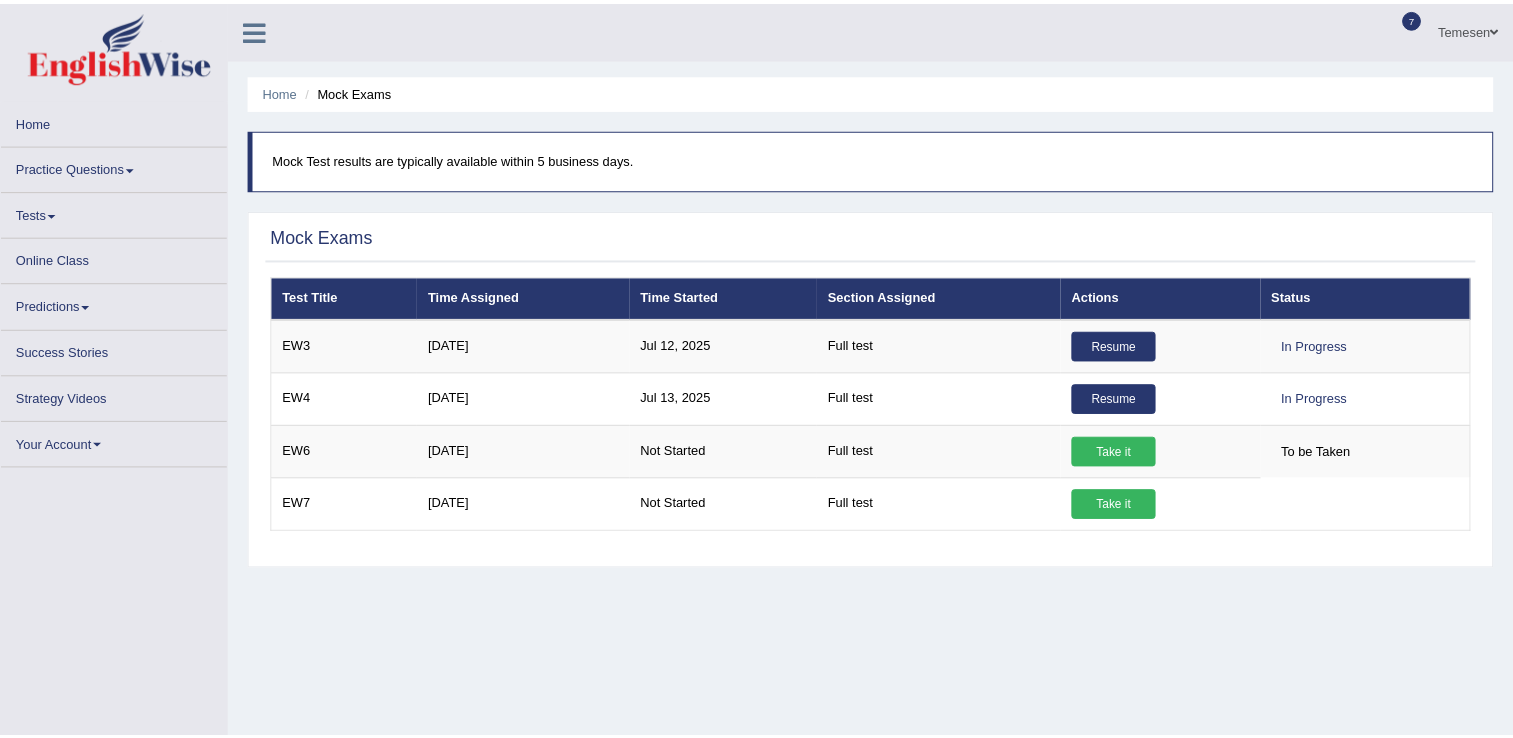 scroll, scrollTop: 0, scrollLeft: 0, axis: both 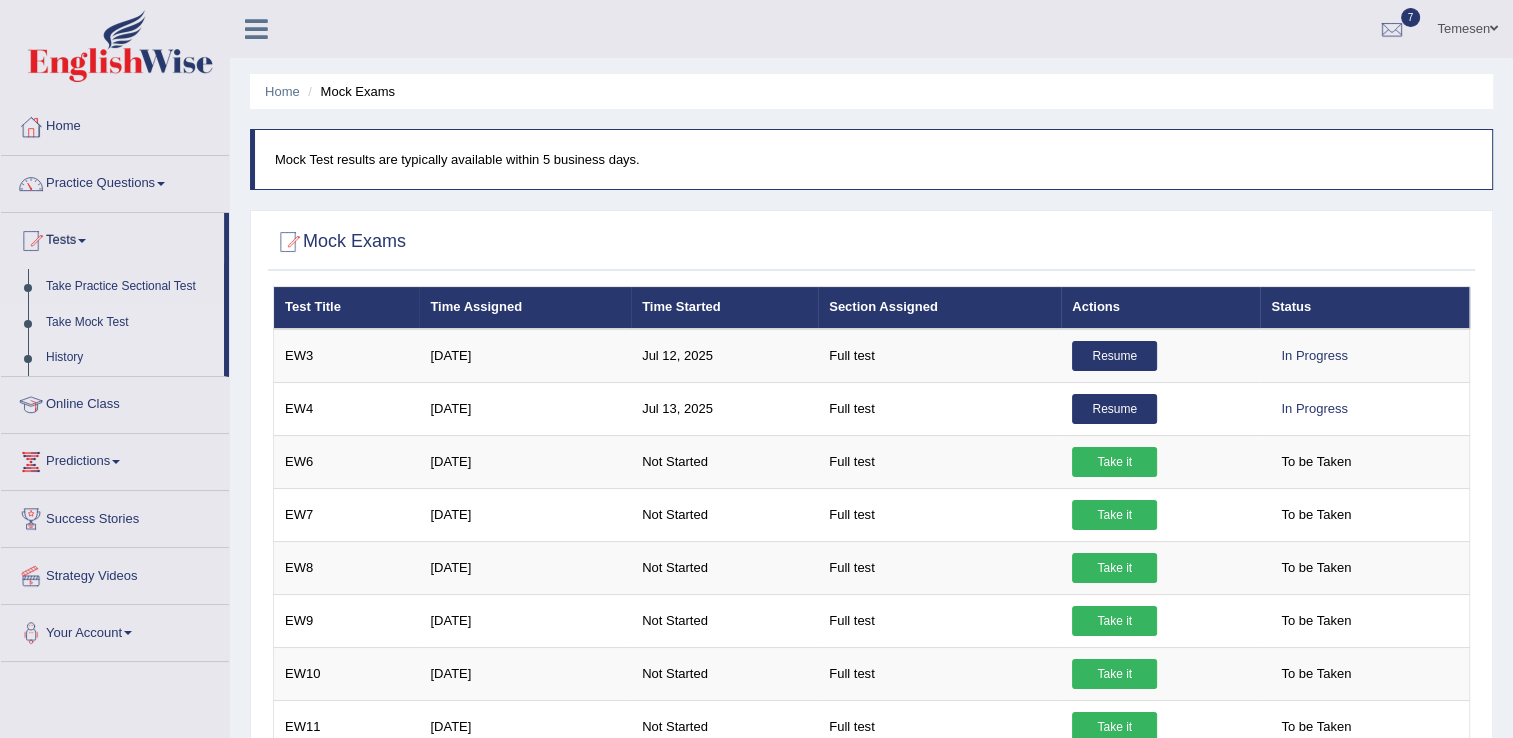 click on "History" at bounding box center (130, 358) 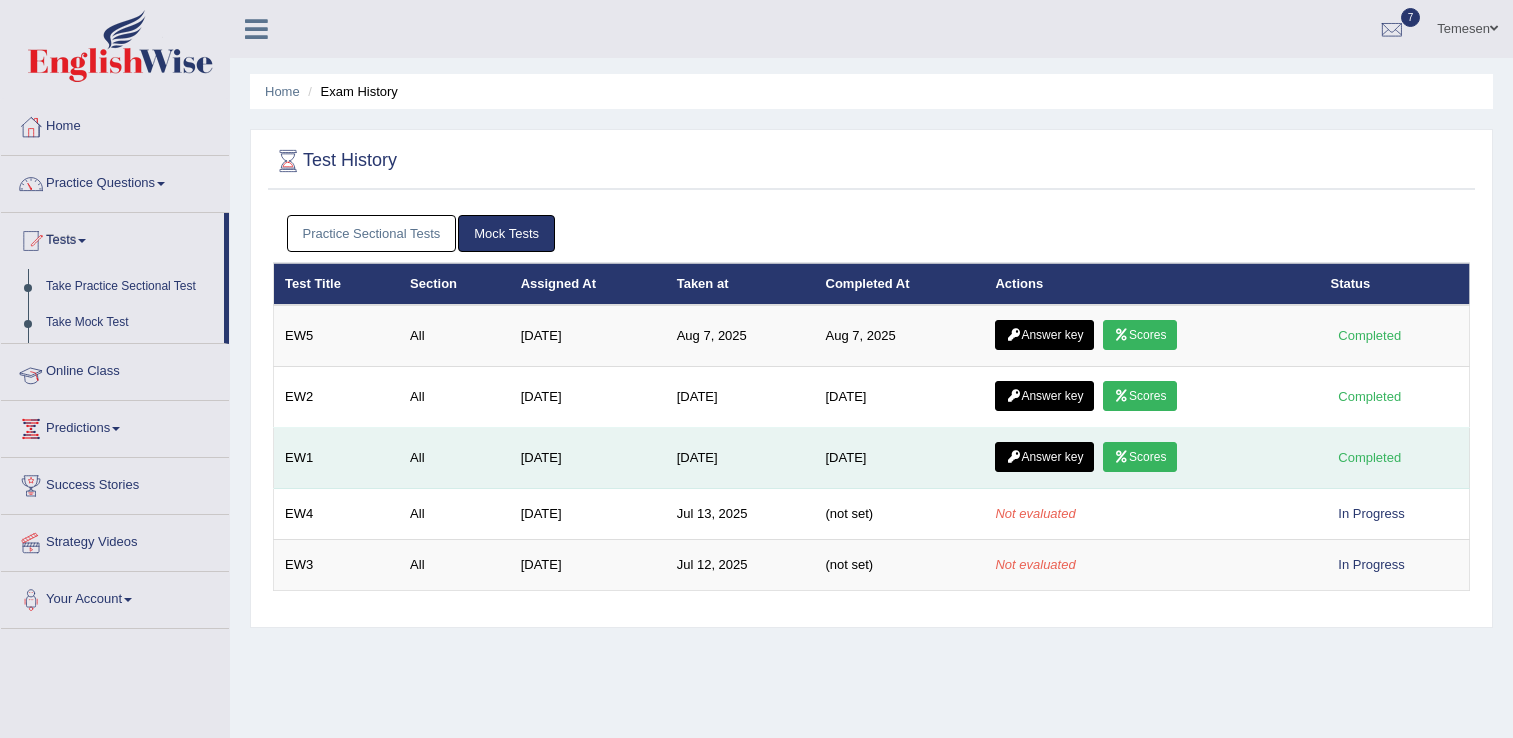 scroll, scrollTop: 0, scrollLeft: 0, axis: both 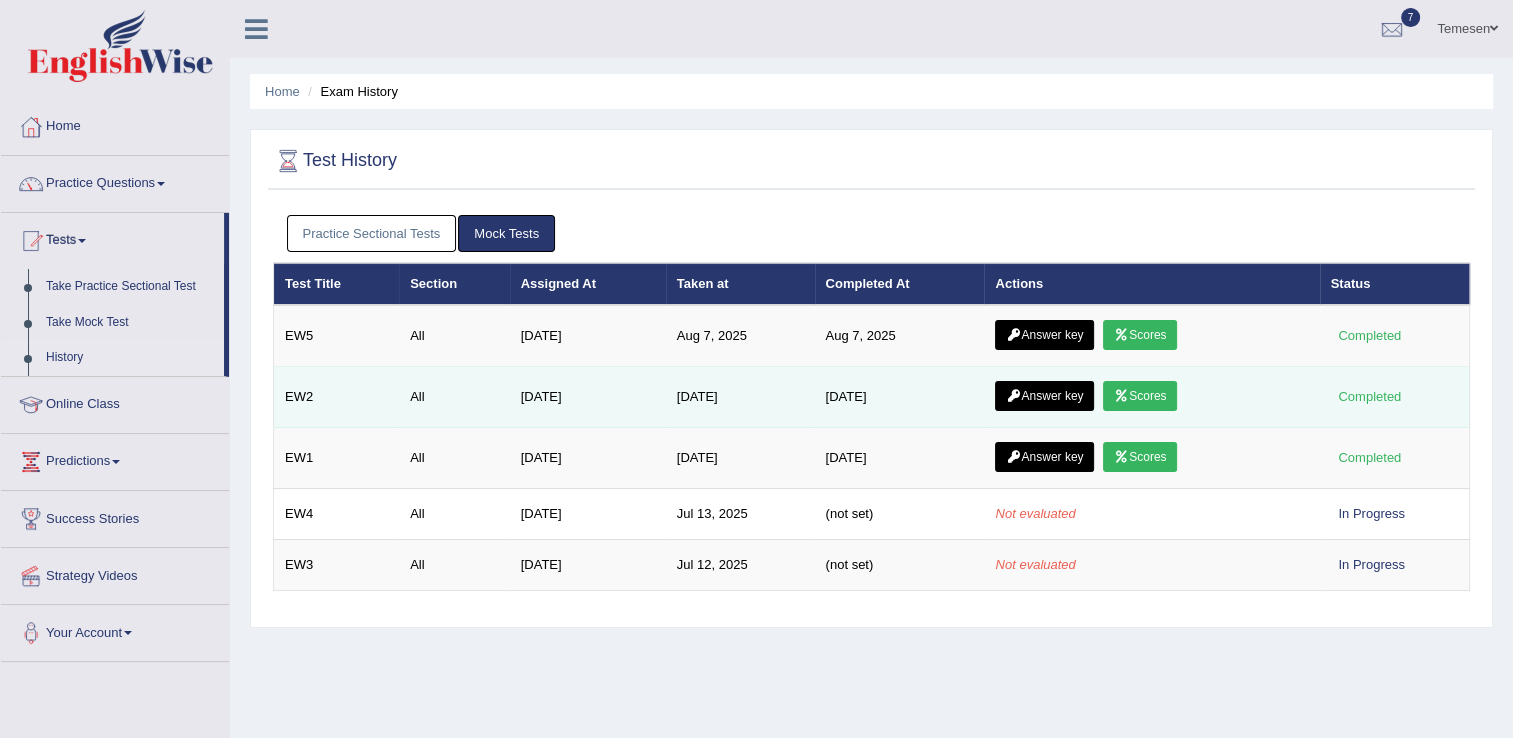 click on "Scores" at bounding box center (1140, 396) 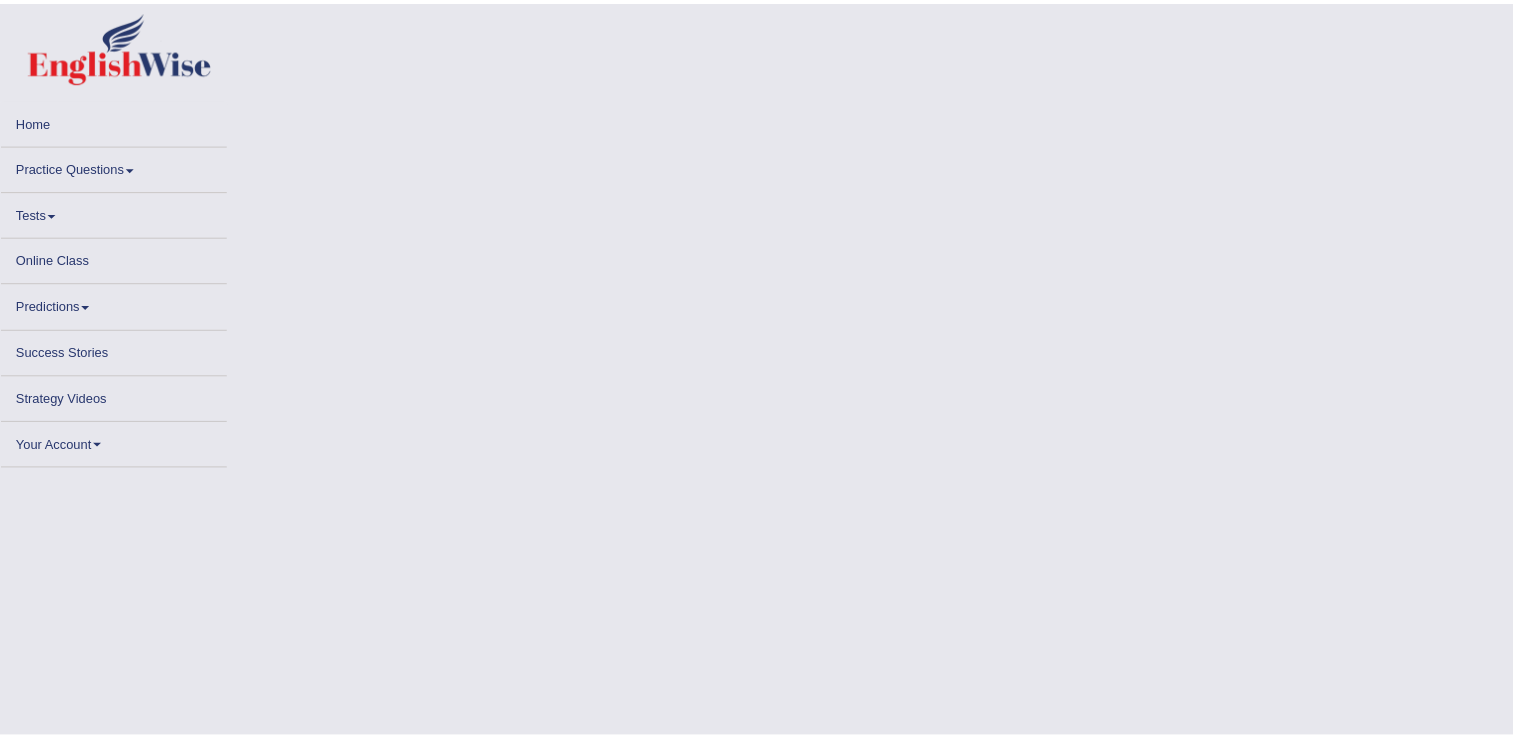 scroll, scrollTop: 0, scrollLeft: 0, axis: both 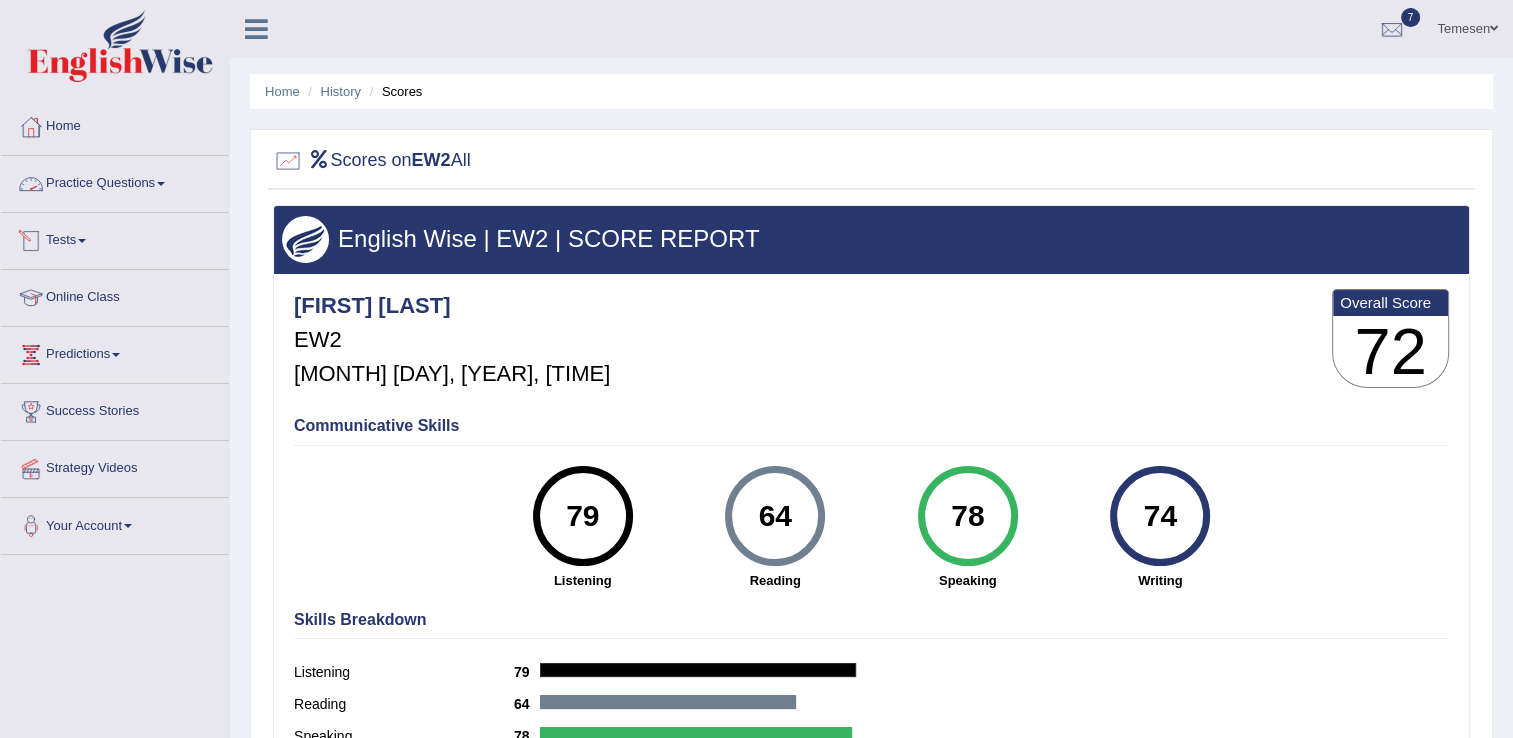 click on "Practice Questions" at bounding box center [115, 181] 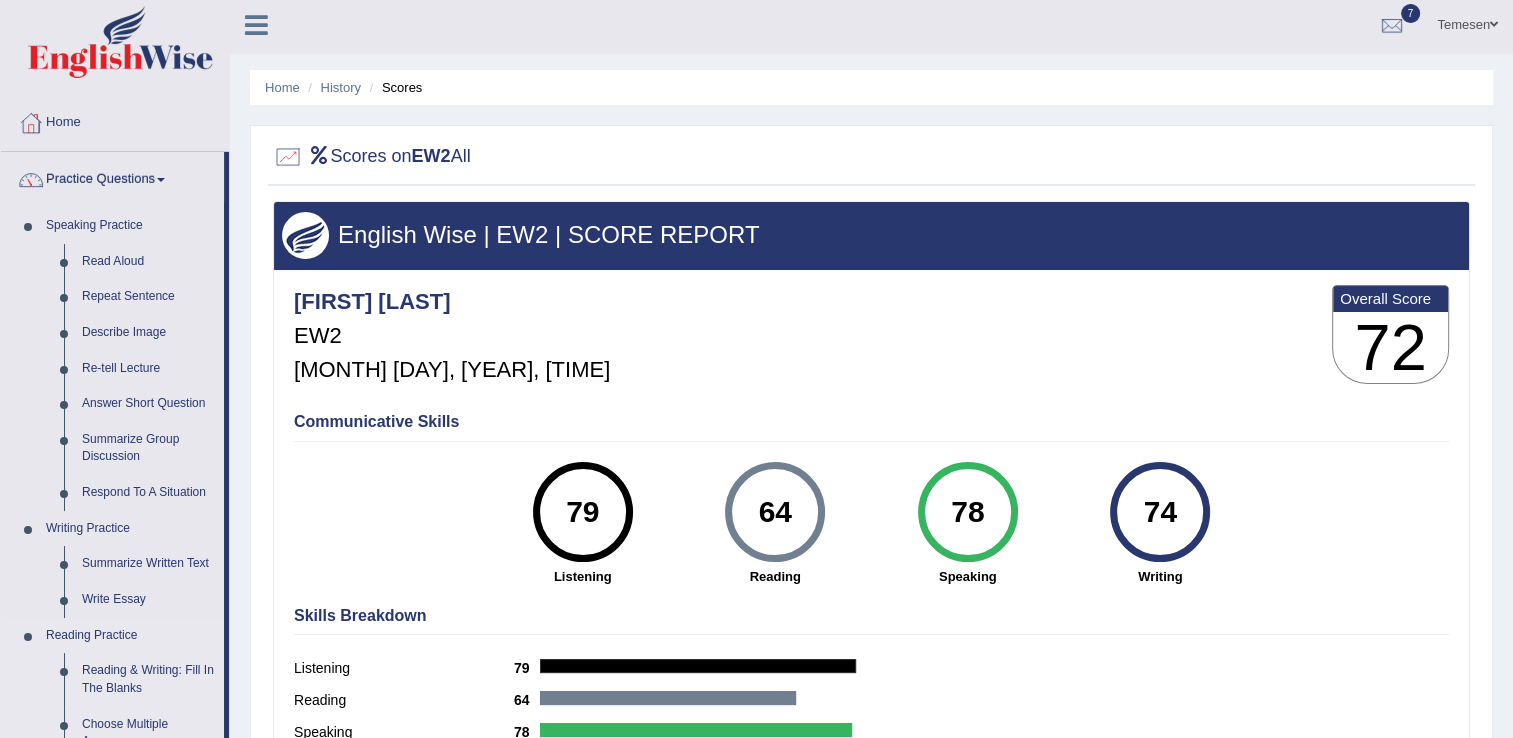 scroll, scrollTop: 0, scrollLeft: 0, axis: both 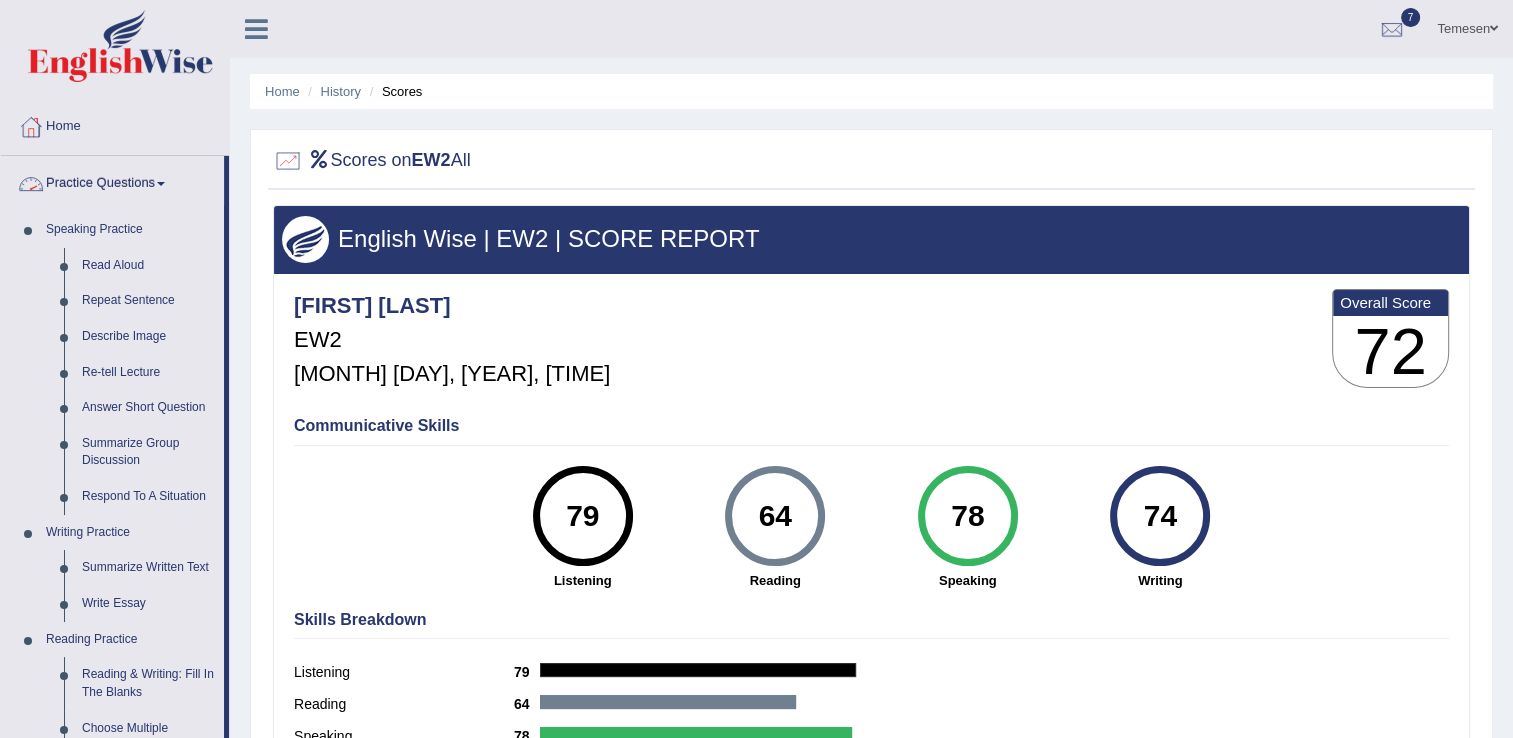 click on "Practice Questions" at bounding box center [112, 181] 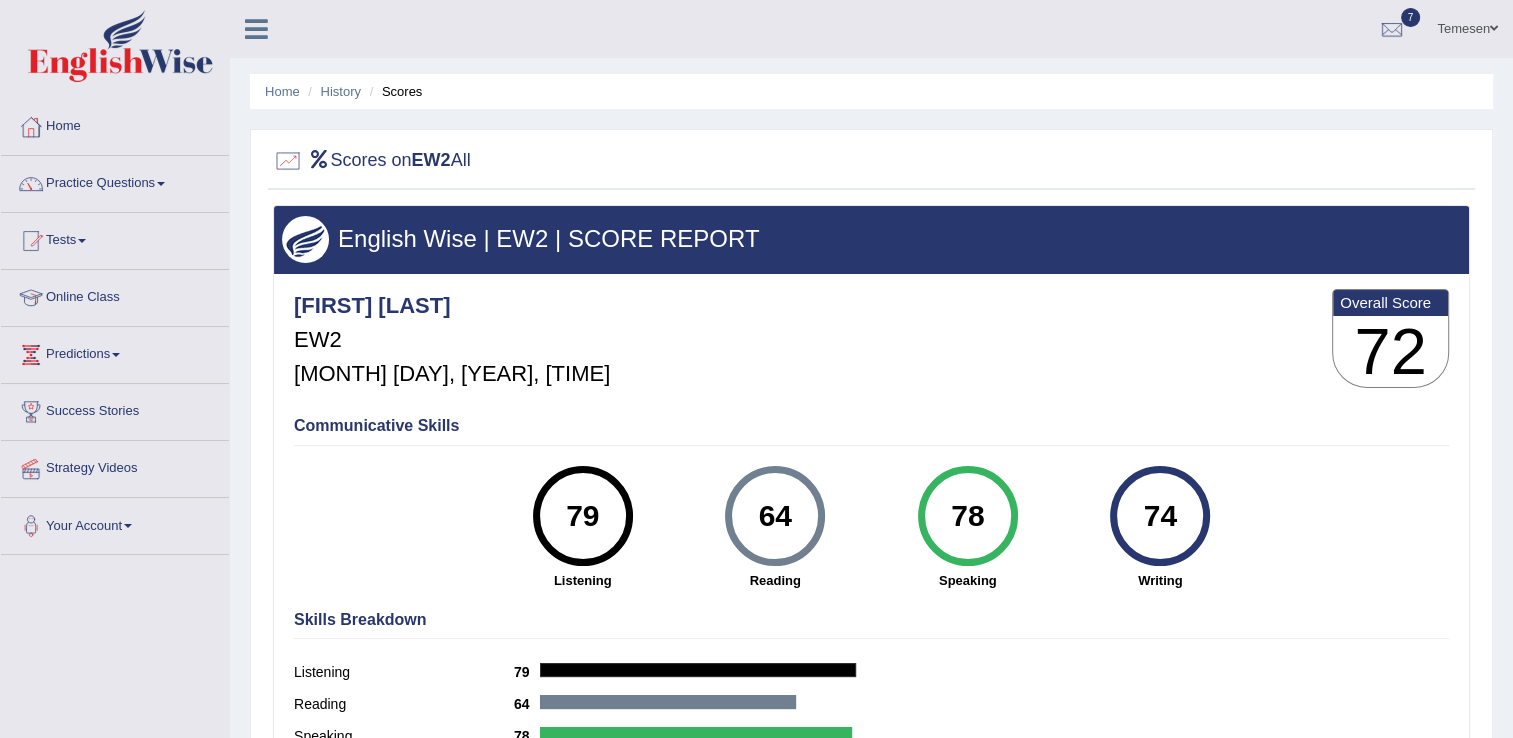 click on "Online Class" at bounding box center [115, 295] 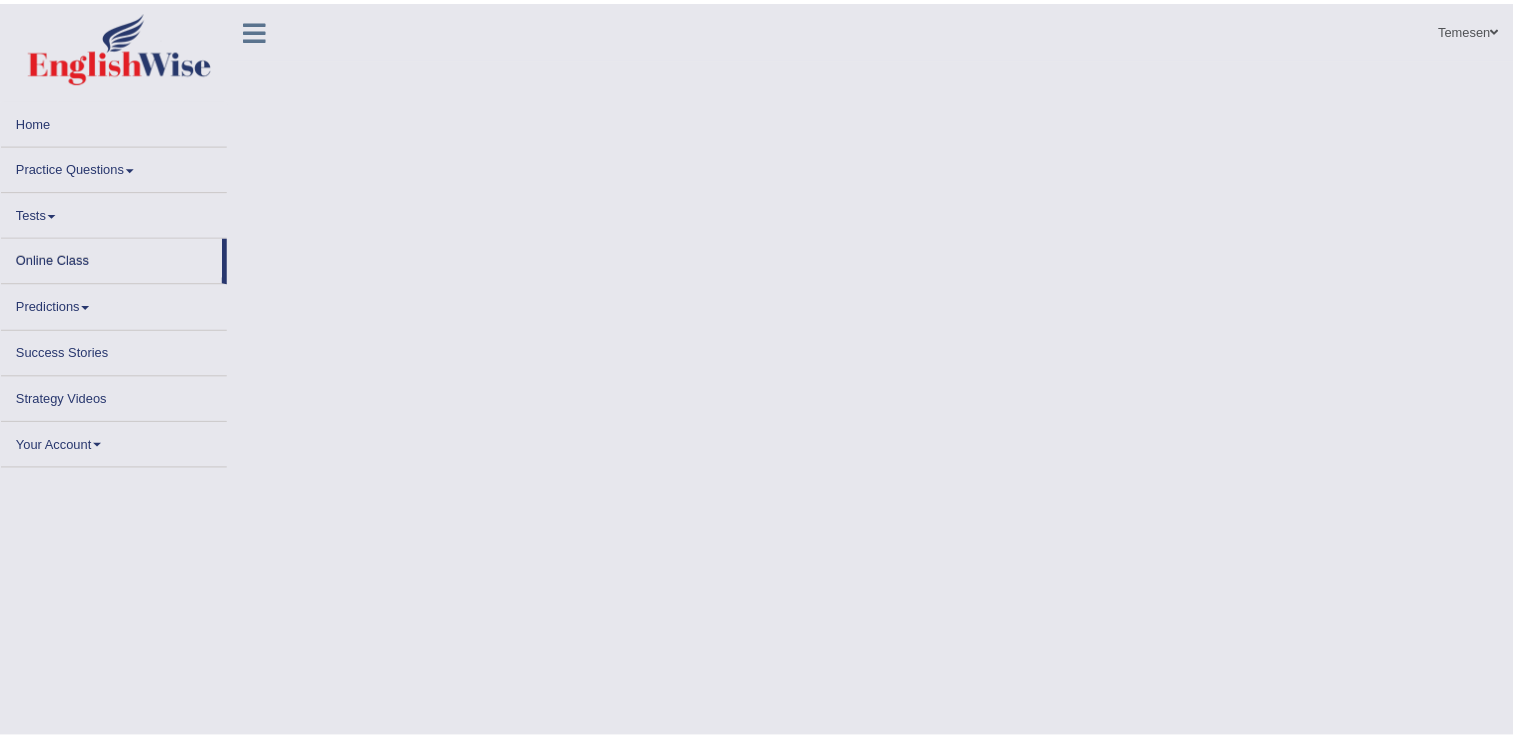 scroll, scrollTop: 0, scrollLeft: 0, axis: both 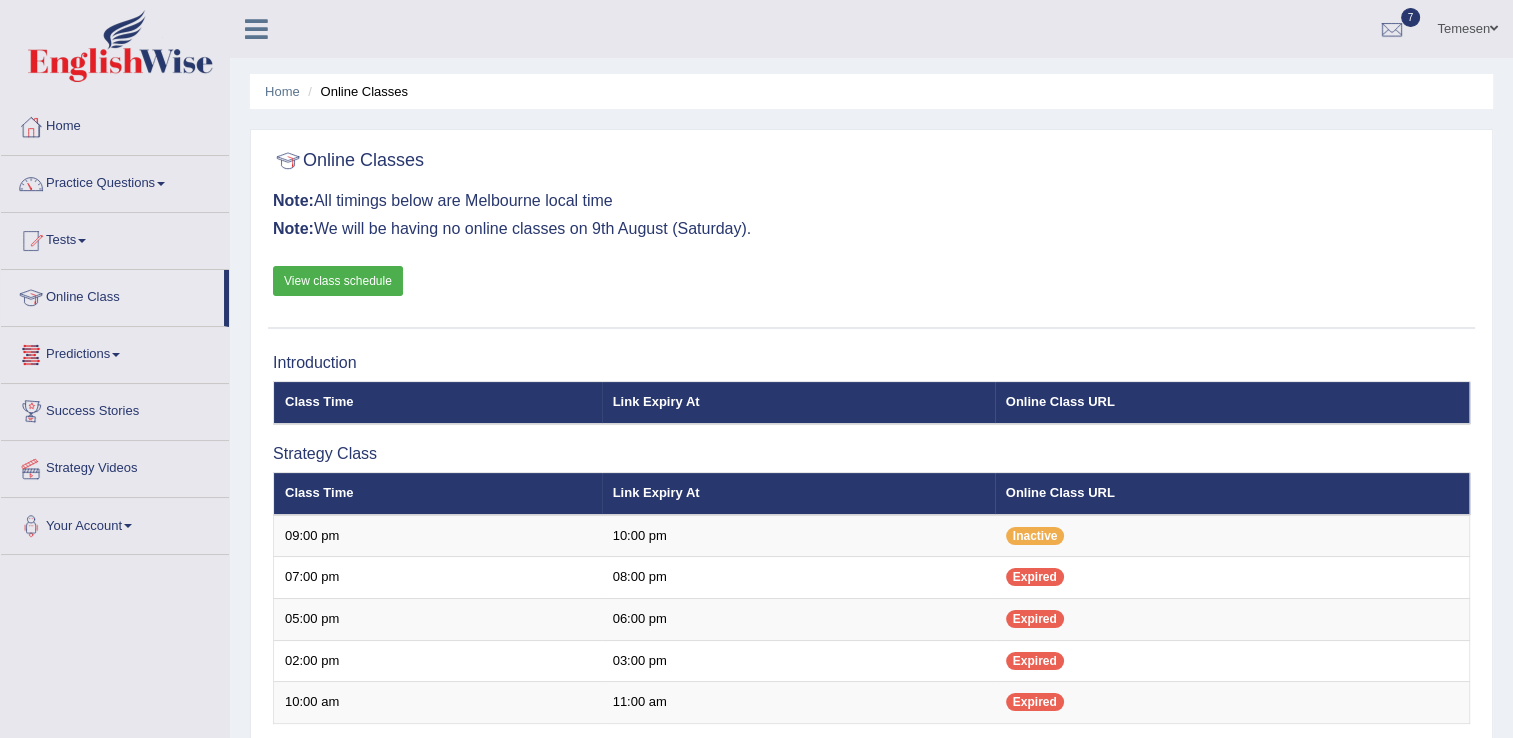 click at bounding box center (82, 241) 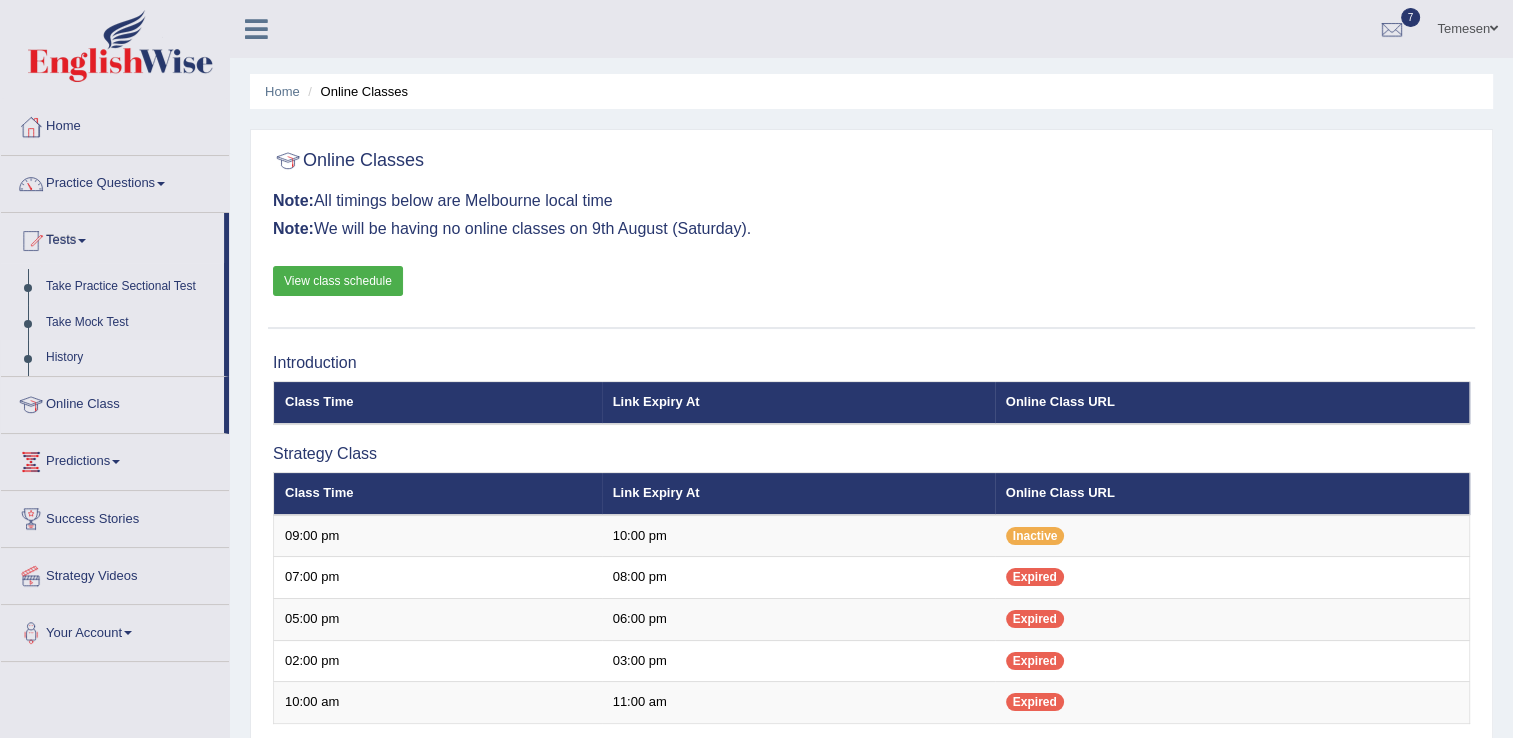 click on "History" at bounding box center (130, 358) 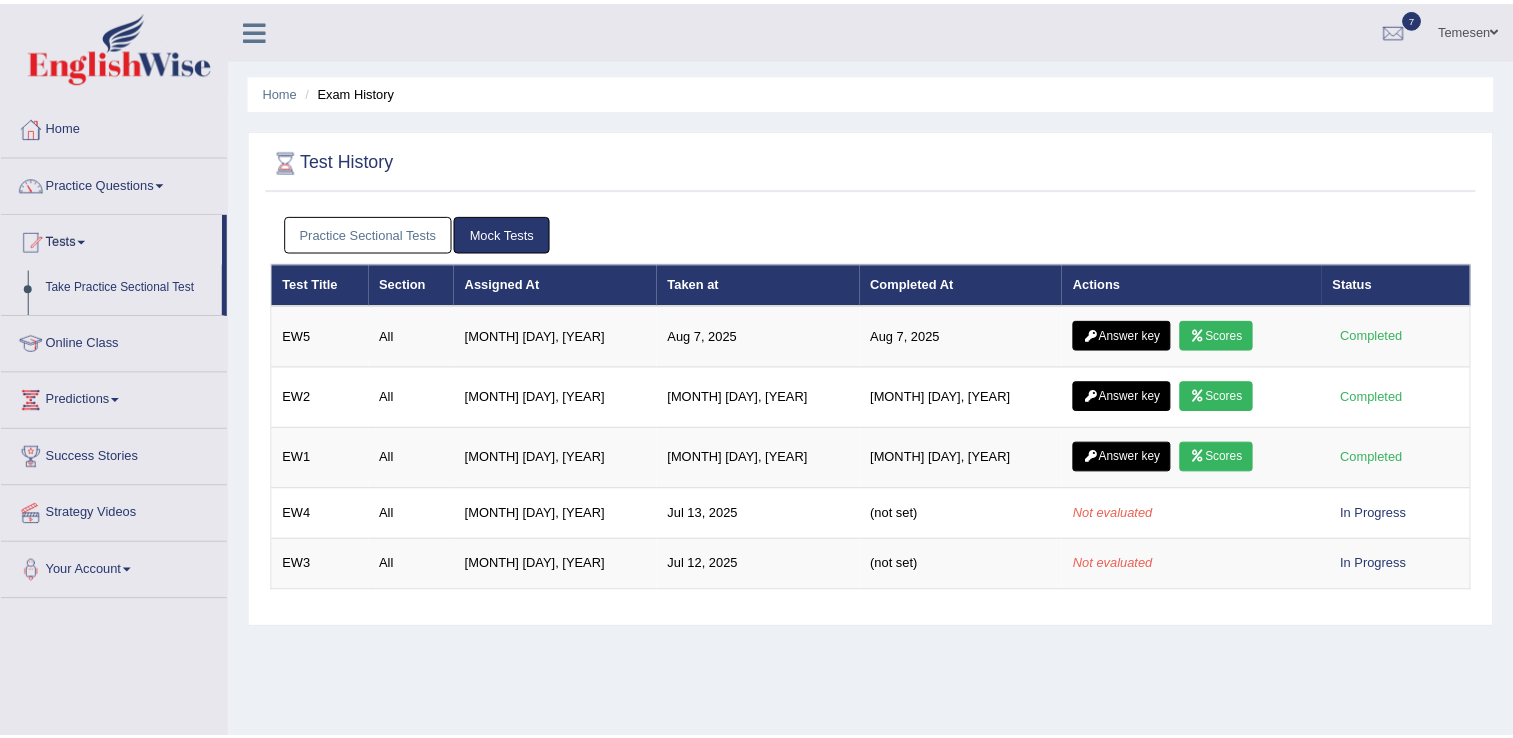 scroll, scrollTop: 0, scrollLeft: 0, axis: both 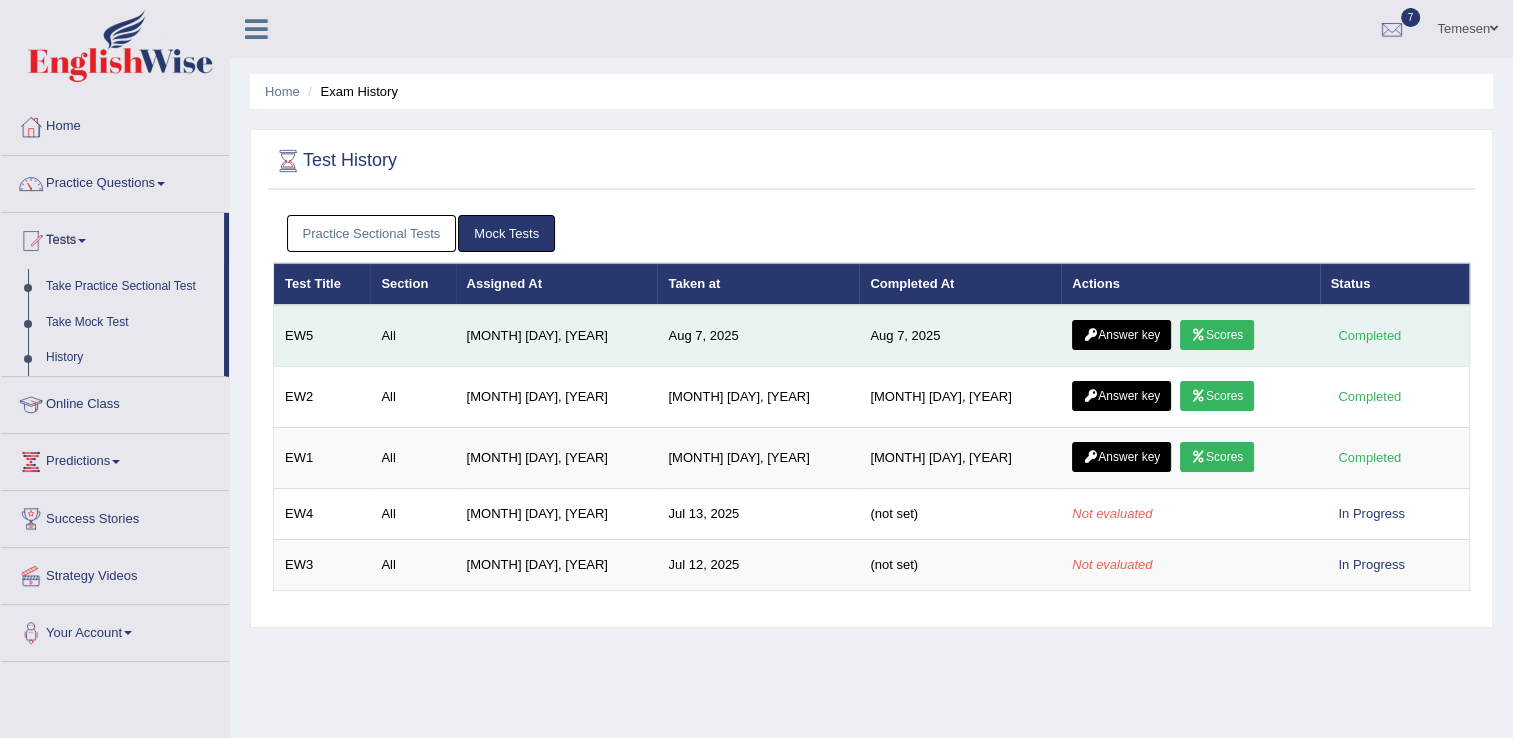 click on "Scores" at bounding box center [1217, 335] 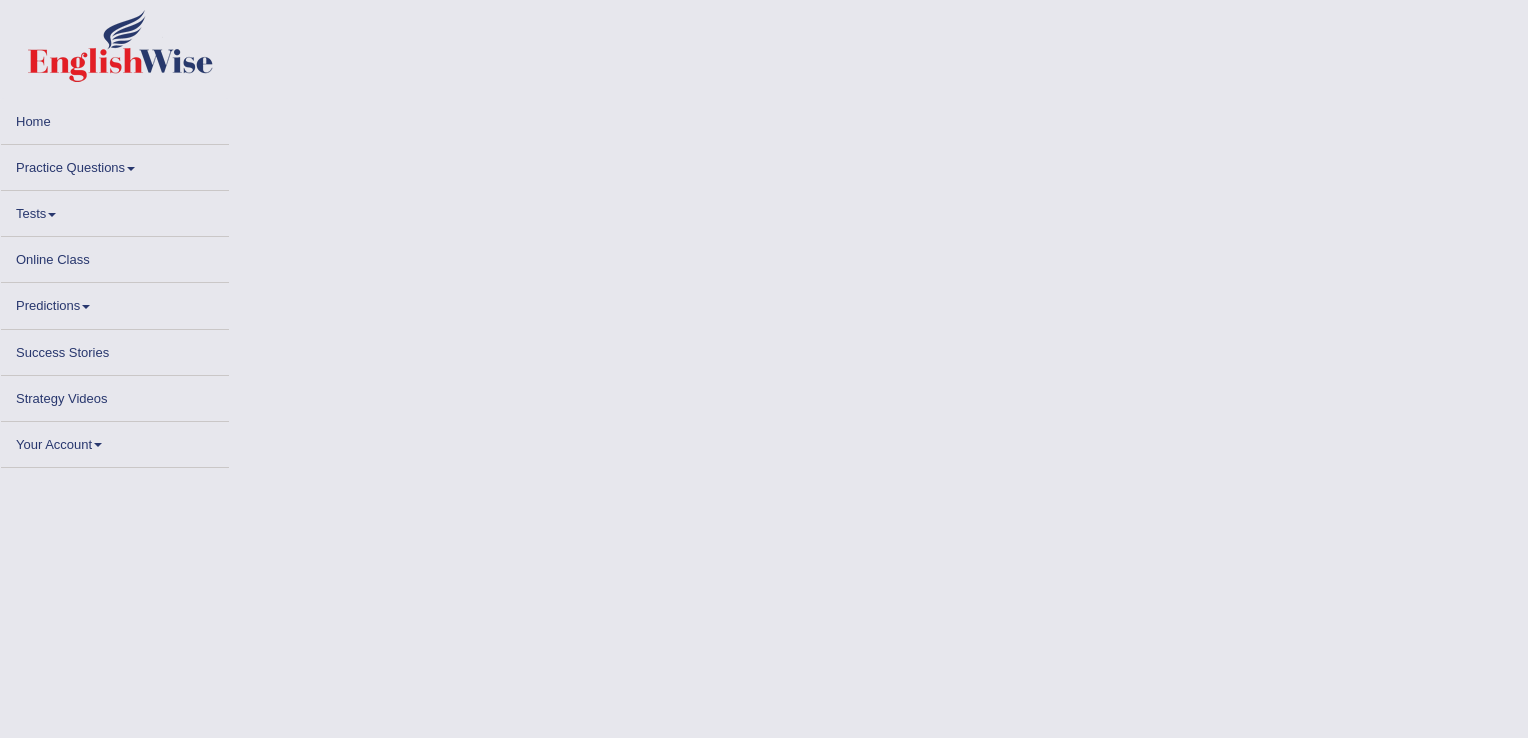 scroll, scrollTop: 0, scrollLeft: 0, axis: both 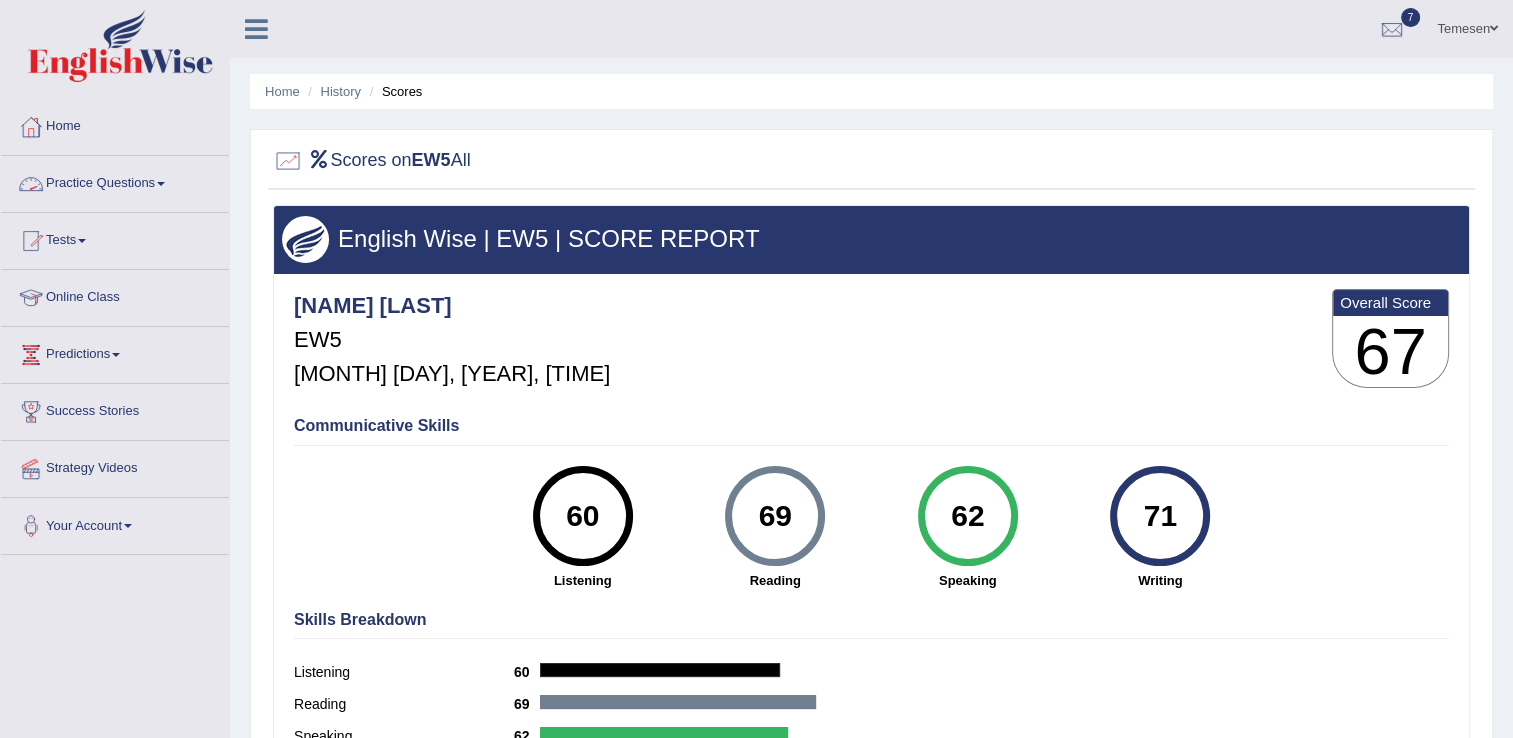 click on "Practice Questions" at bounding box center [115, 181] 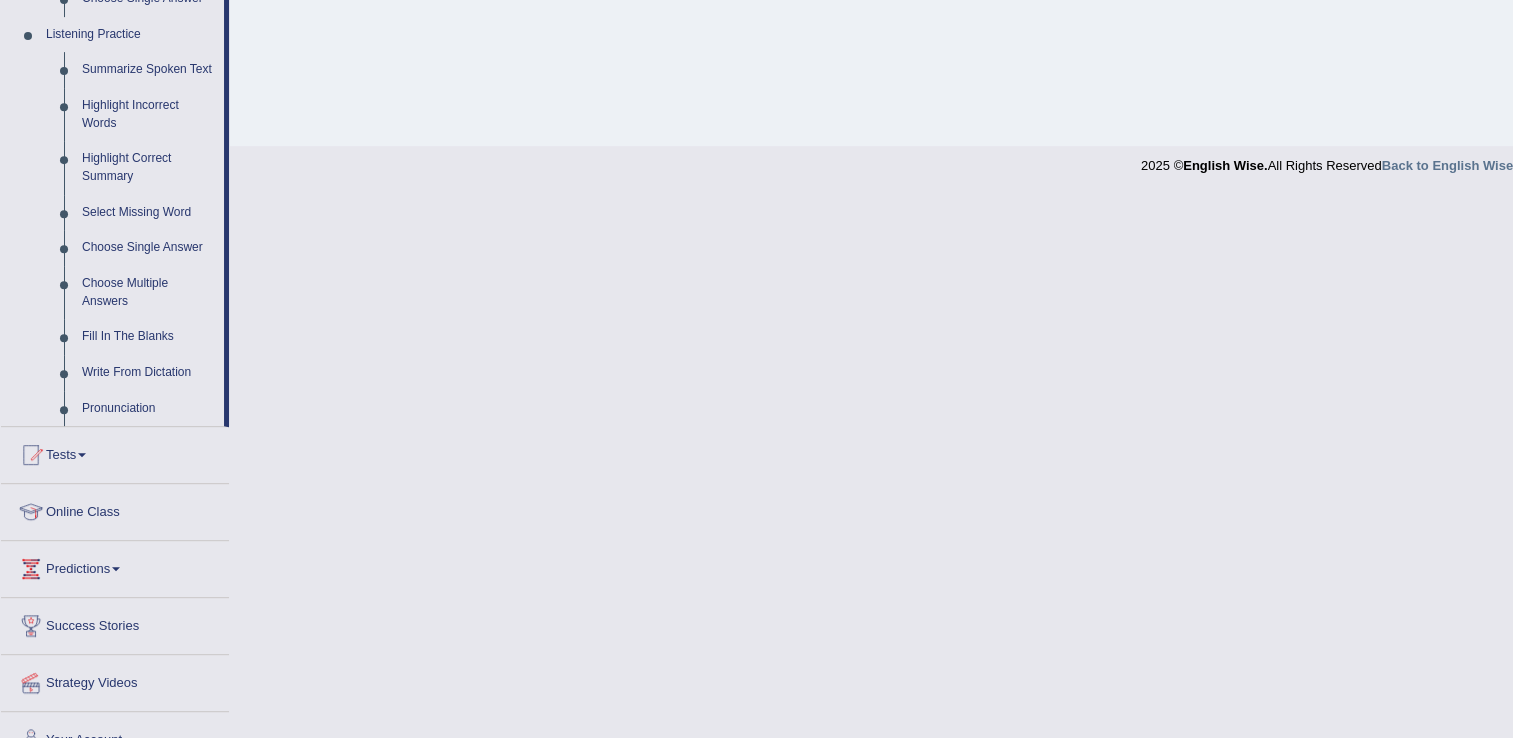 scroll, scrollTop: 884, scrollLeft: 0, axis: vertical 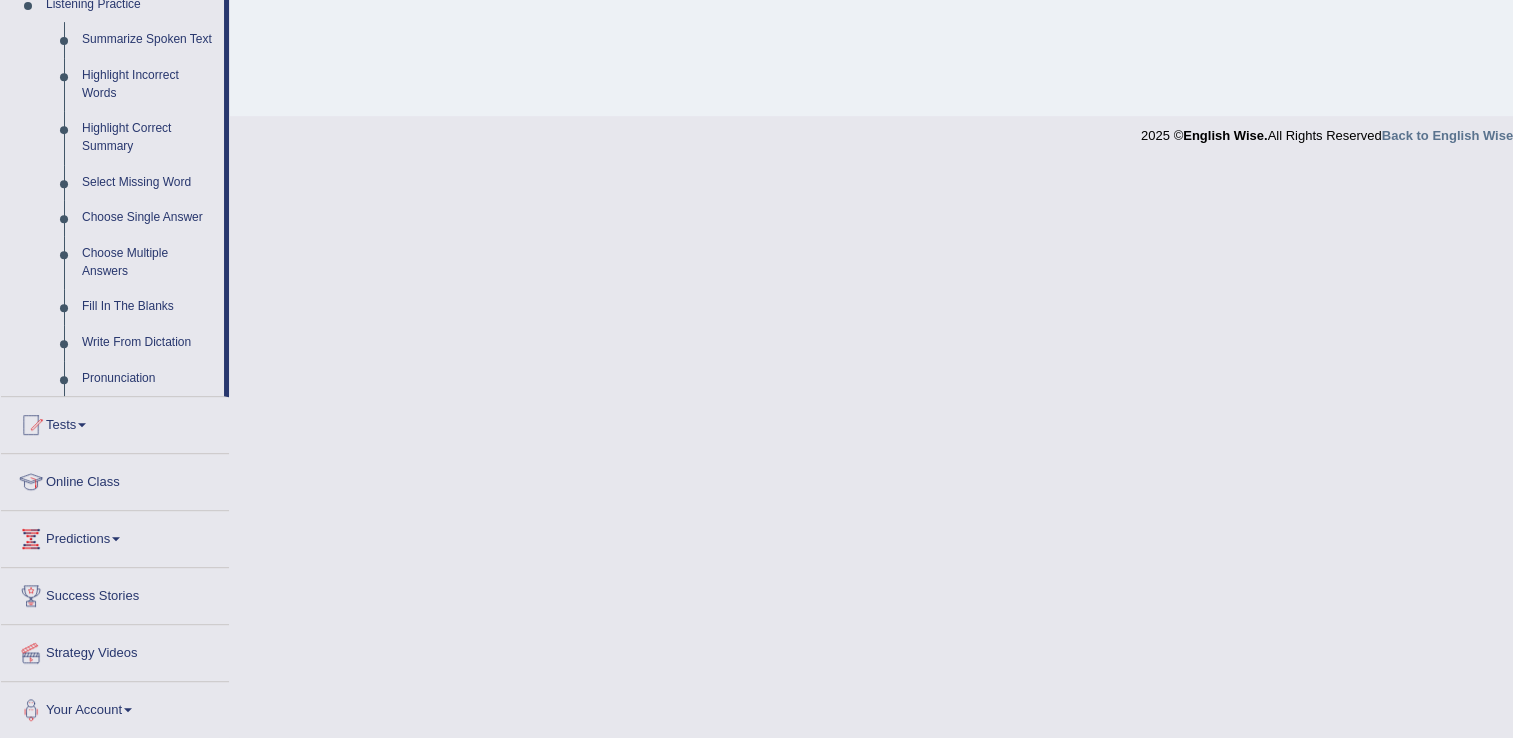 click on "Pronunciation" at bounding box center (148, 379) 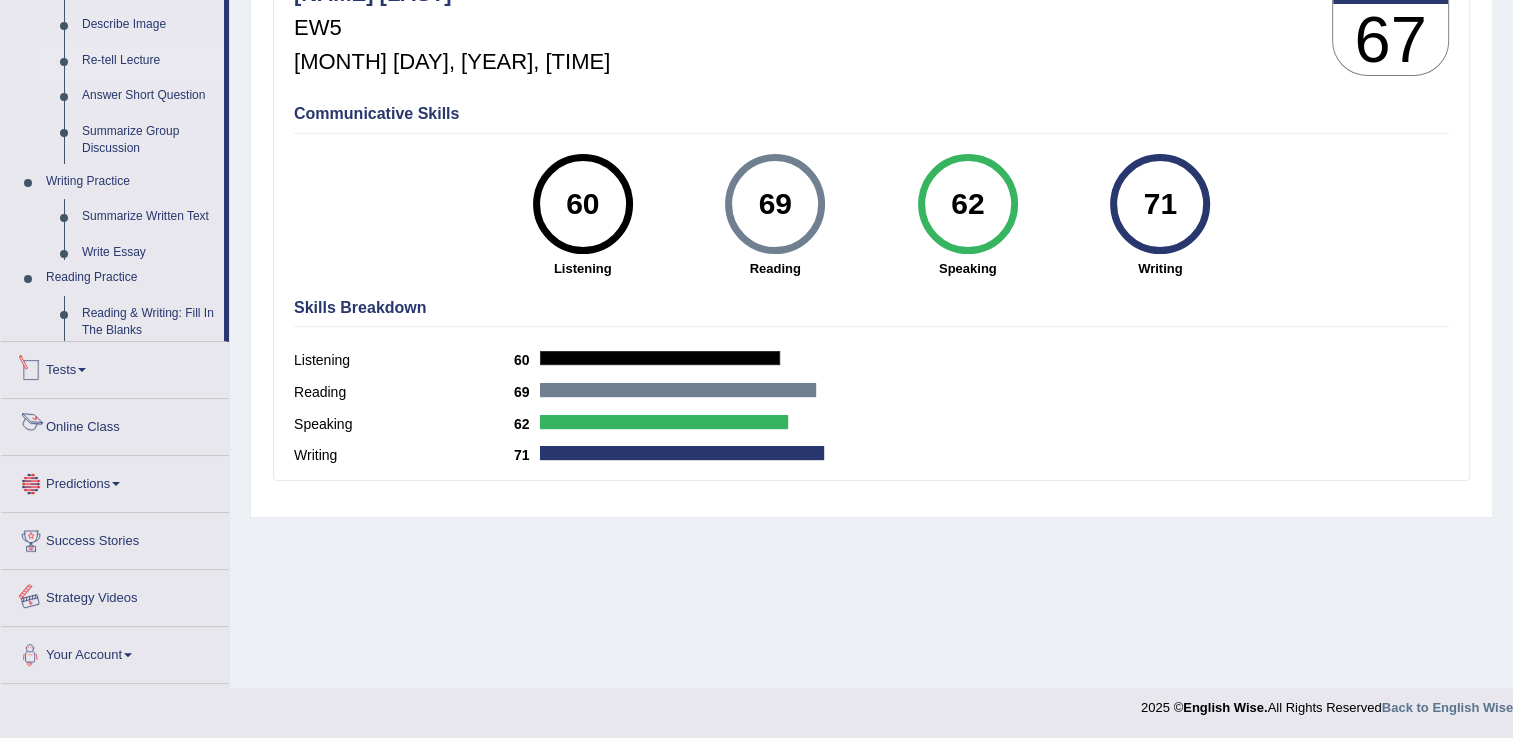 scroll, scrollTop: 312, scrollLeft: 0, axis: vertical 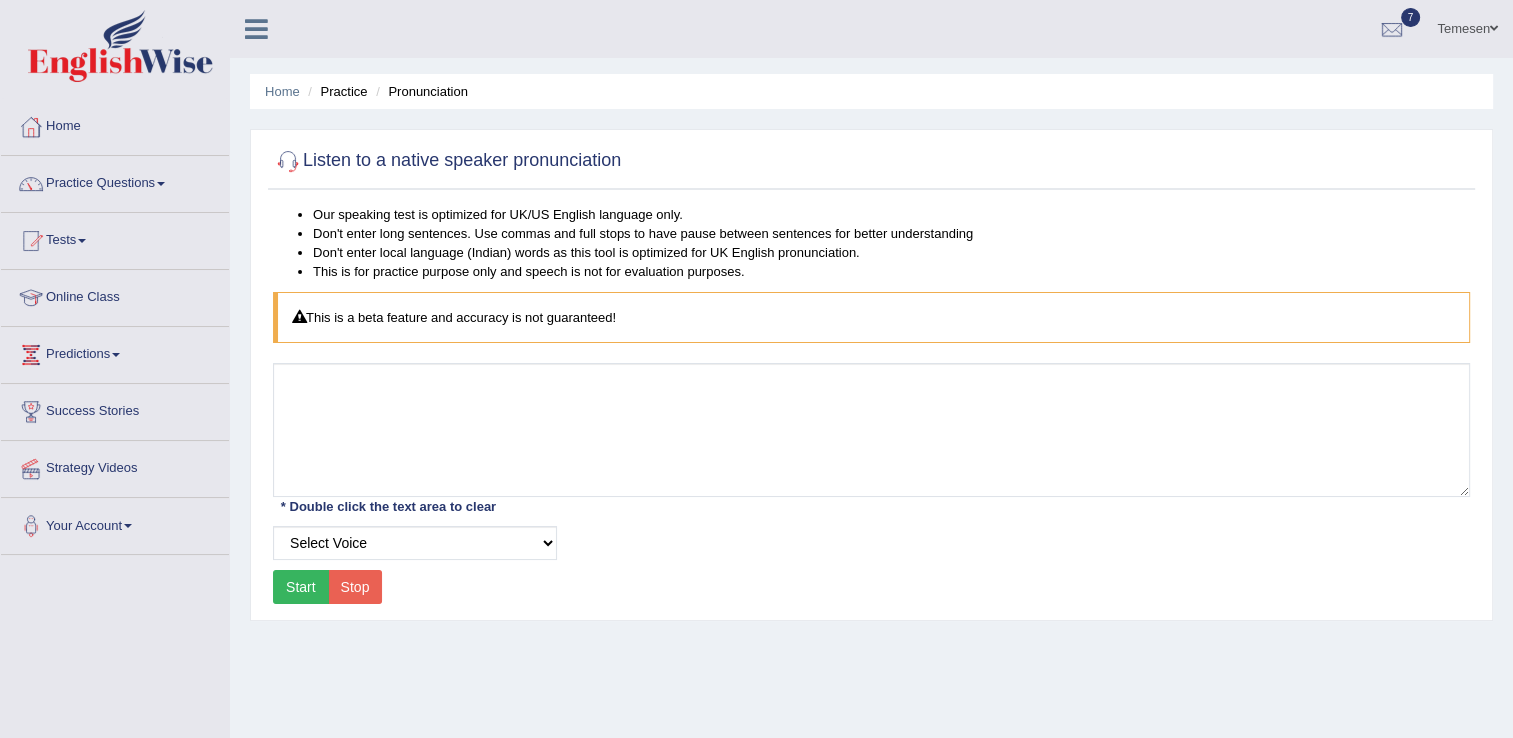click on "Start" at bounding box center [301, 587] 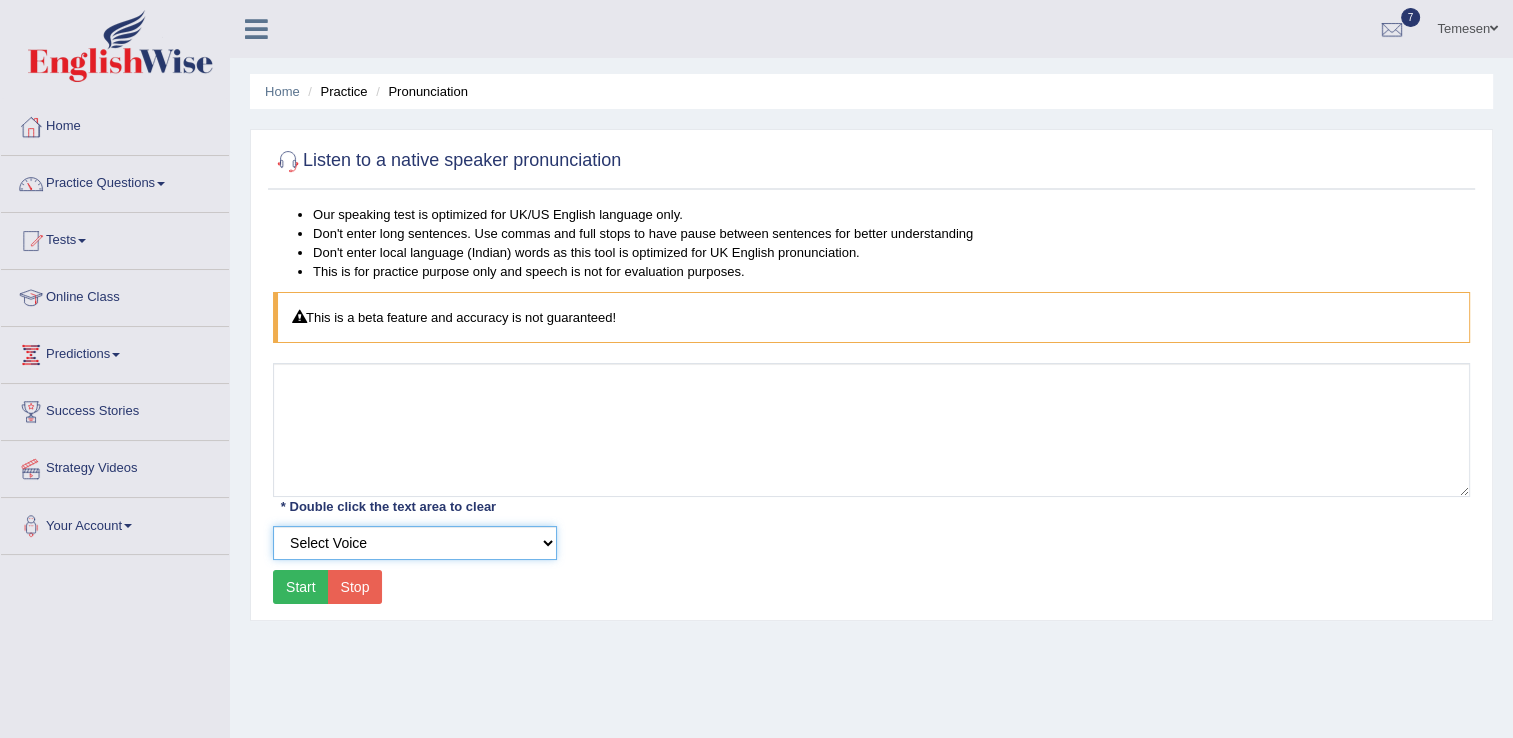 click on "Select Voice" at bounding box center [415, 543] 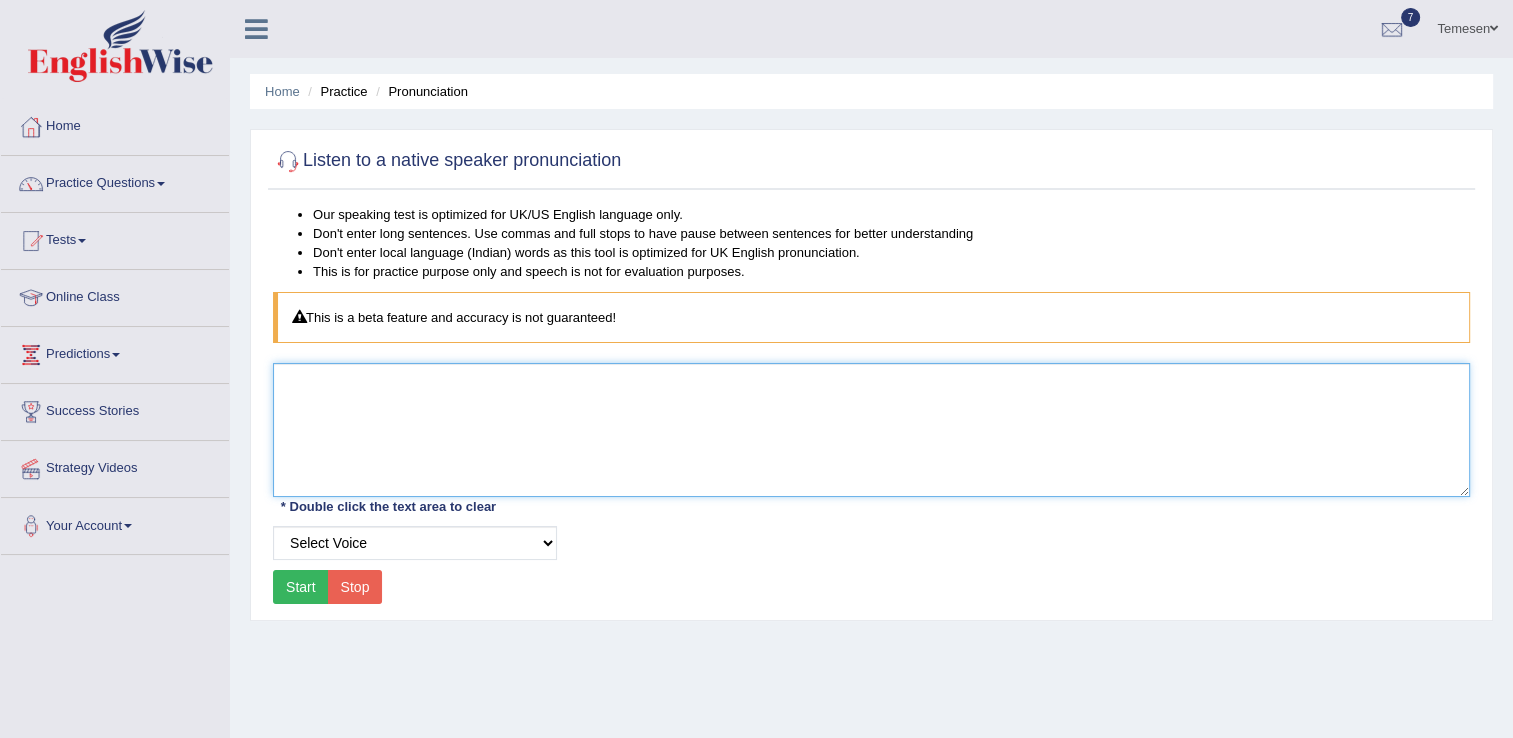 click at bounding box center (871, 430) 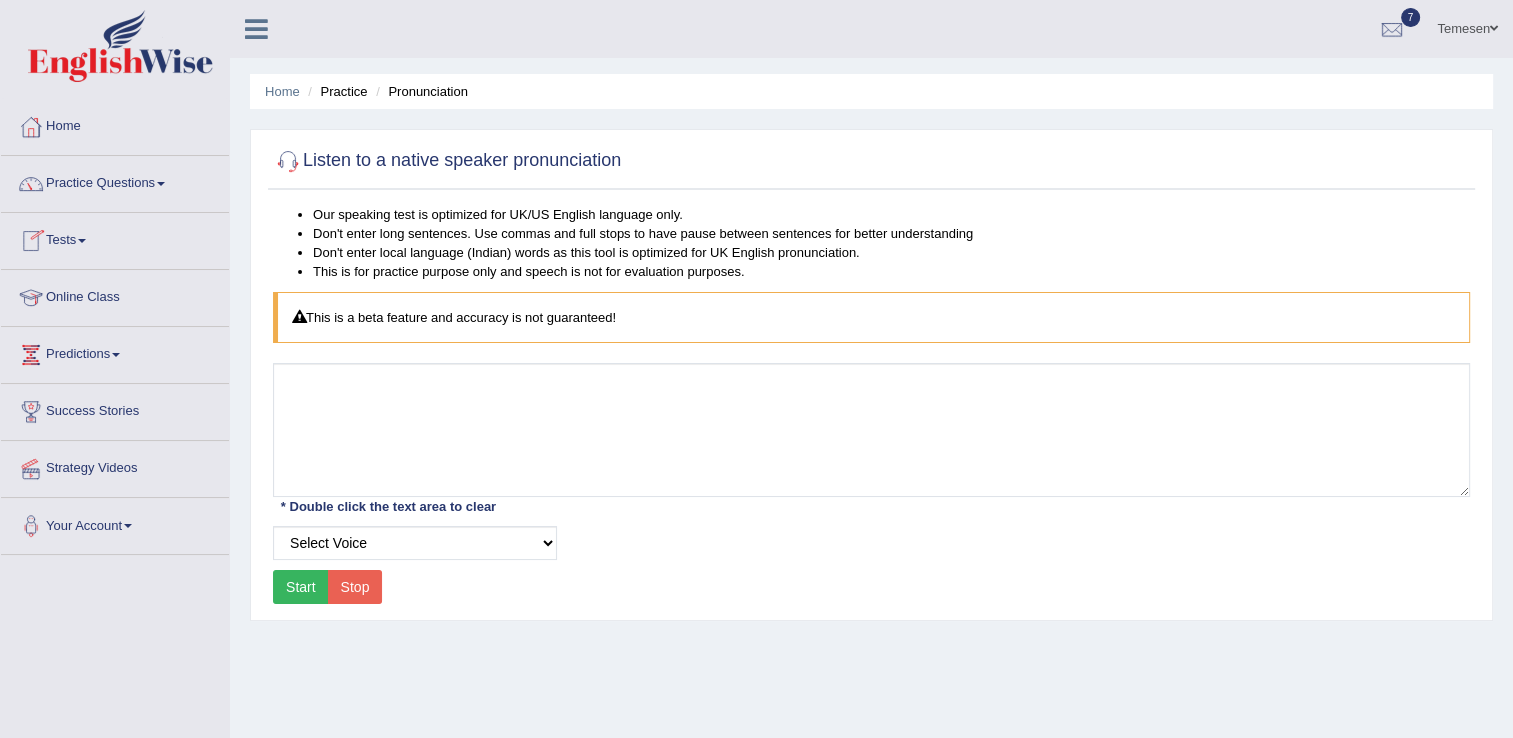 click on "Practice Questions" at bounding box center [115, 181] 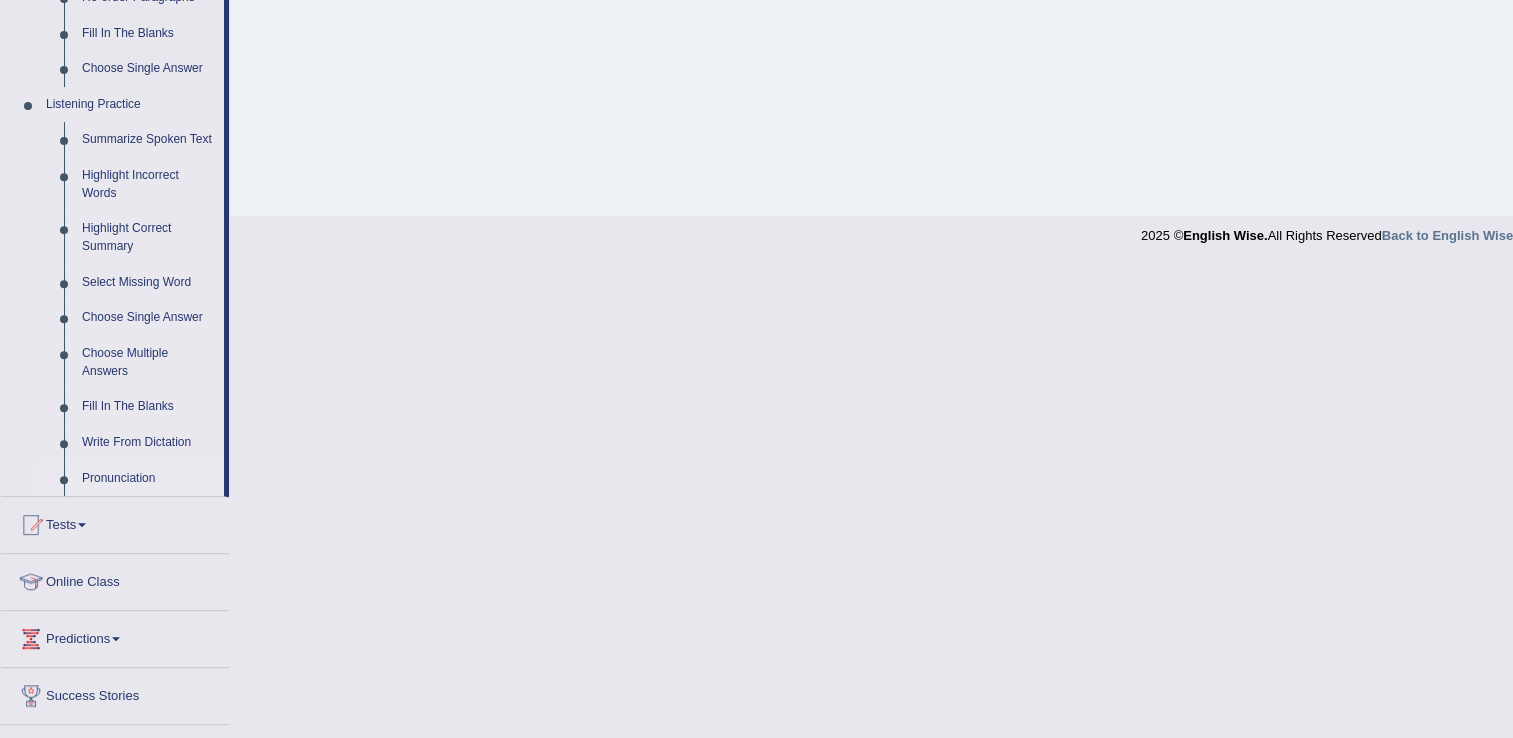 scroll, scrollTop: 684, scrollLeft: 0, axis: vertical 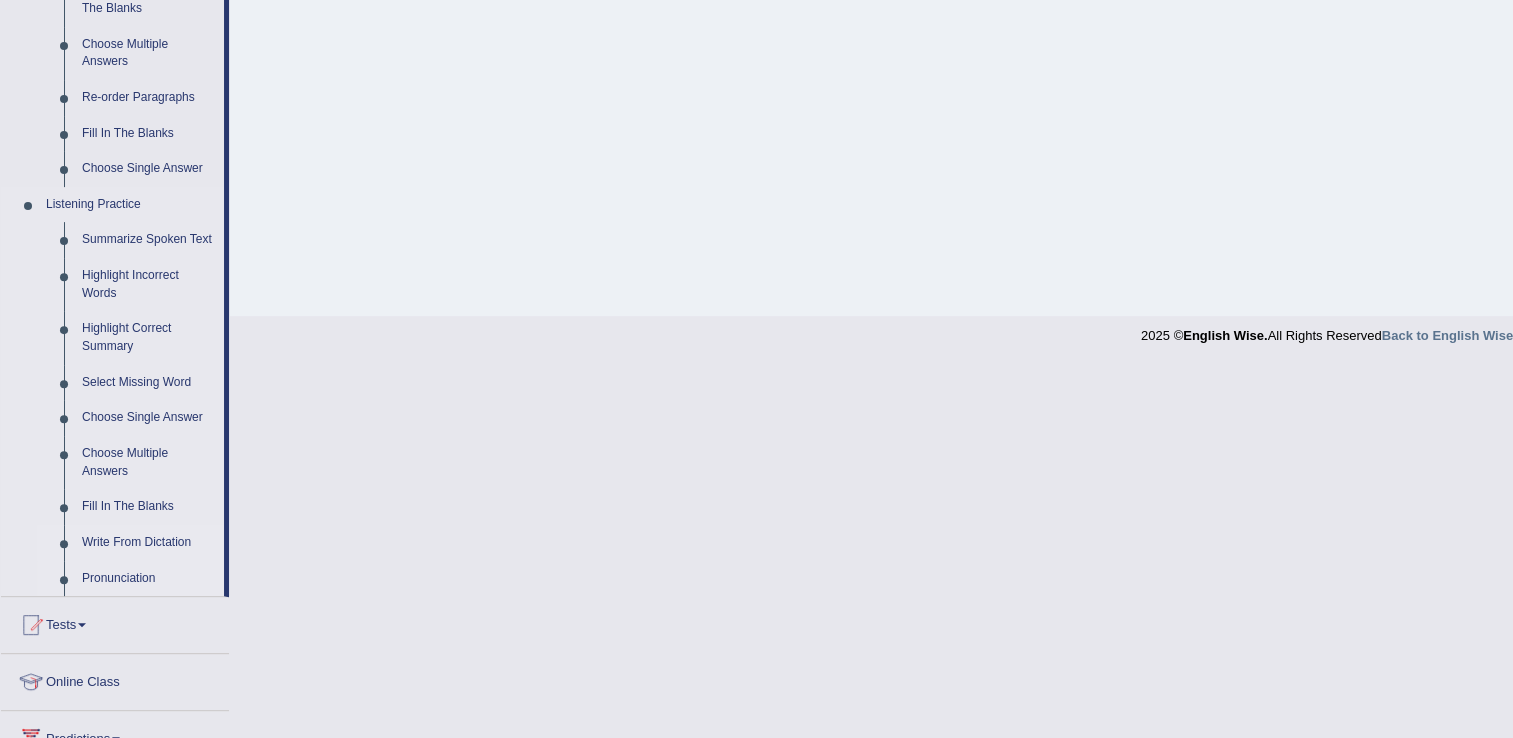 click on "Write From Dictation" at bounding box center [148, 543] 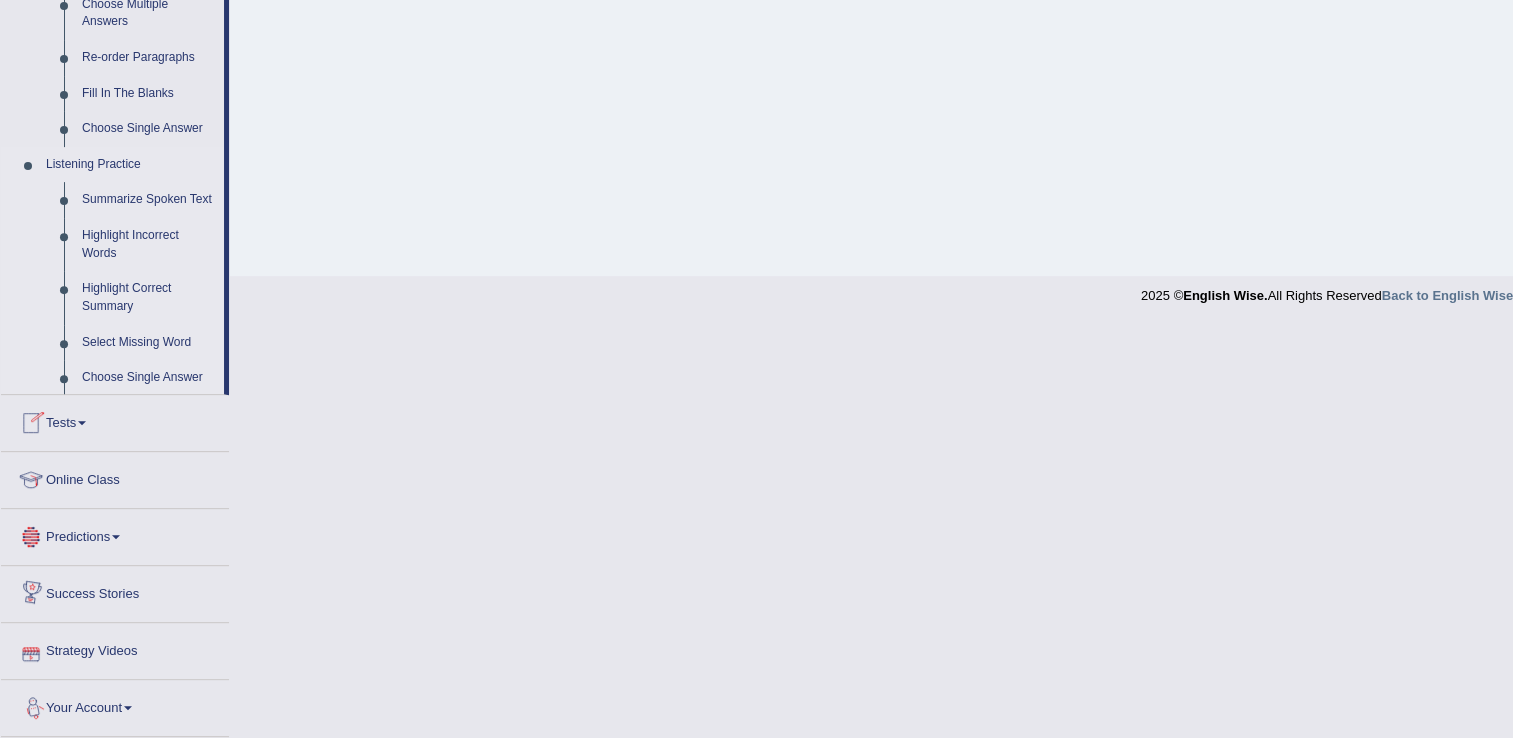 scroll, scrollTop: 869, scrollLeft: 0, axis: vertical 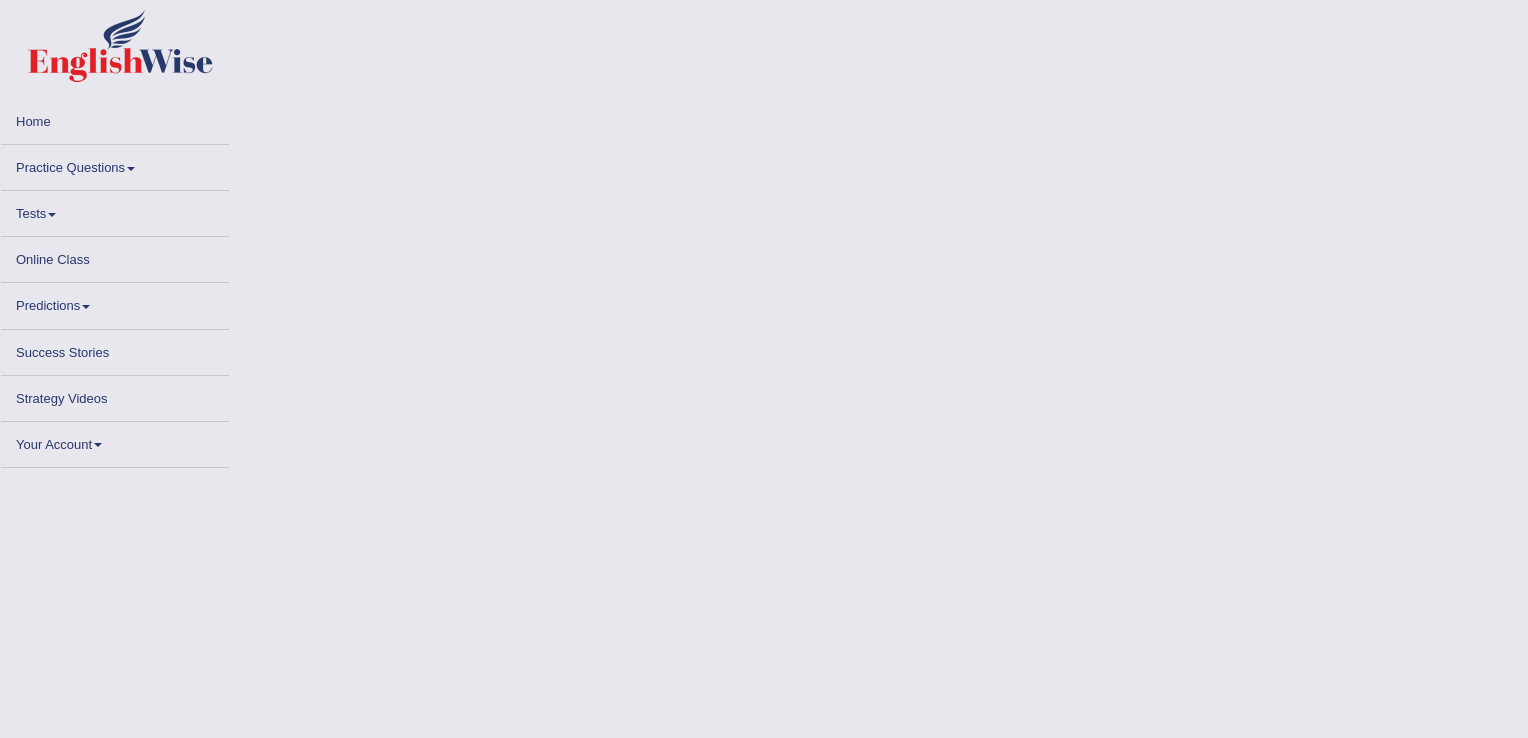 click on "Practice Questions" at bounding box center (115, 164) 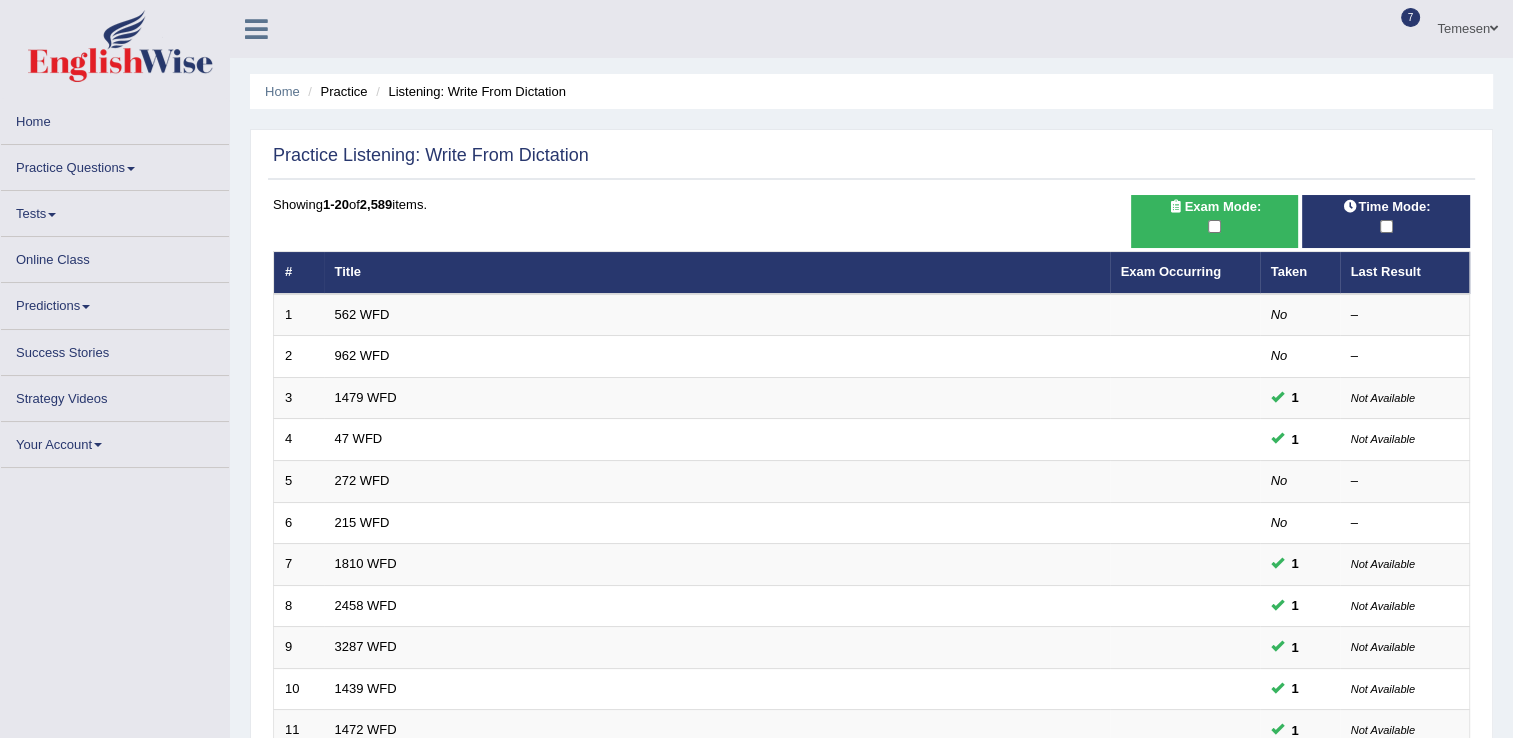 click on "Practice Questions" at bounding box center [115, 164] 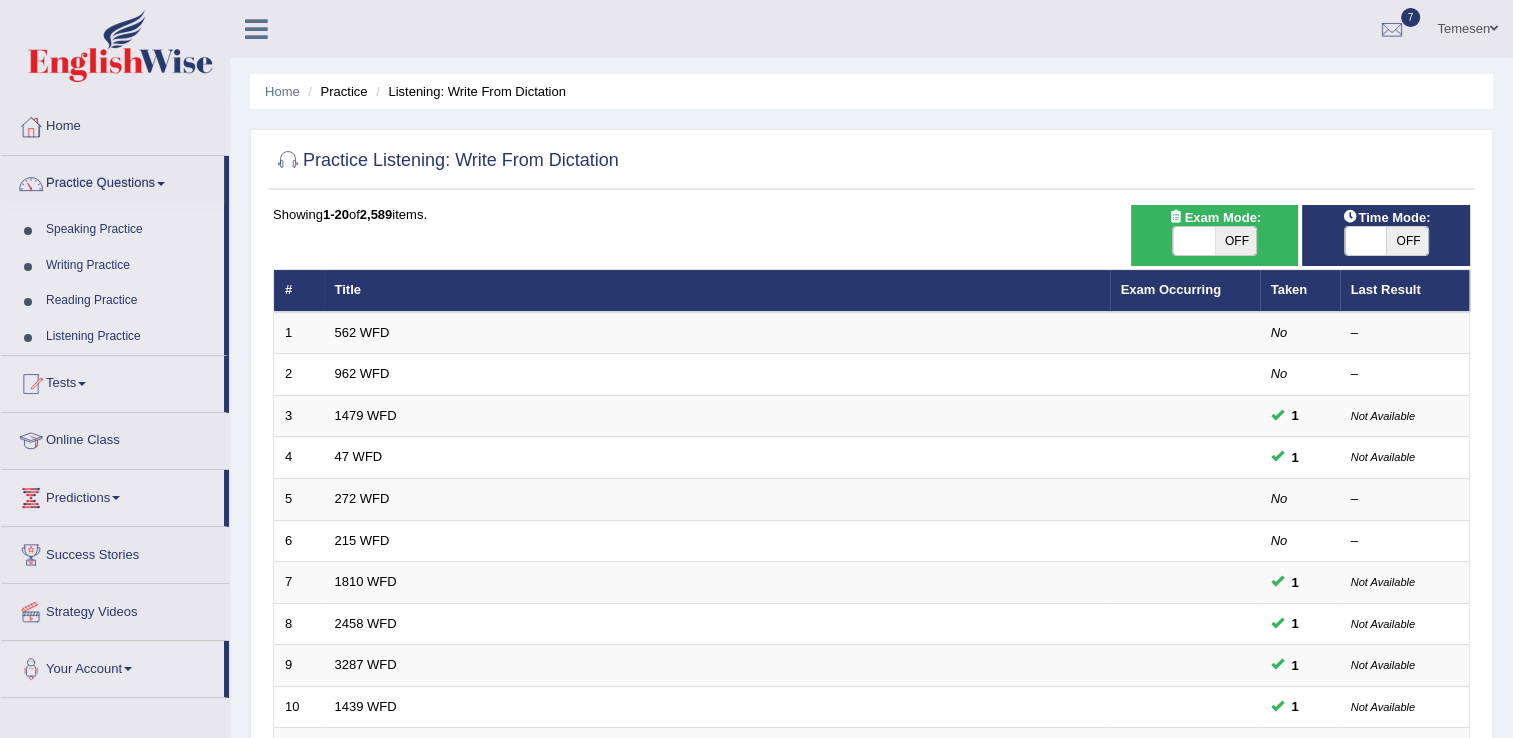 click on "Speaking Practice" at bounding box center [130, 230] 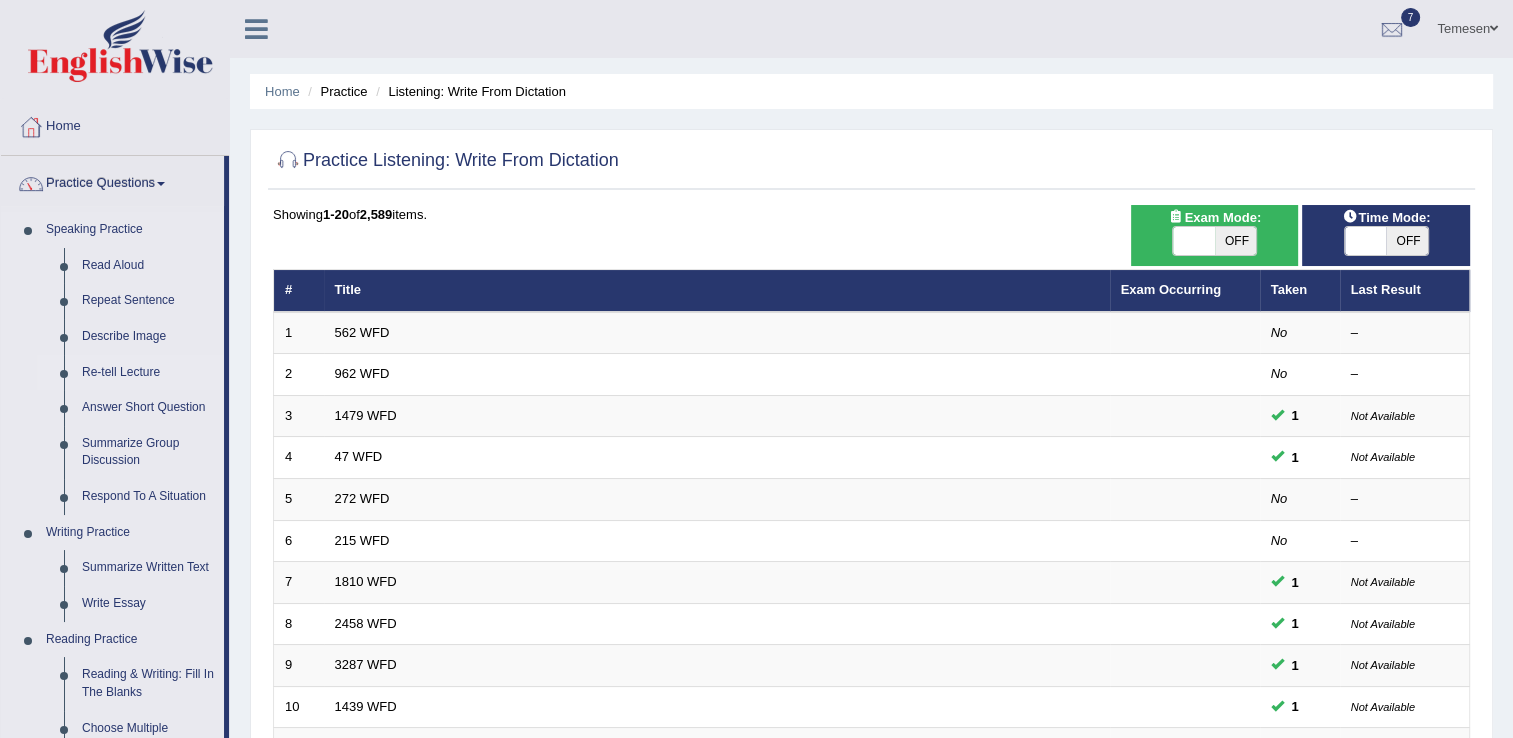 click on "Re-tell Lecture" at bounding box center (148, 373) 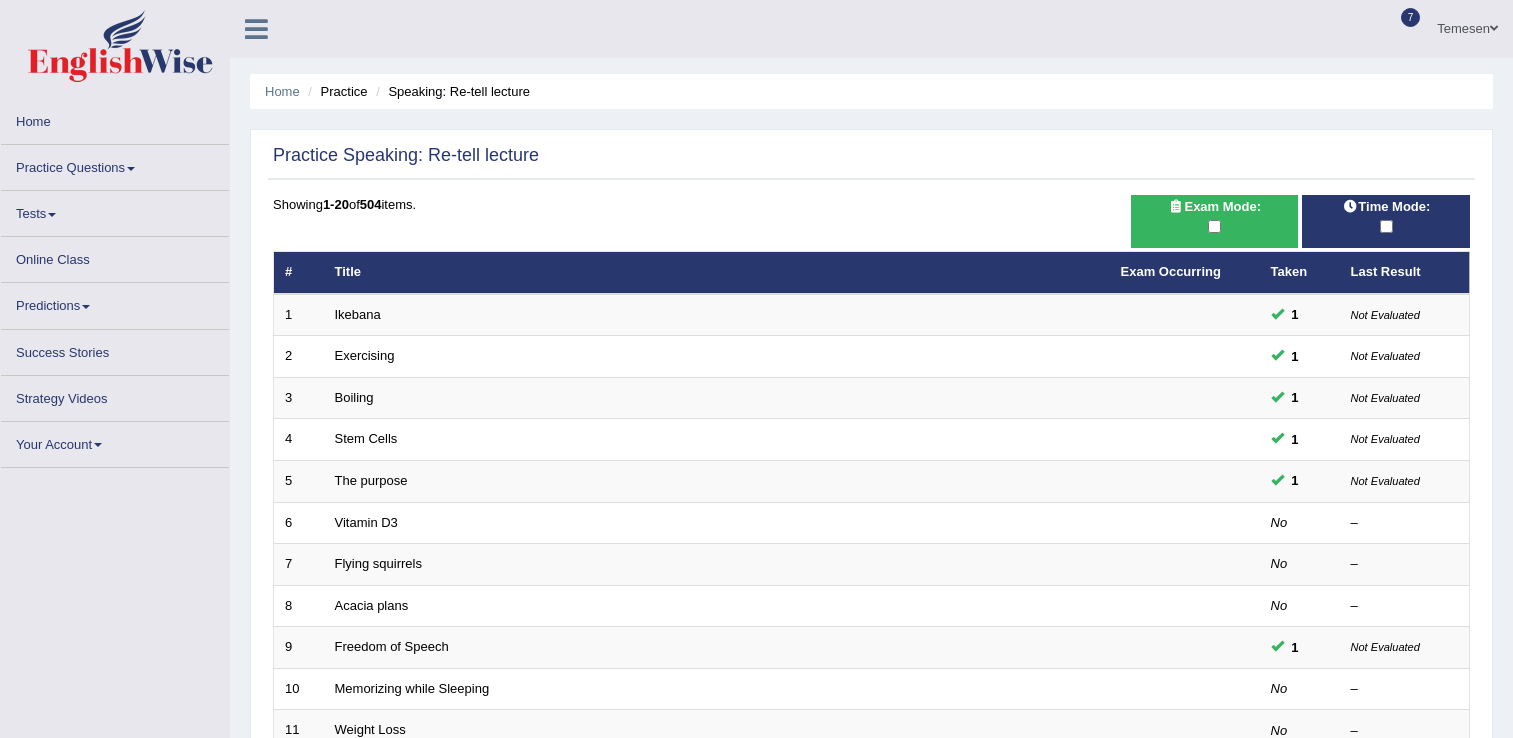 scroll, scrollTop: 0, scrollLeft: 0, axis: both 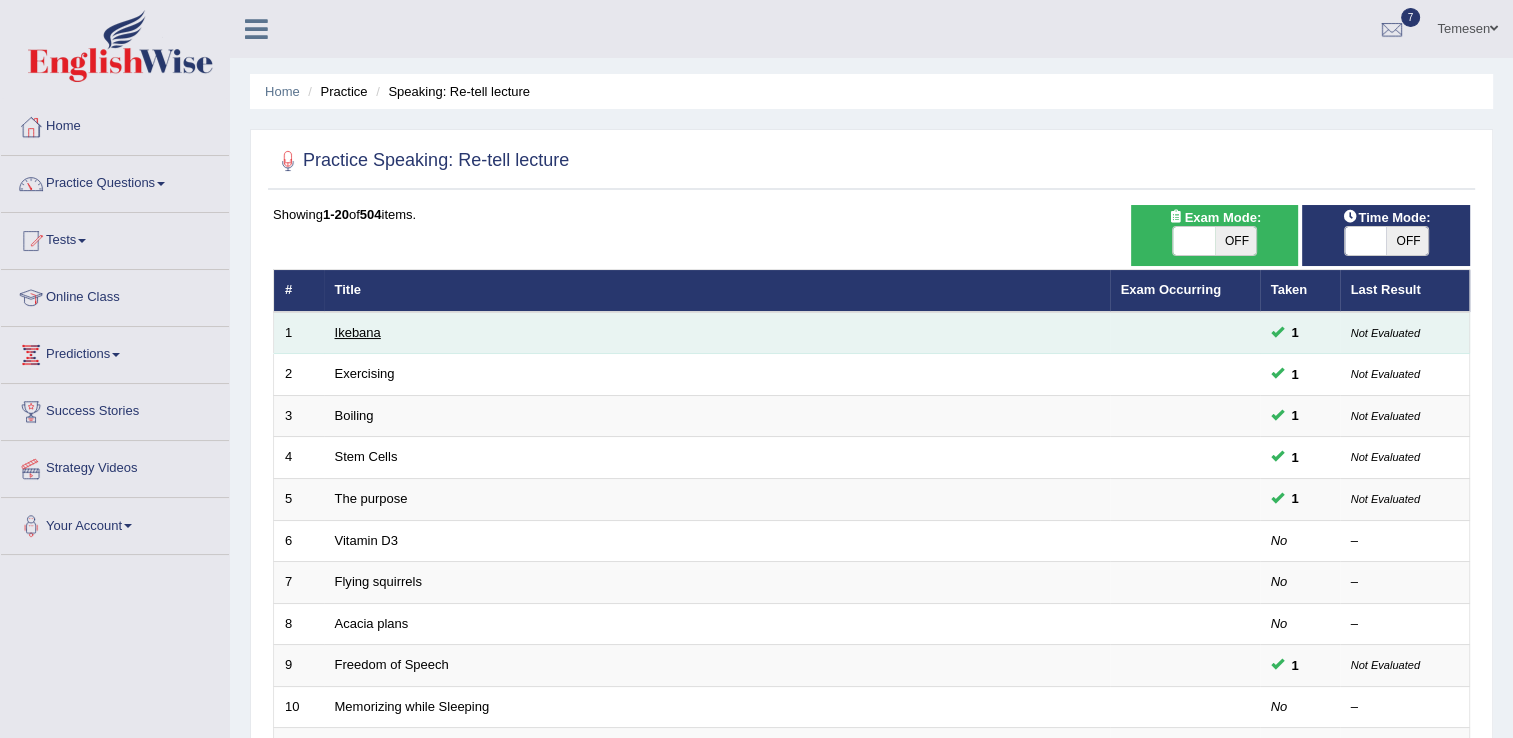 click on "Ikebana" at bounding box center [358, 332] 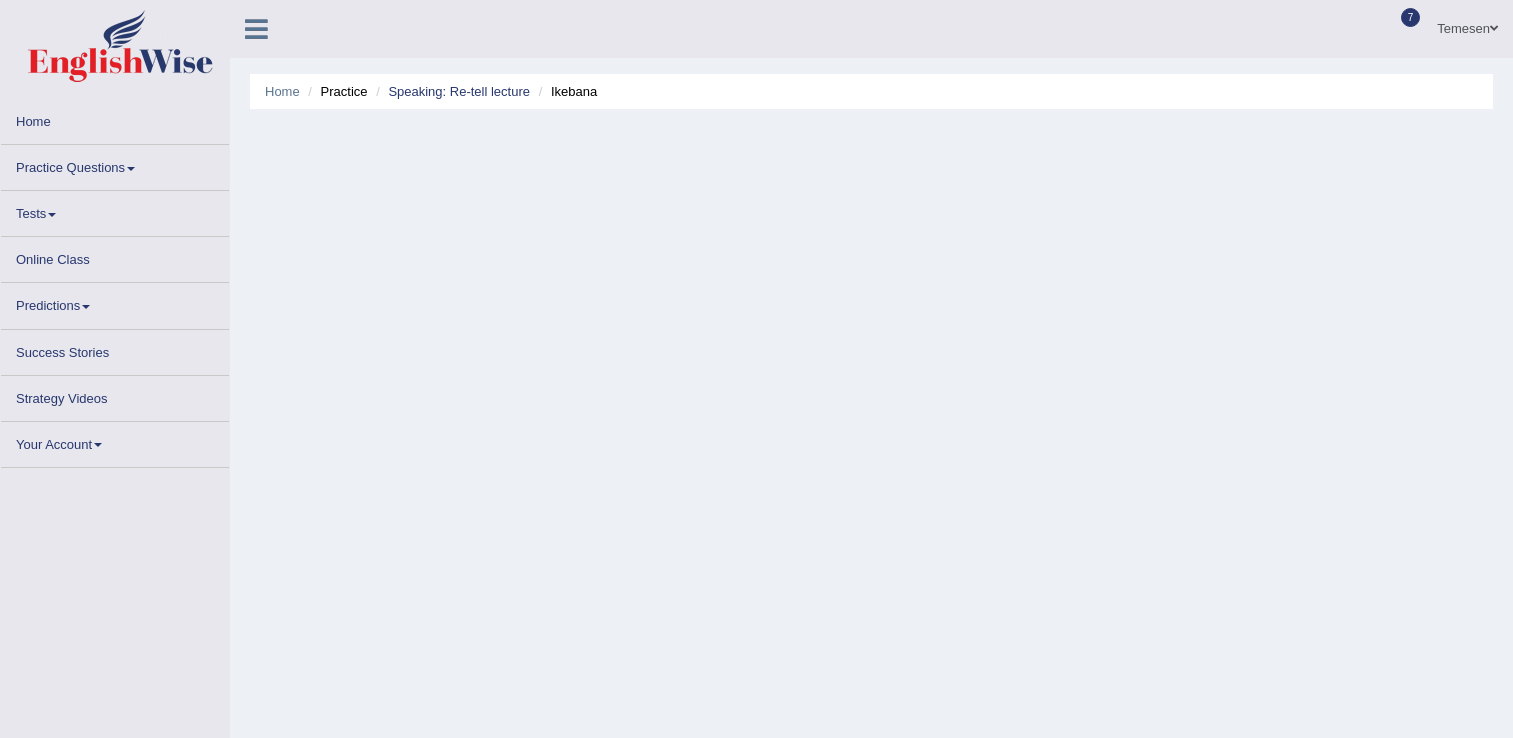 scroll, scrollTop: 0, scrollLeft: 0, axis: both 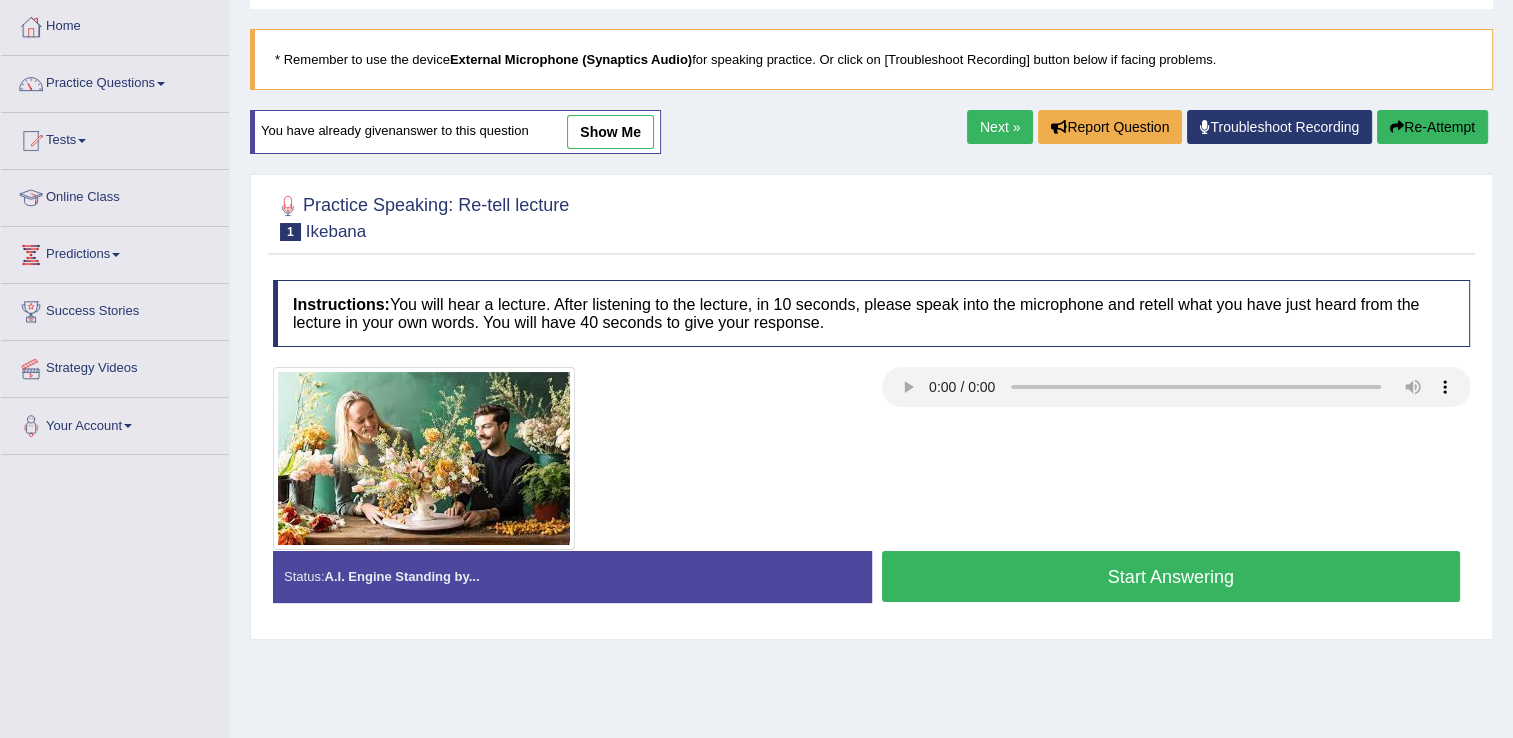 click at bounding box center [871, 458] 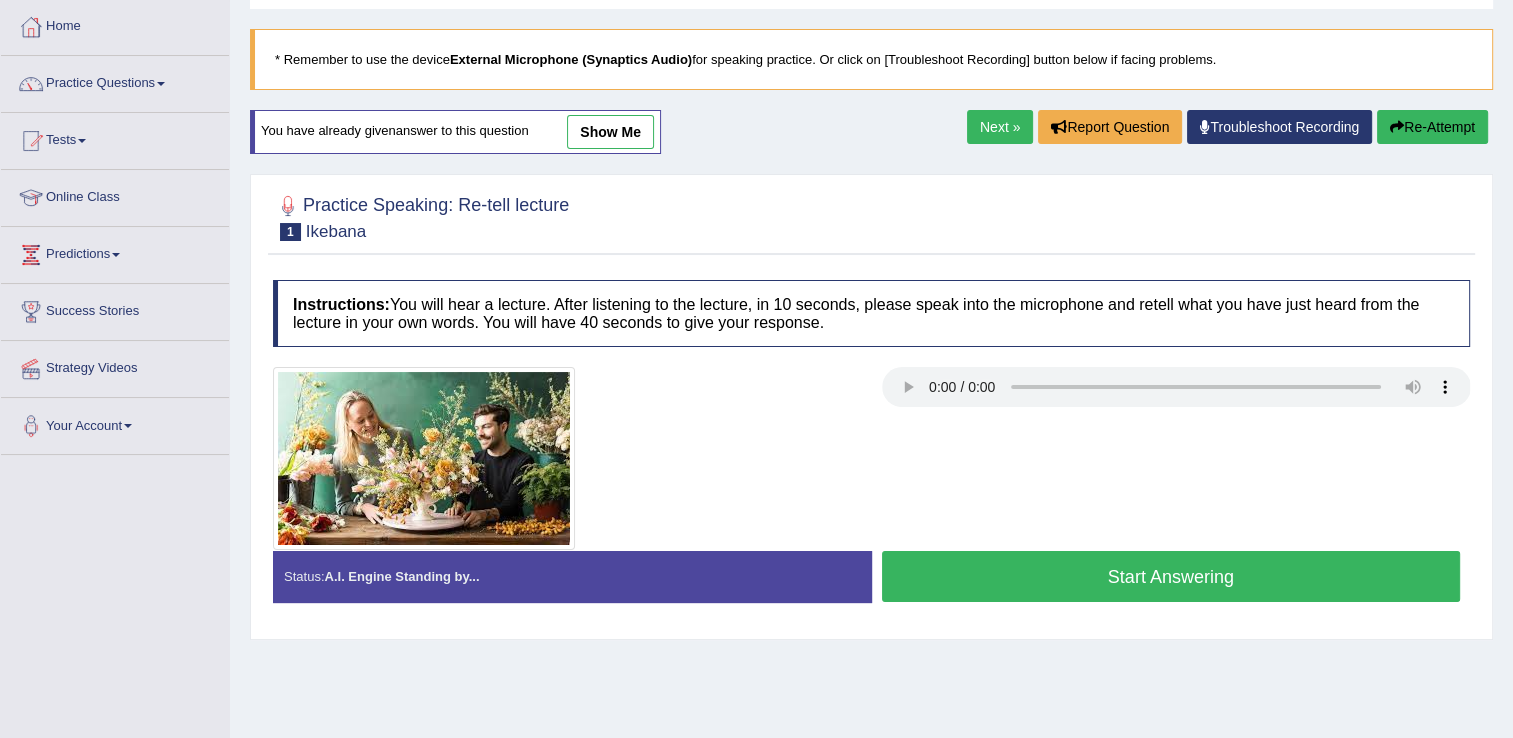 click on "Practice Questions" at bounding box center (115, 81) 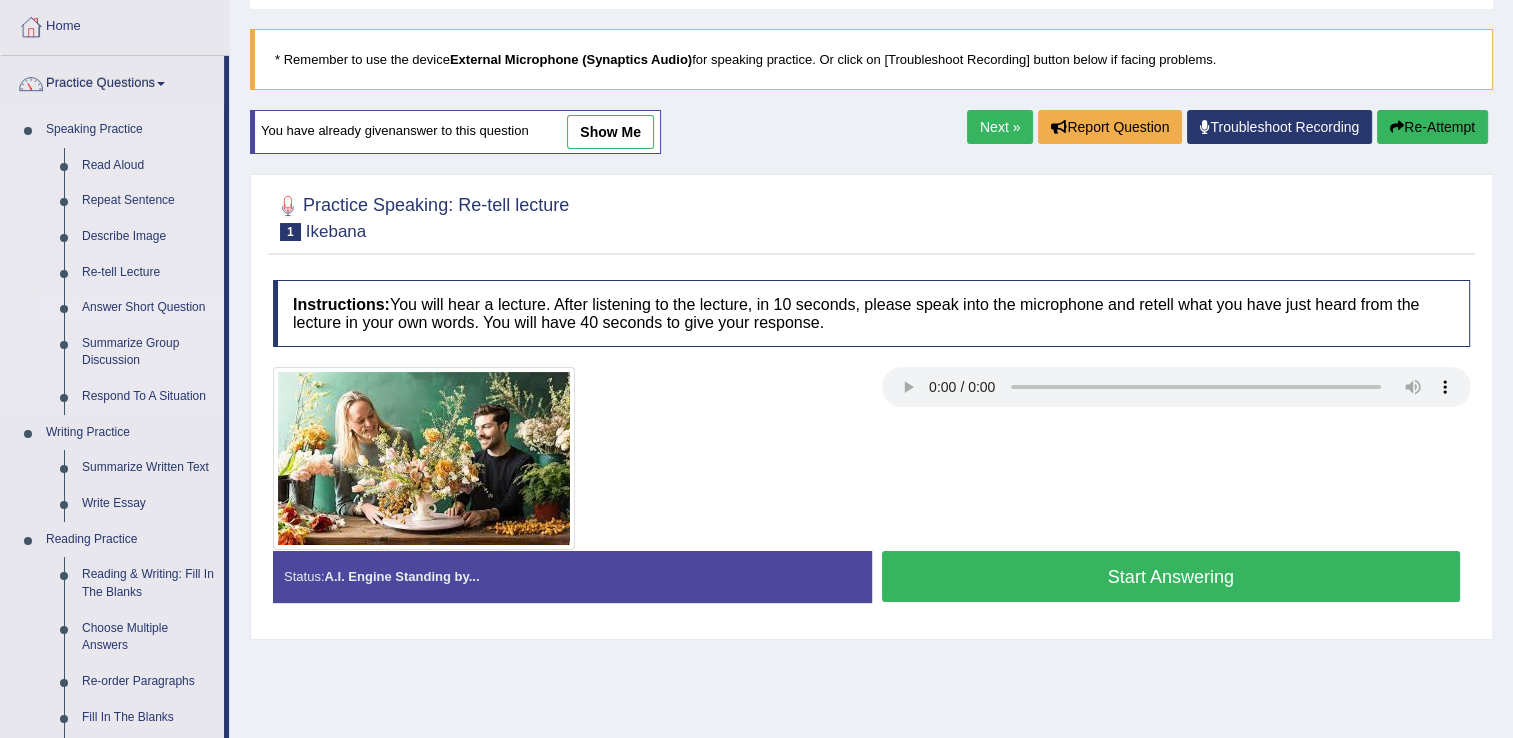 click on "Answer Short Question" at bounding box center (148, 308) 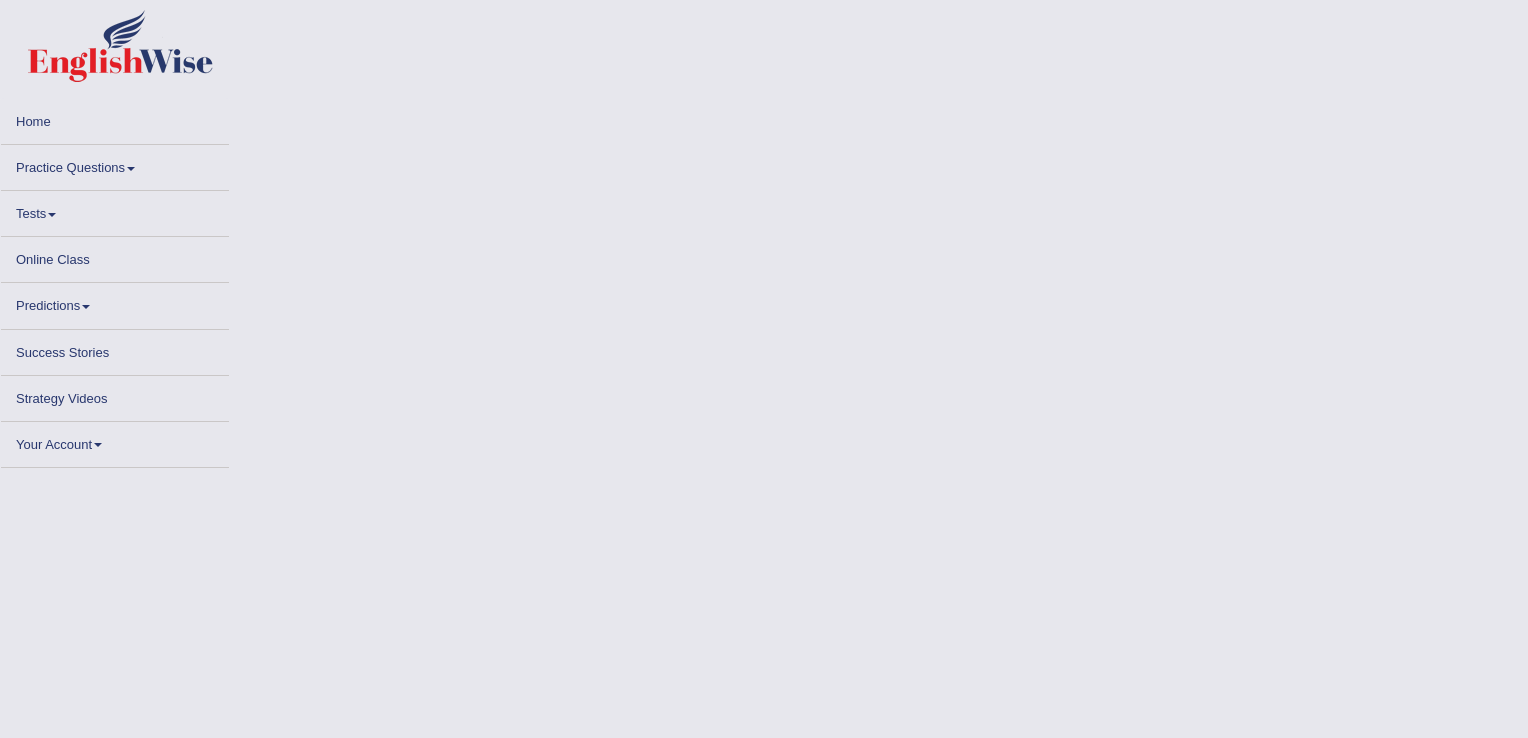scroll, scrollTop: 0, scrollLeft: 0, axis: both 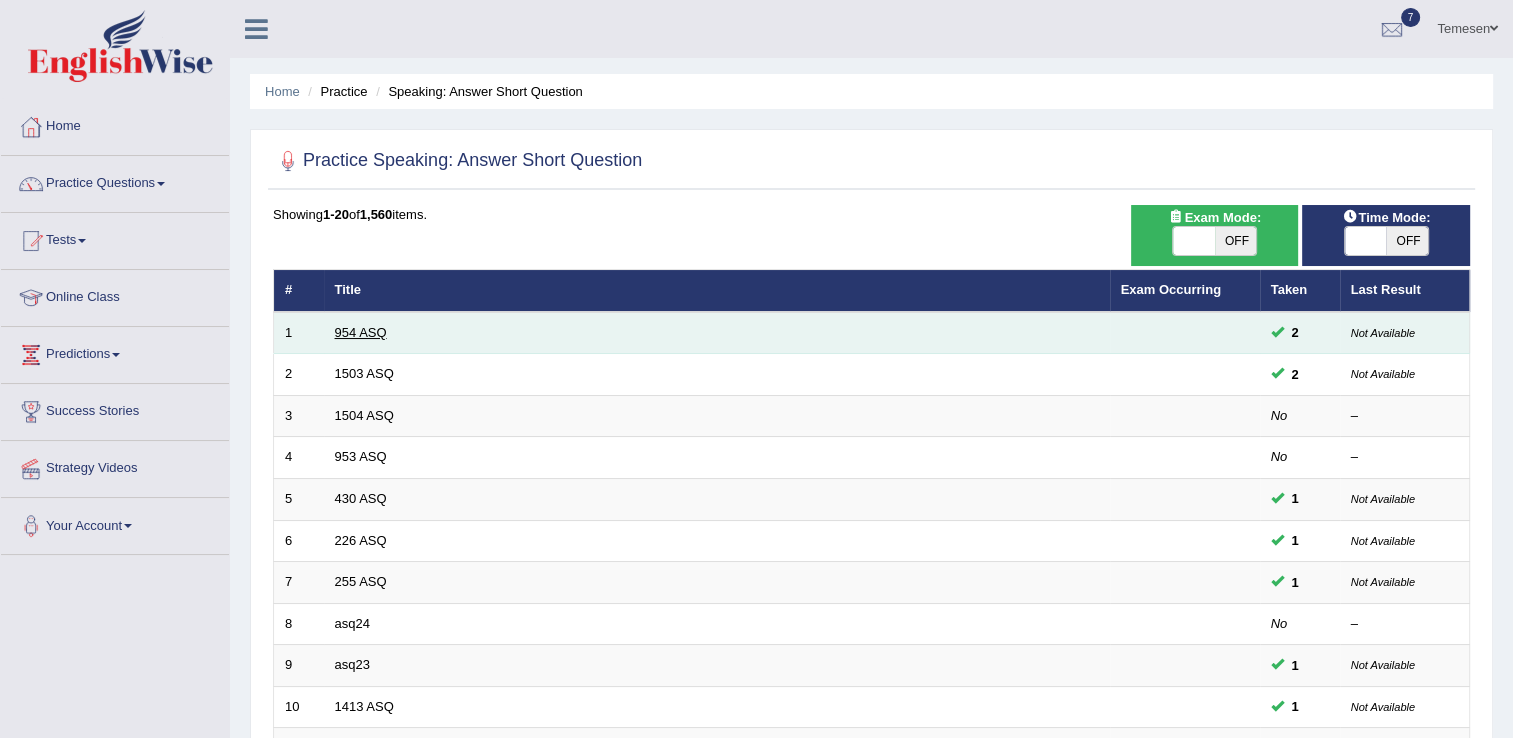 click on "954 ASQ" at bounding box center (717, 333) 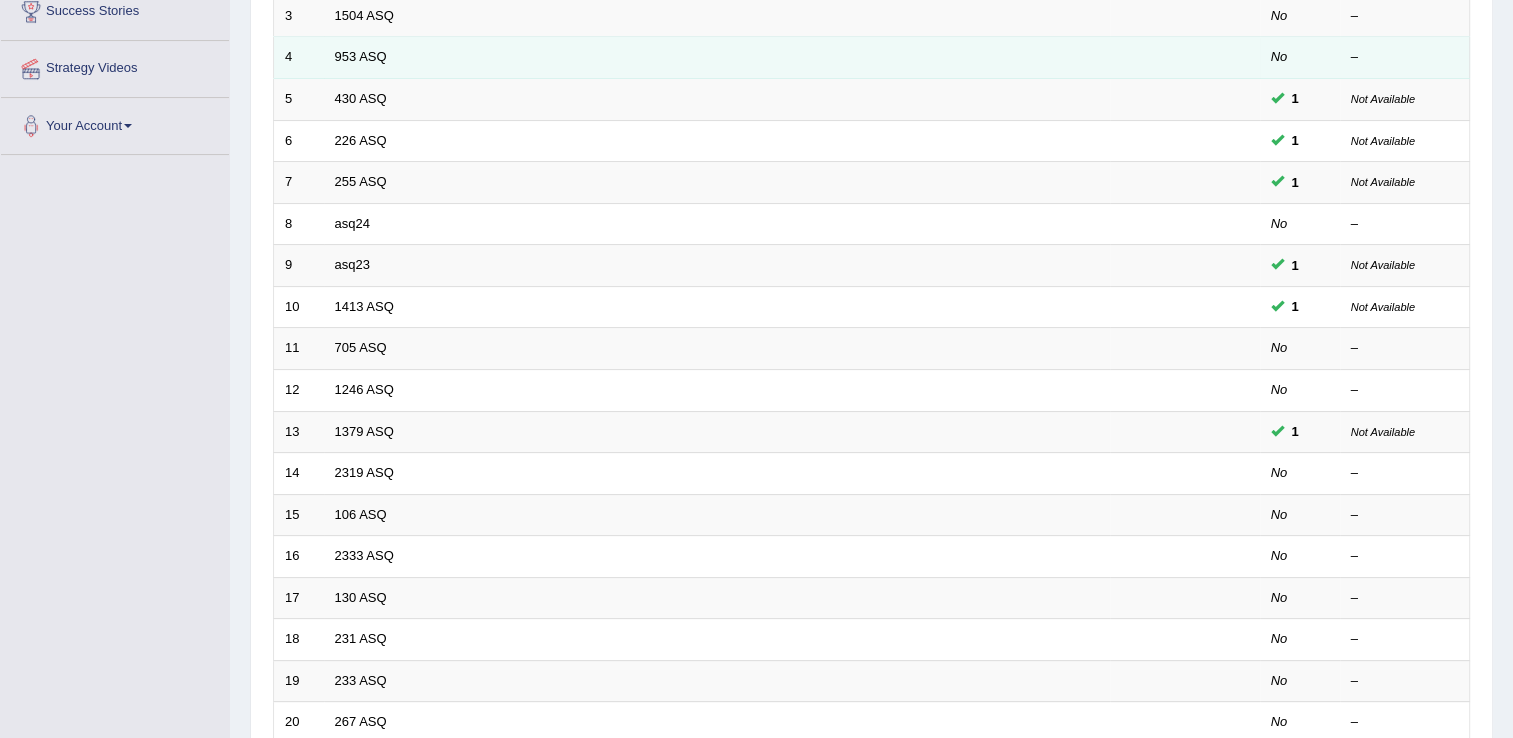 scroll, scrollTop: 580, scrollLeft: 0, axis: vertical 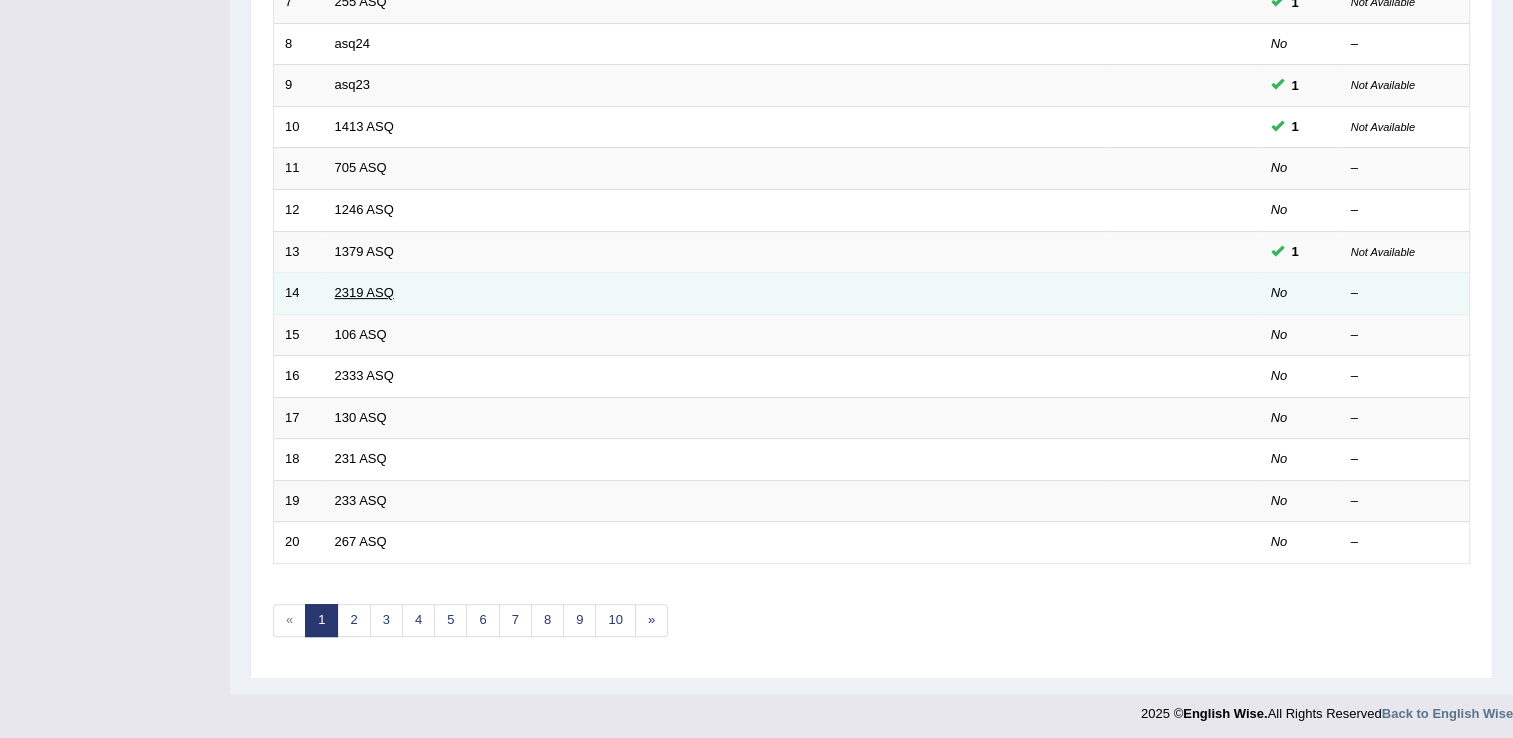 click on "2319 ASQ" at bounding box center [364, 292] 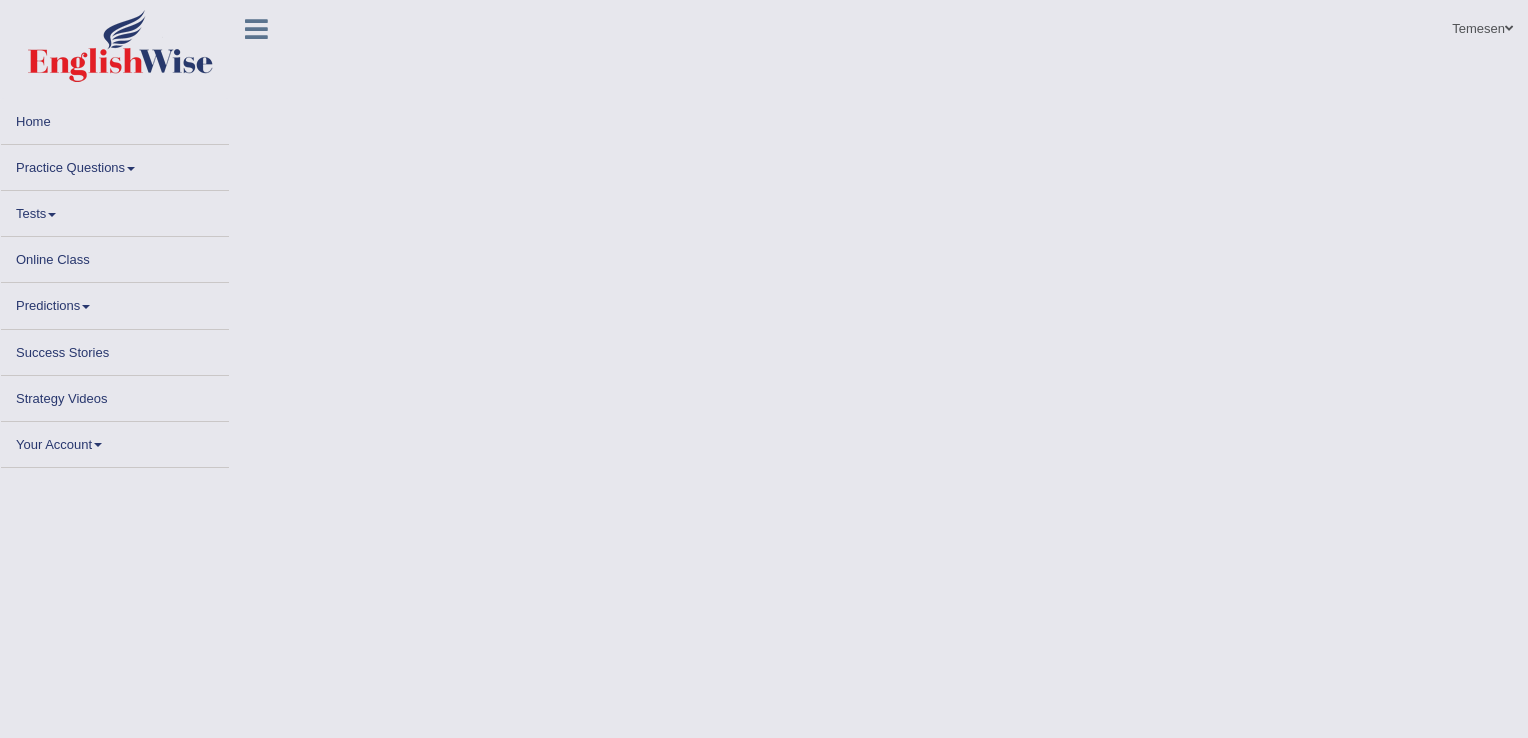 scroll, scrollTop: 0, scrollLeft: 0, axis: both 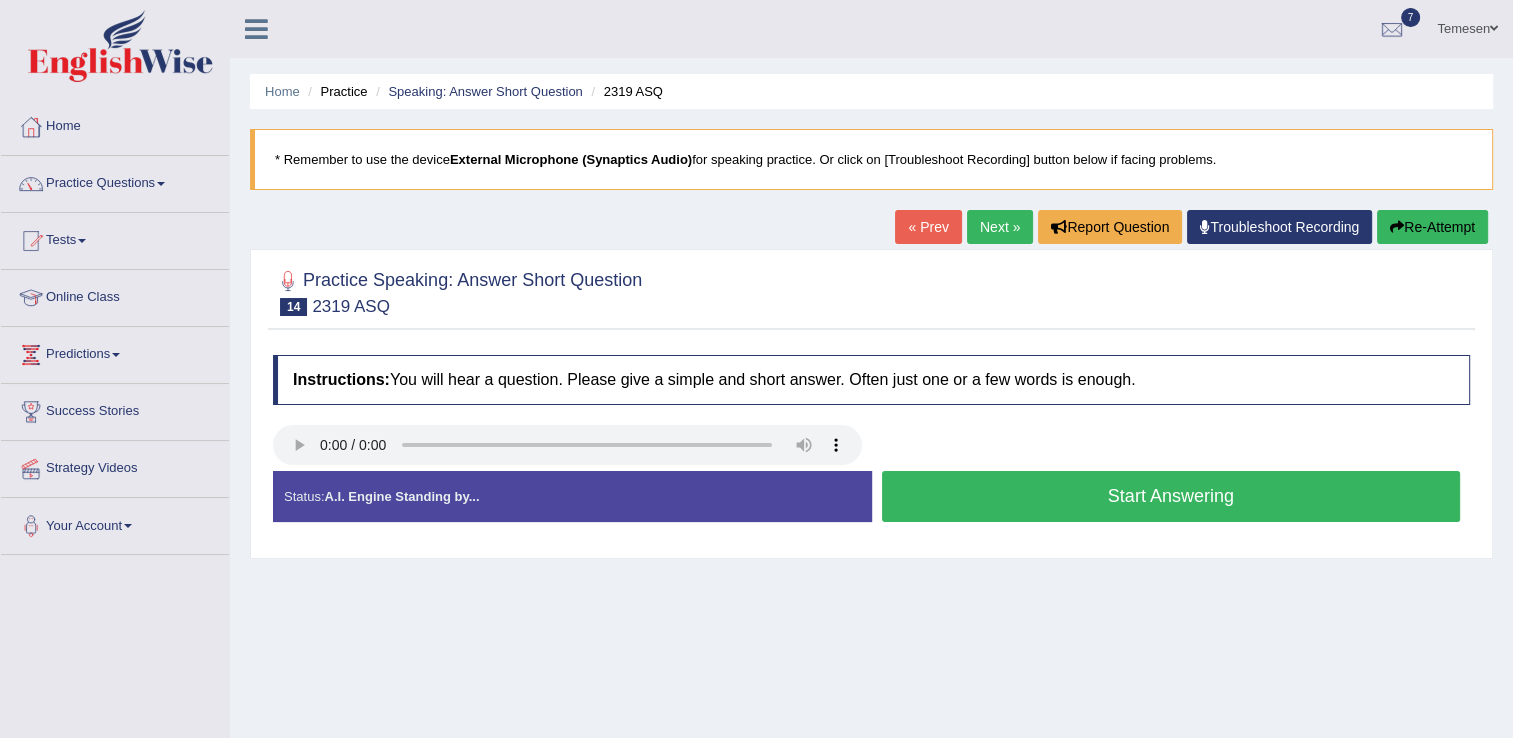 click on "Start Answering" at bounding box center (1171, 496) 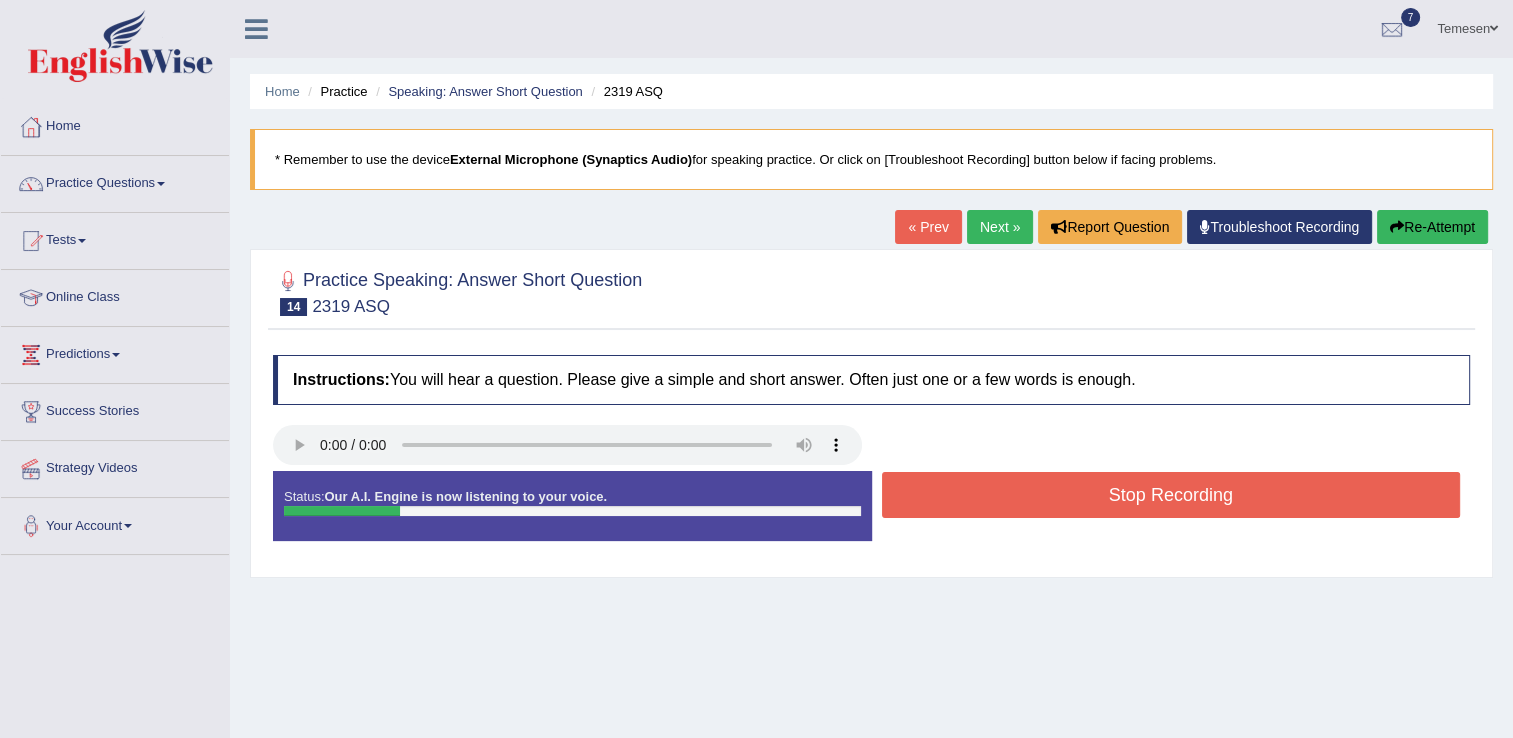 click on "Stop Recording" at bounding box center (1171, 495) 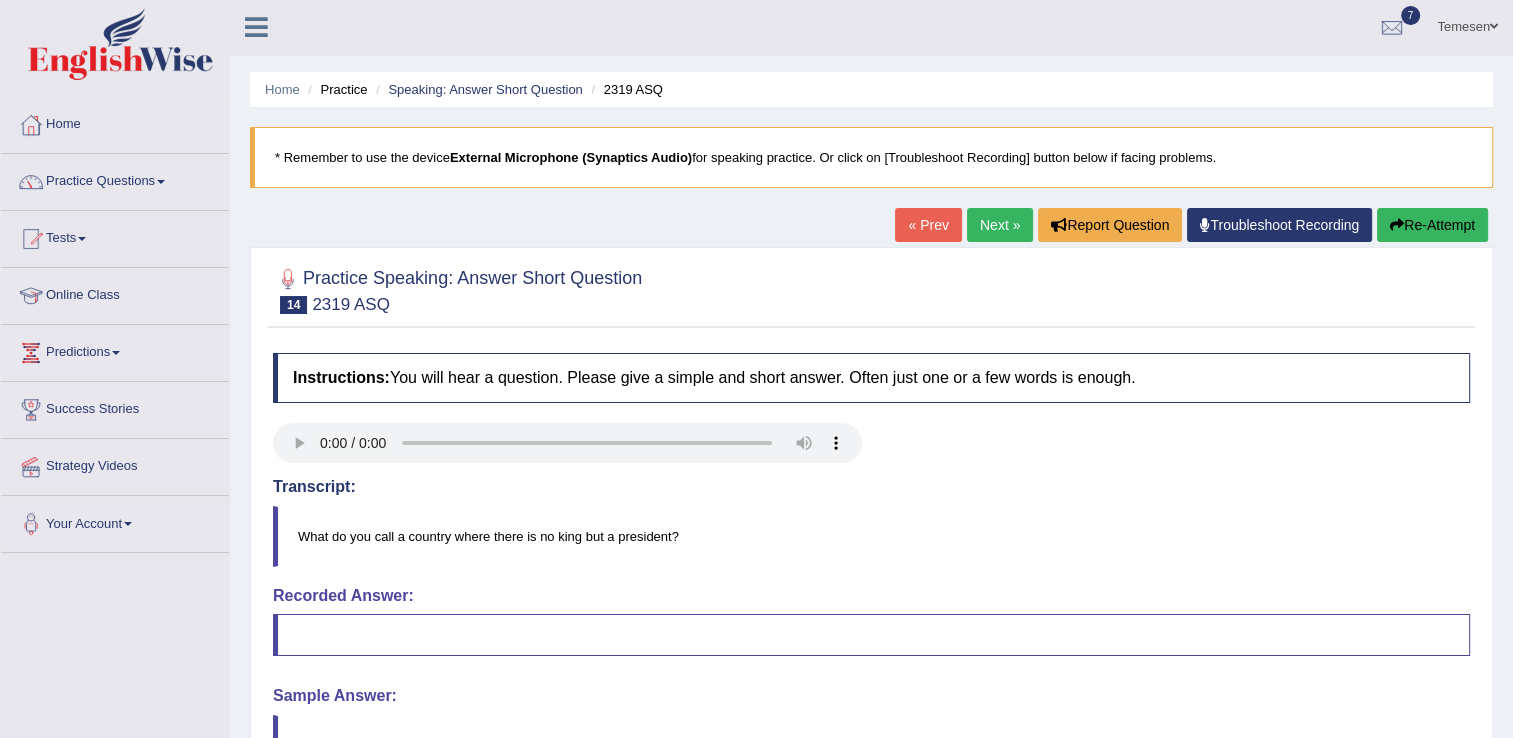 scroll, scrollTop: 0, scrollLeft: 0, axis: both 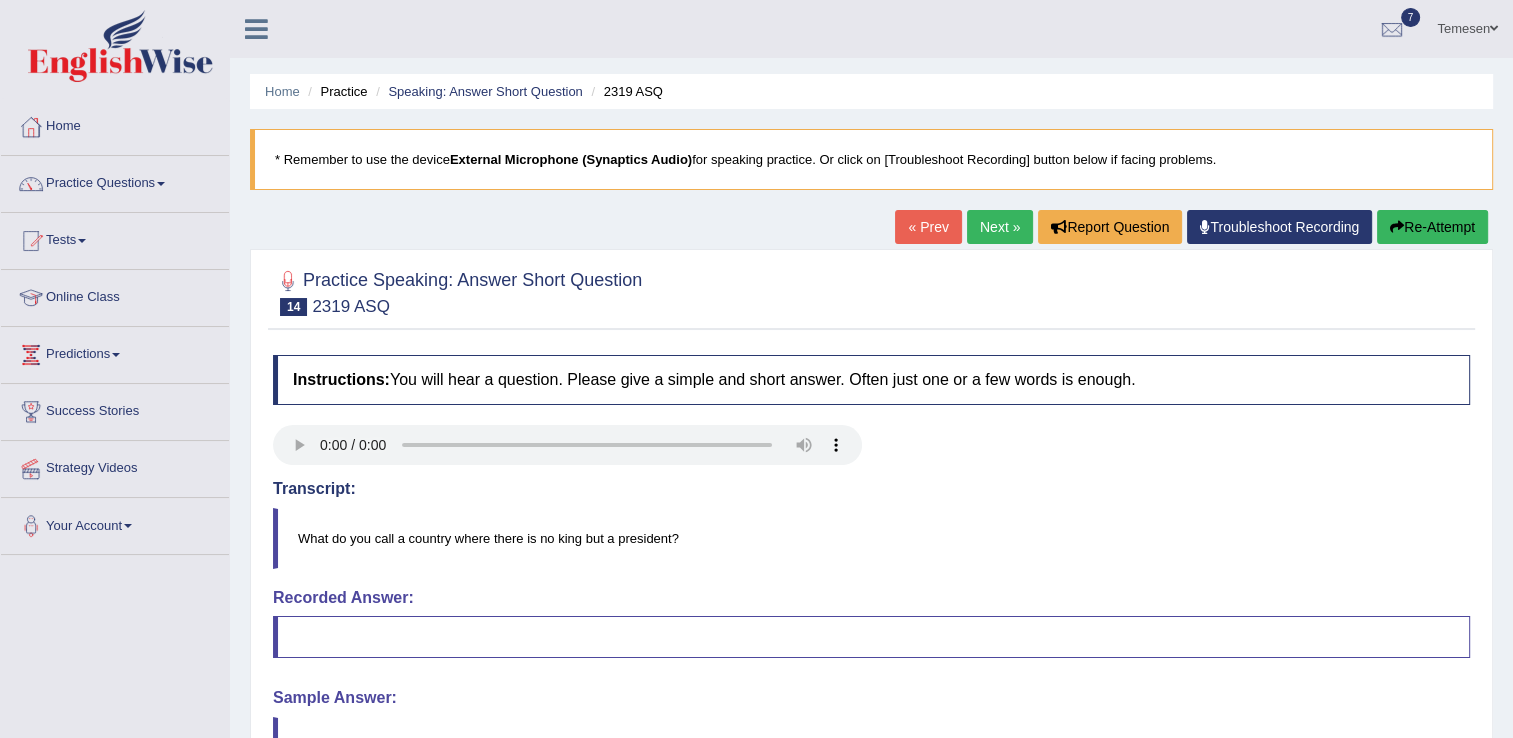 click on "Next »" at bounding box center (1000, 227) 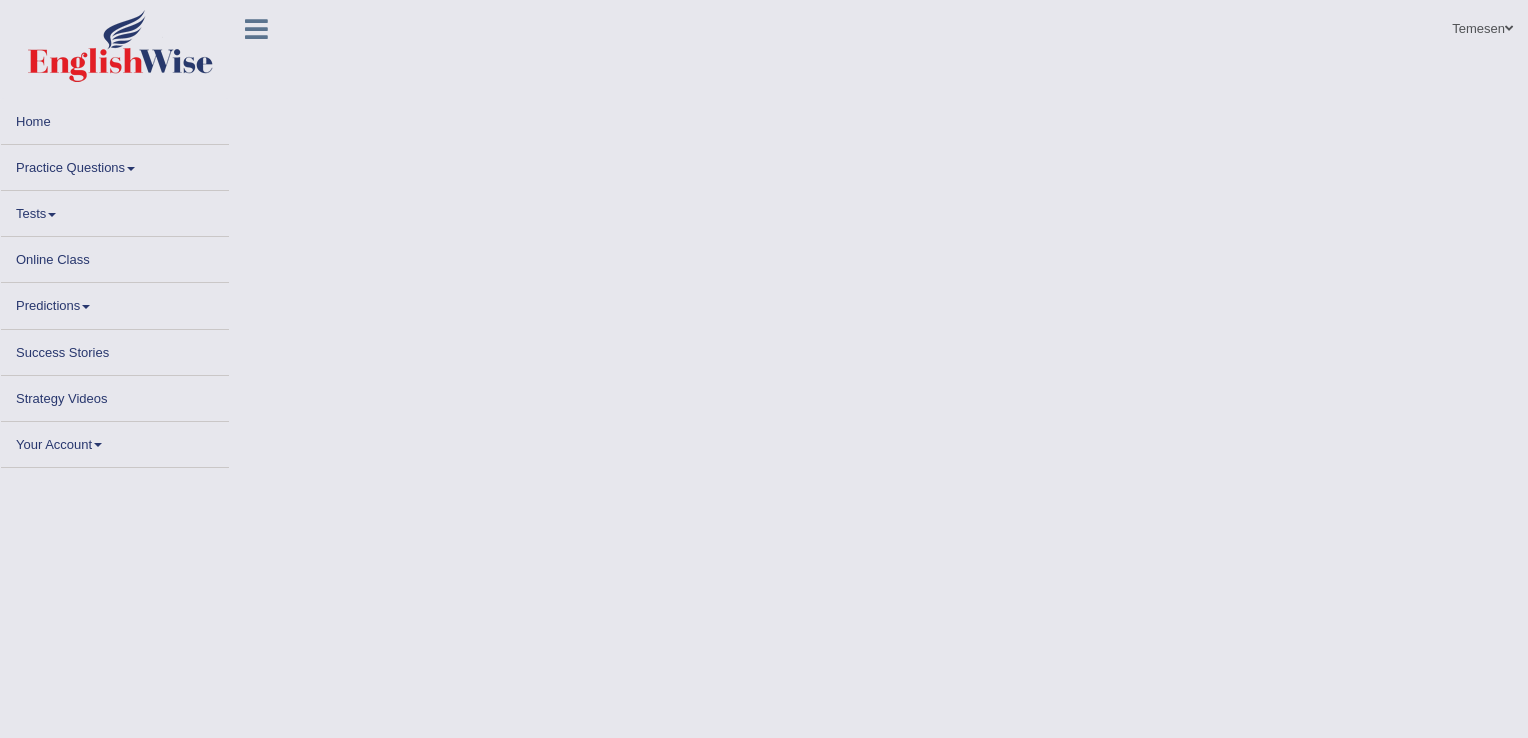 scroll, scrollTop: 0, scrollLeft: 0, axis: both 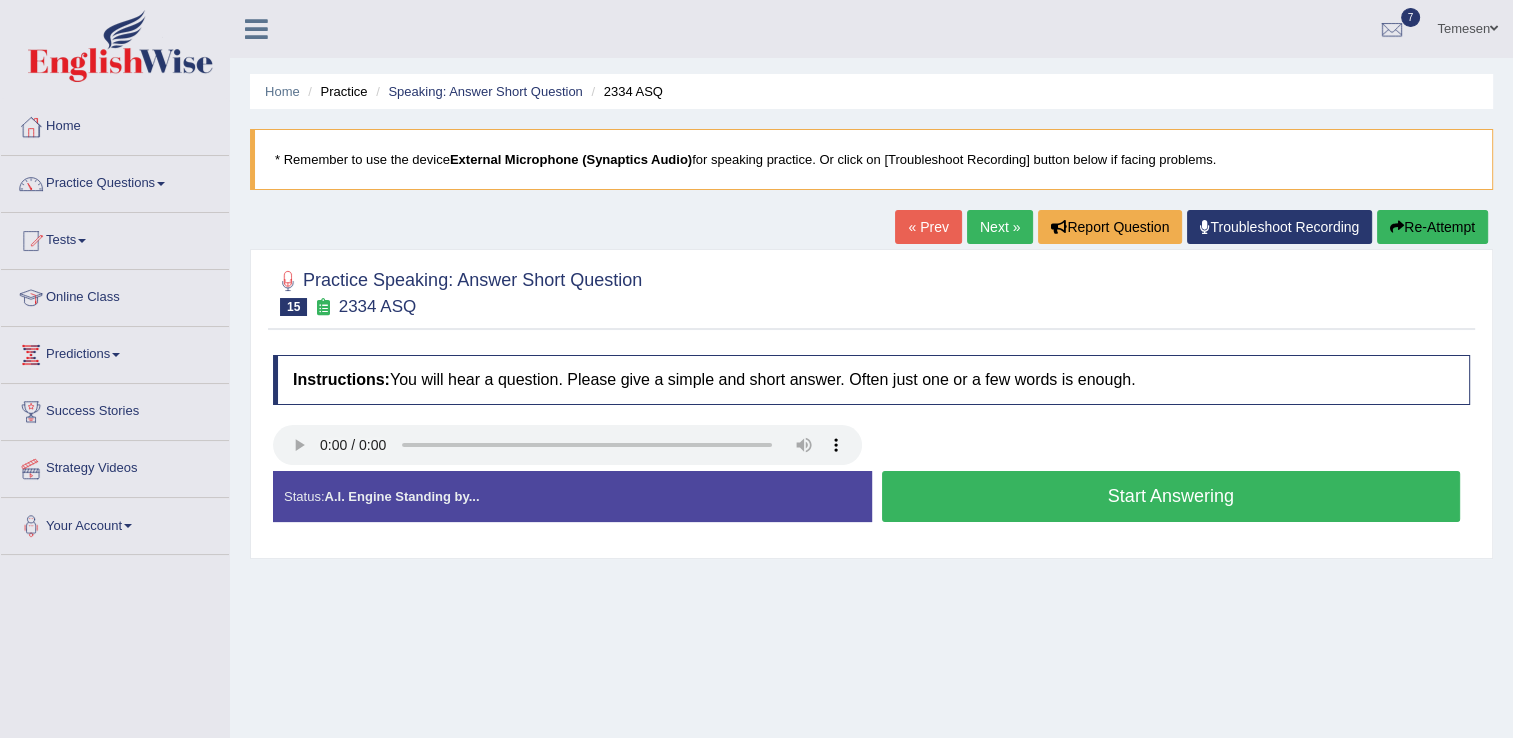 click on "Start Answering" at bounding box center [1171, 496] 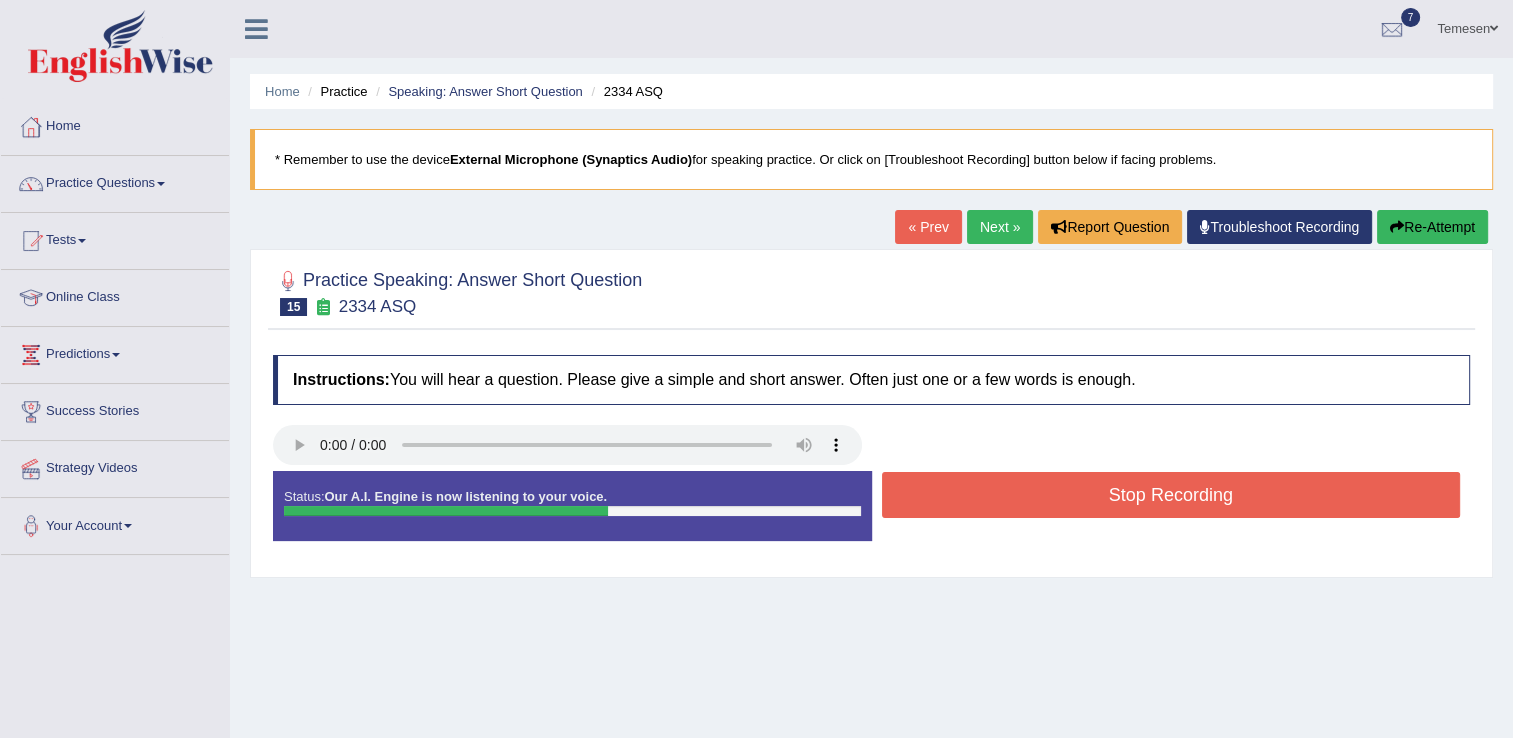 click on "Stop Recording" at bounding box center (1171, 495) 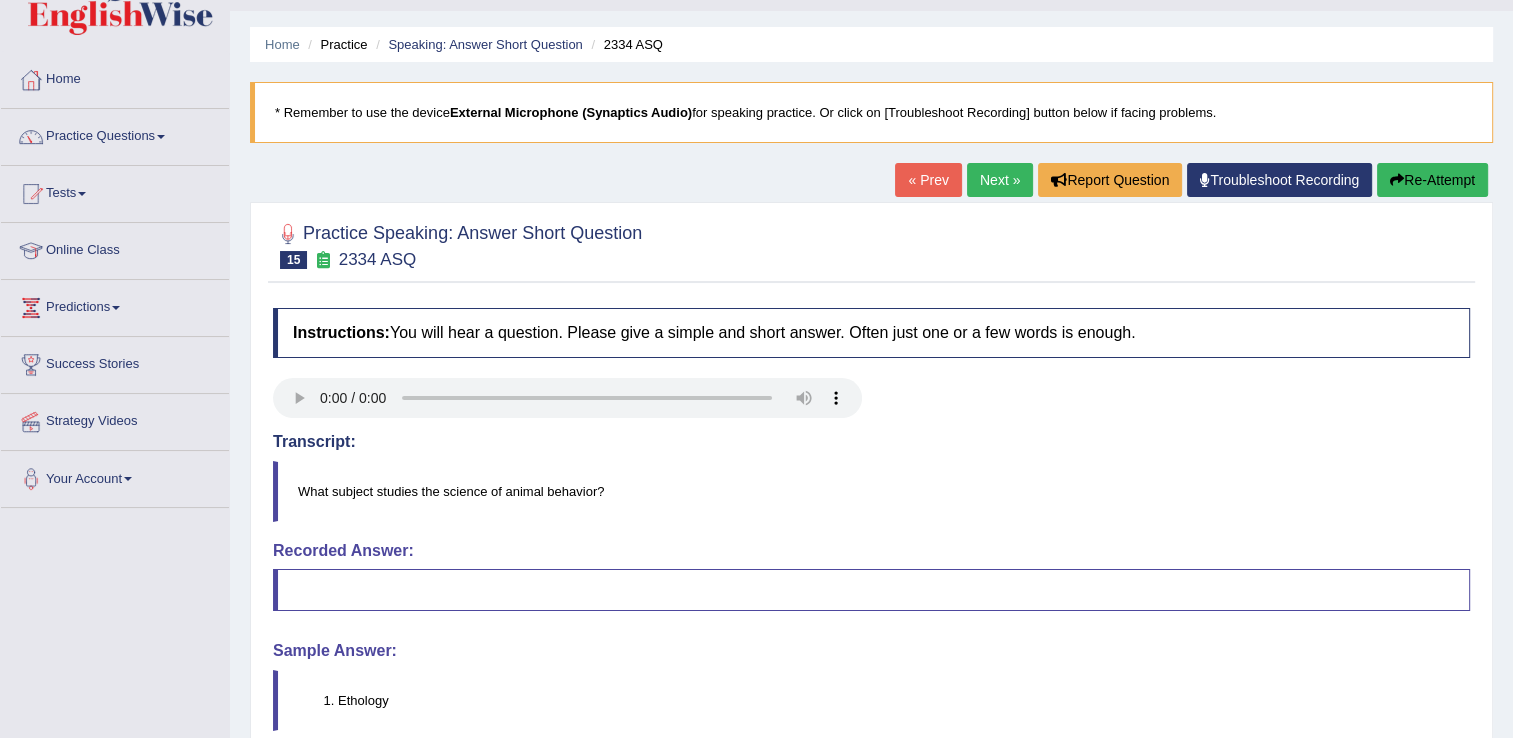 scroll, scrollTop: 0, scrollLeft: 0, axis: both 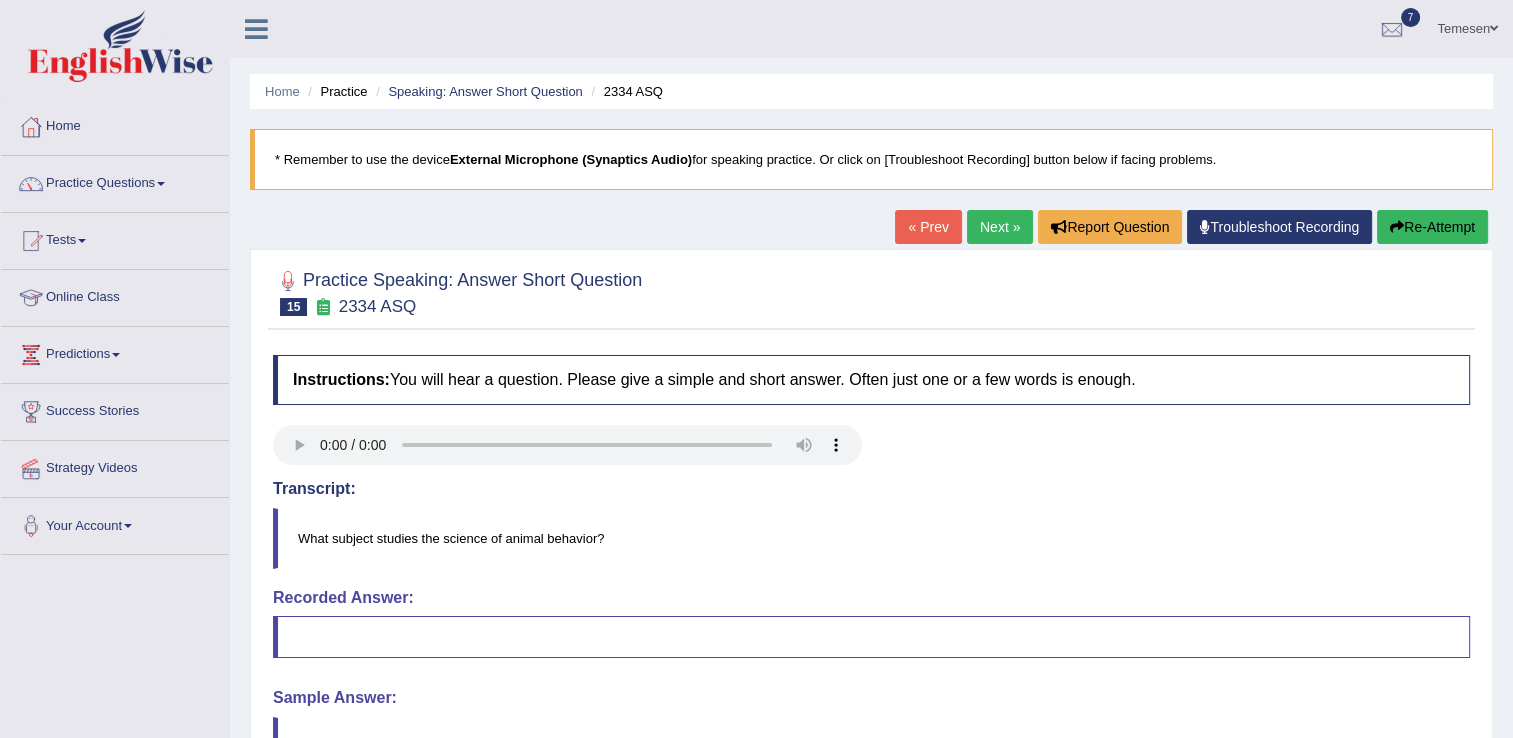 click on "Next »" at bounding box center (1000, 227) 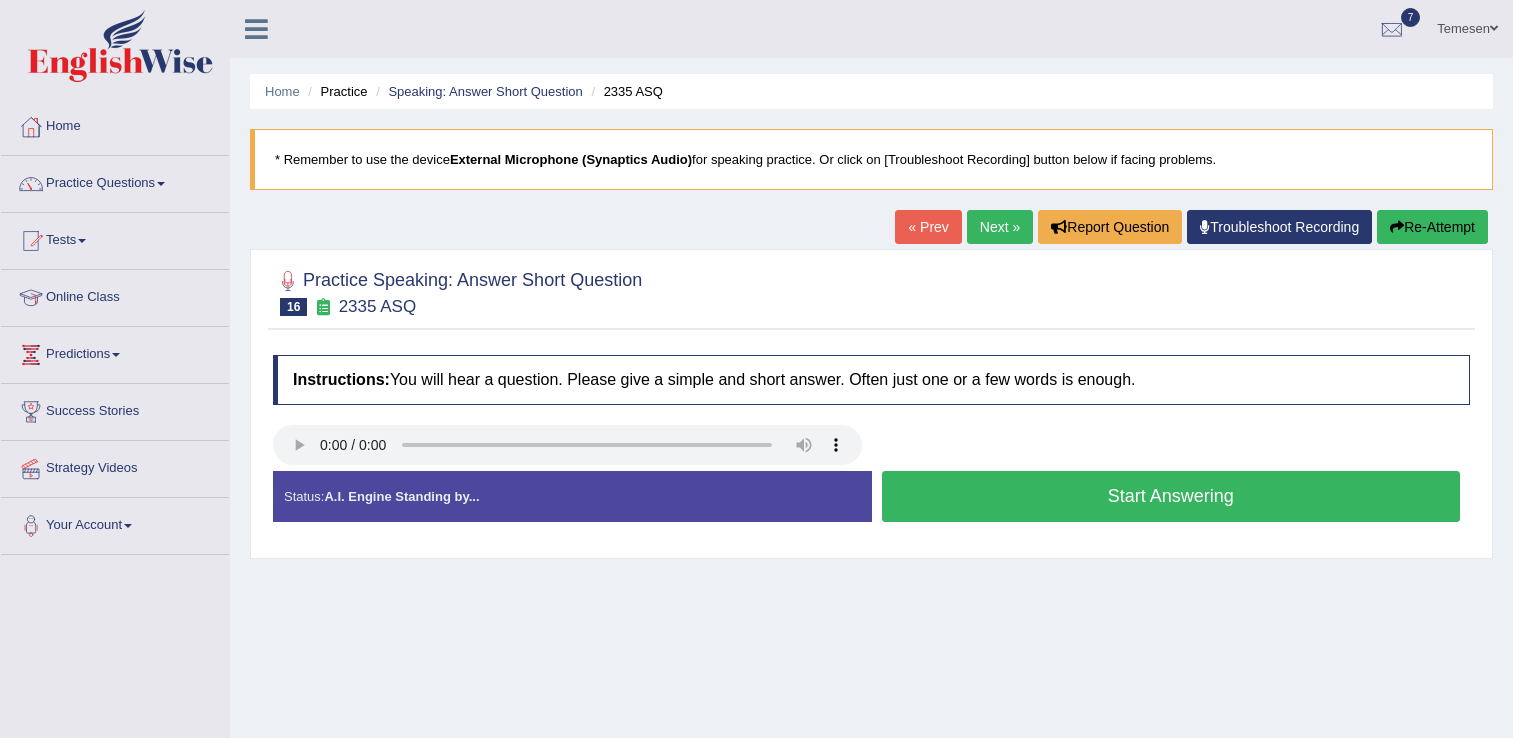scroll, scrollTop: 0, scrollLeft: 0, axis: both 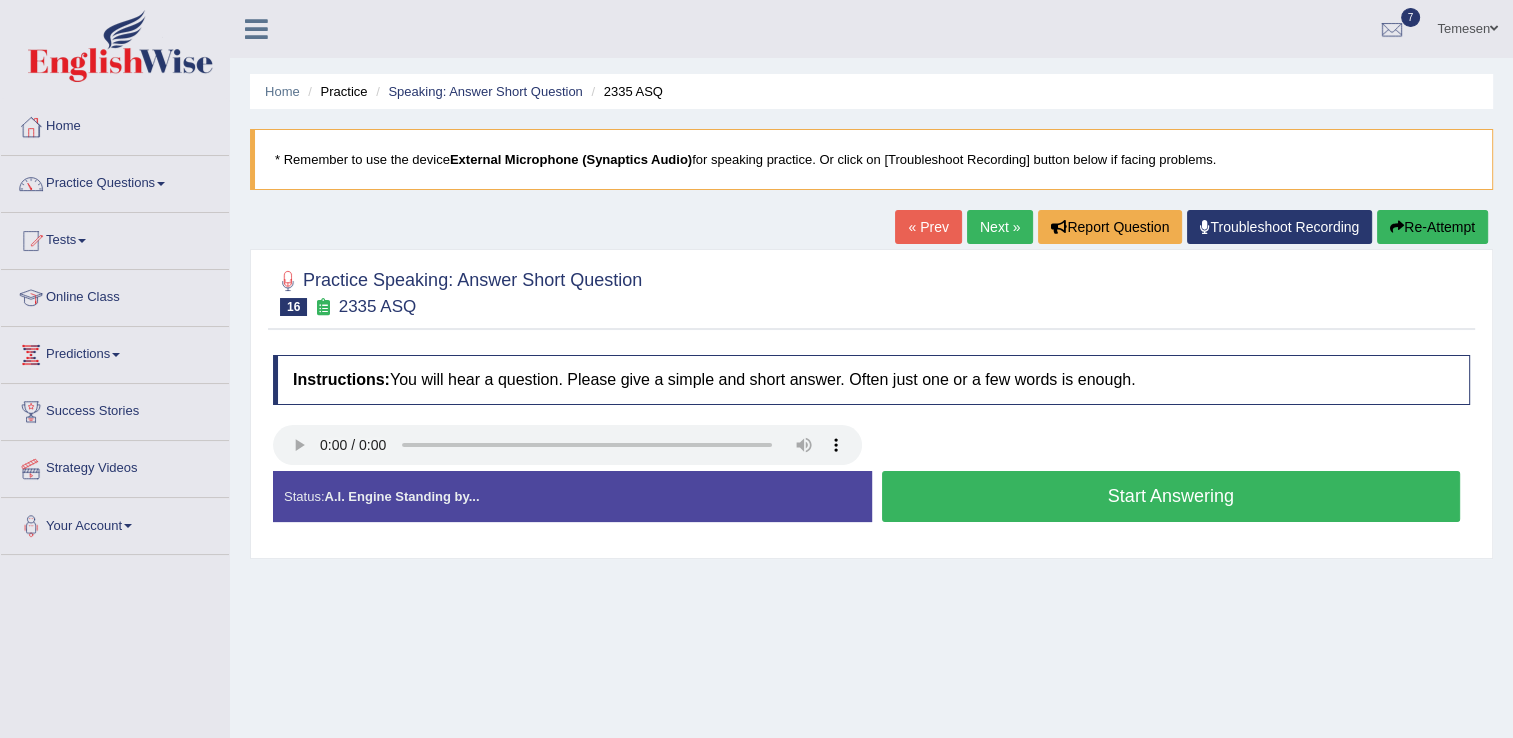 click on "Start Answering" at bounding box center (1171, 496) 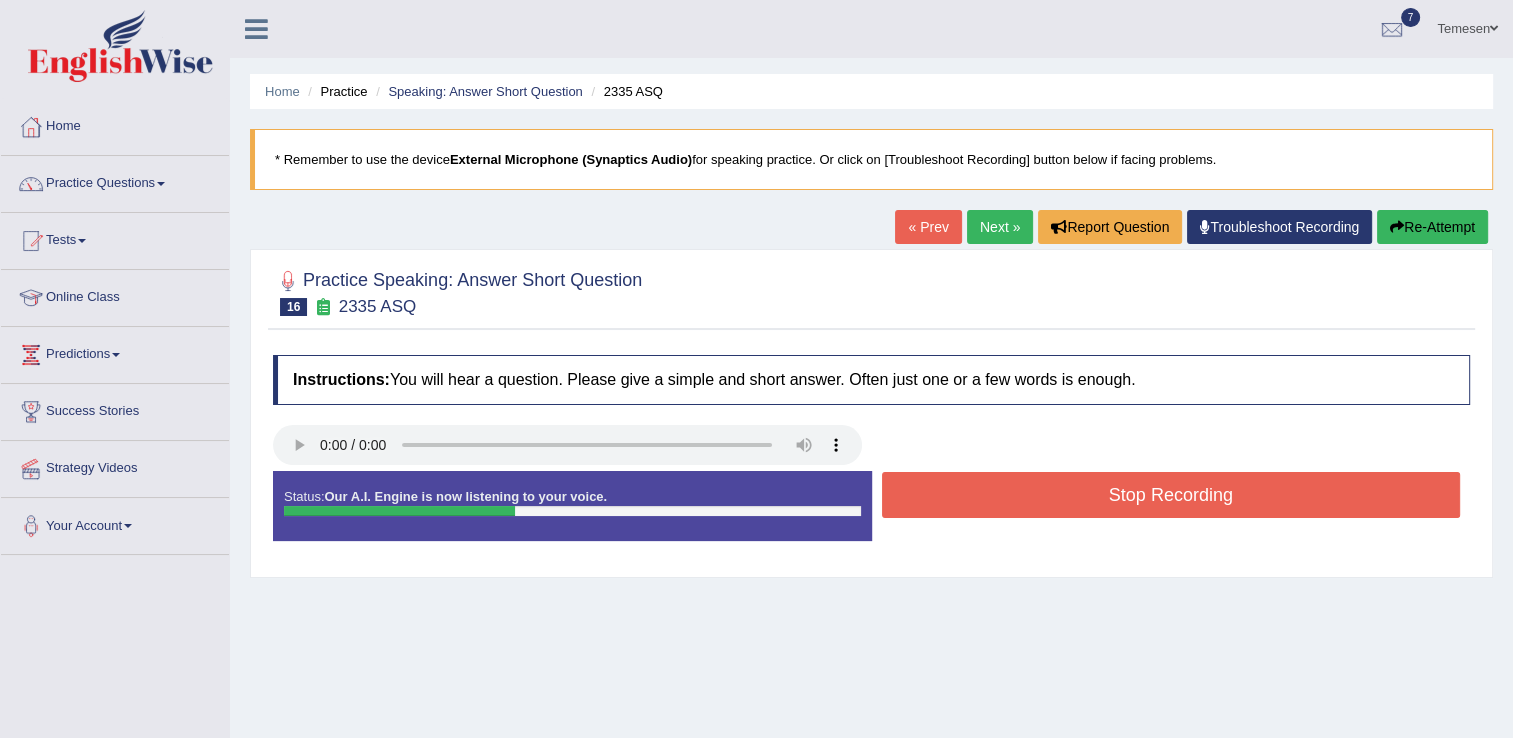 click on "Stop Recording" at bounding box center (1171, 495) 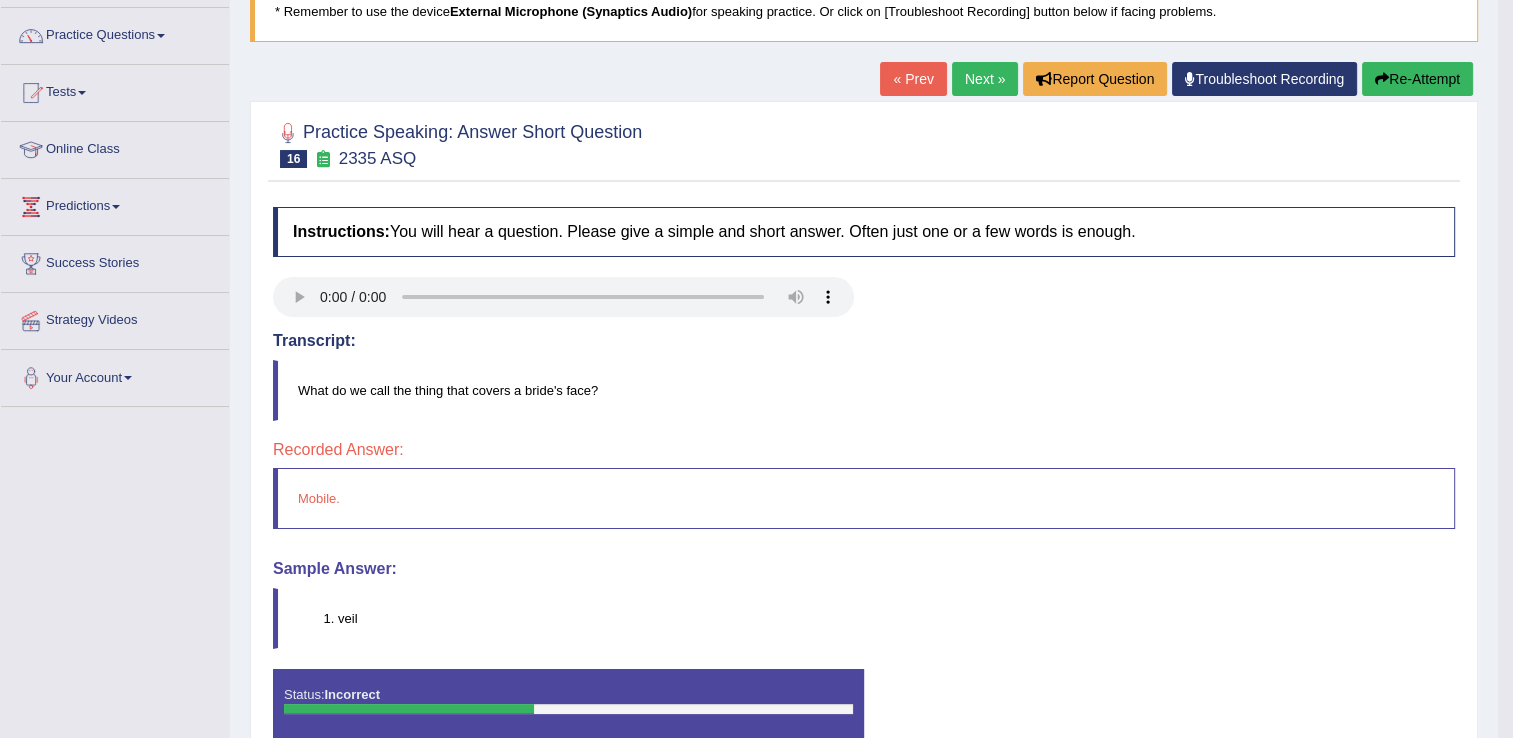 scroll, scrollTop: 100, scrollLeft: 0, axis: vertical 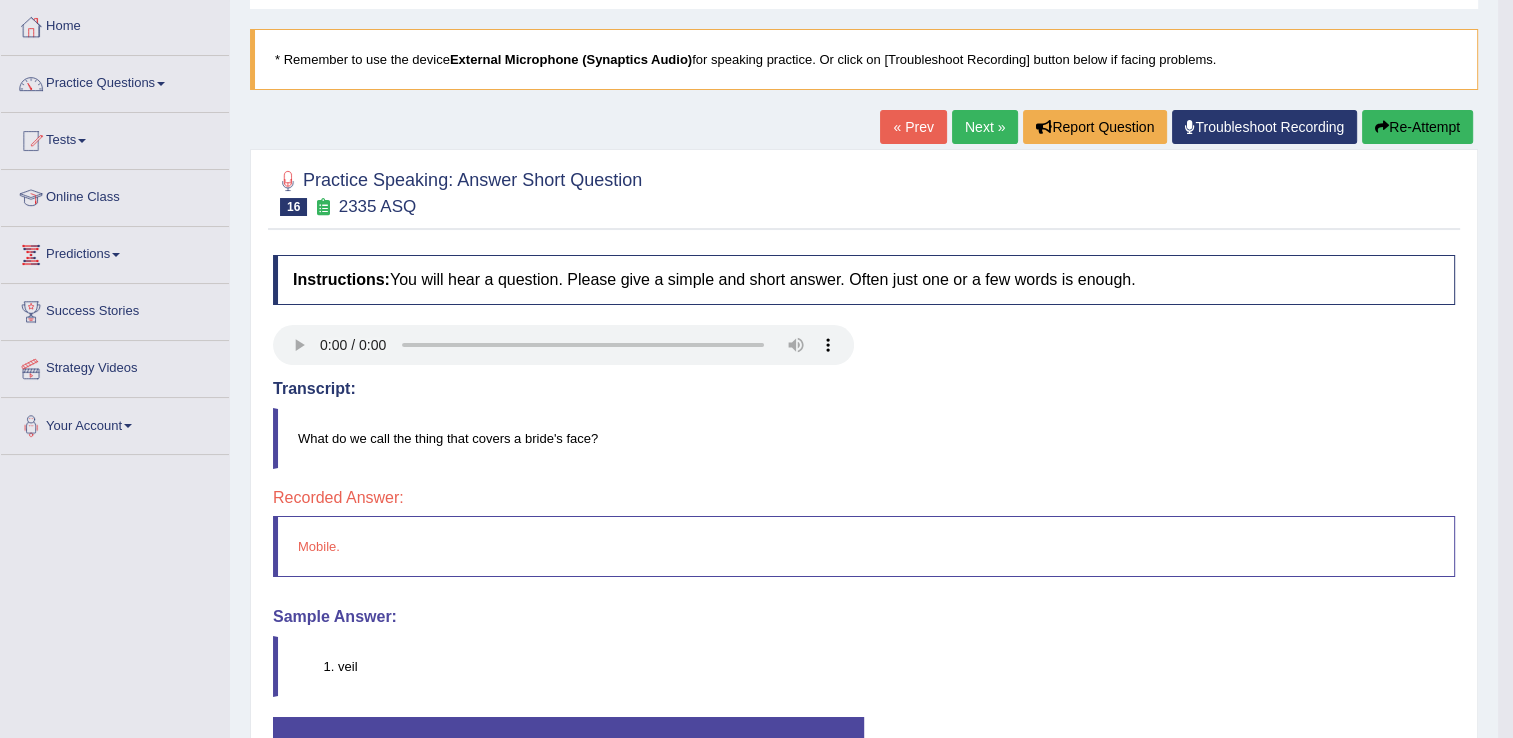 click on "Next »" at bounding box center [985, 127] 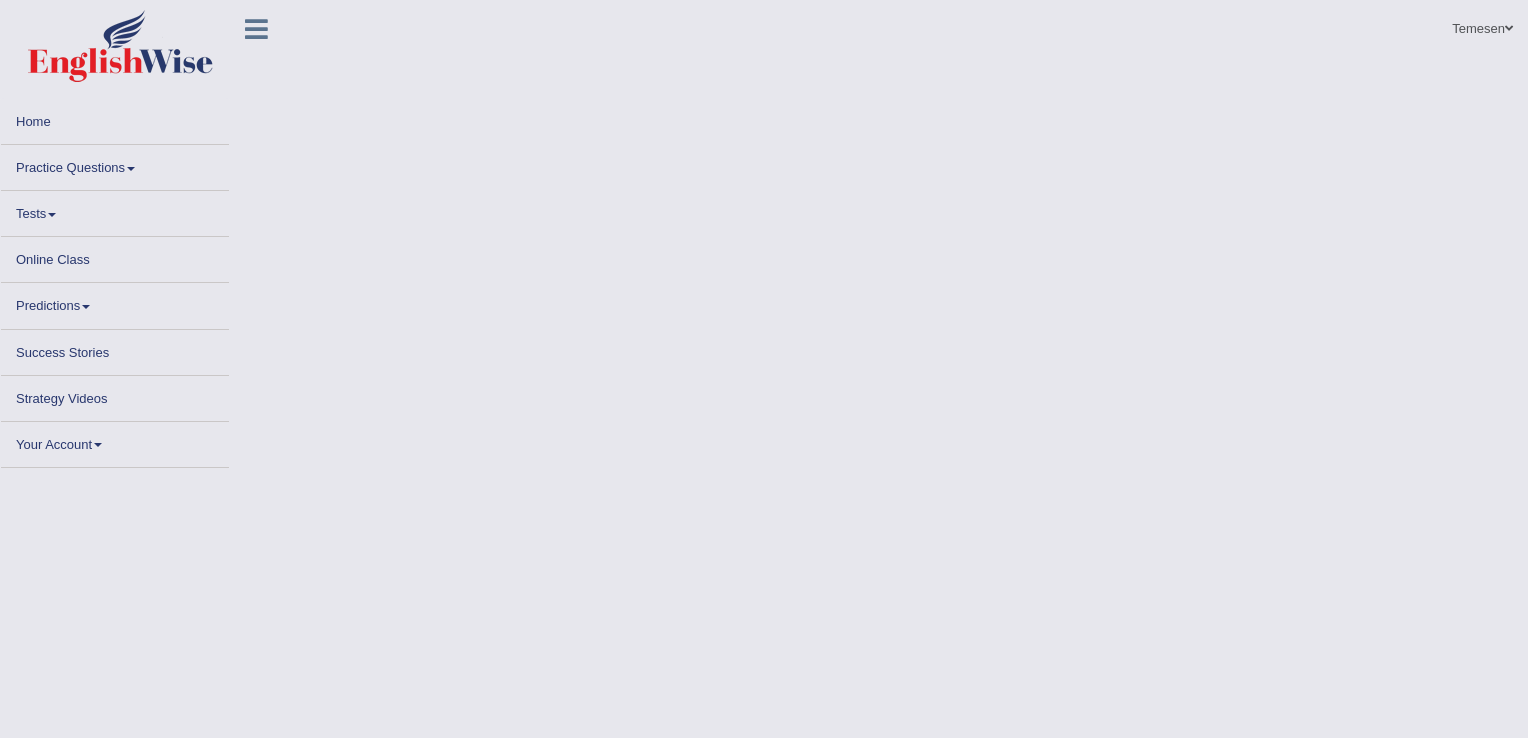 scroll, scrollTop: 0, scrollLeft: 0, axis: both 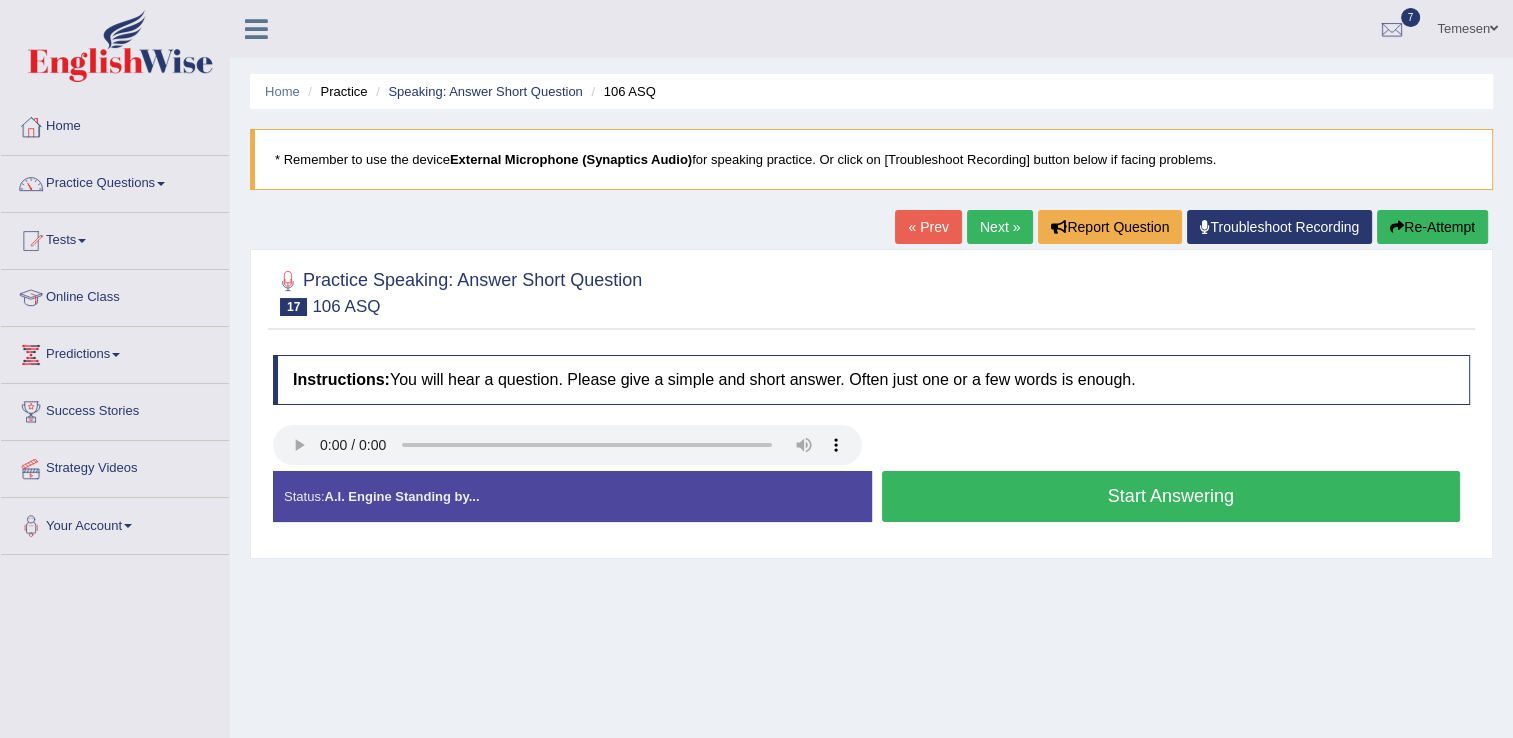 click on "Start Answering" at bounding box center [1171, 496] 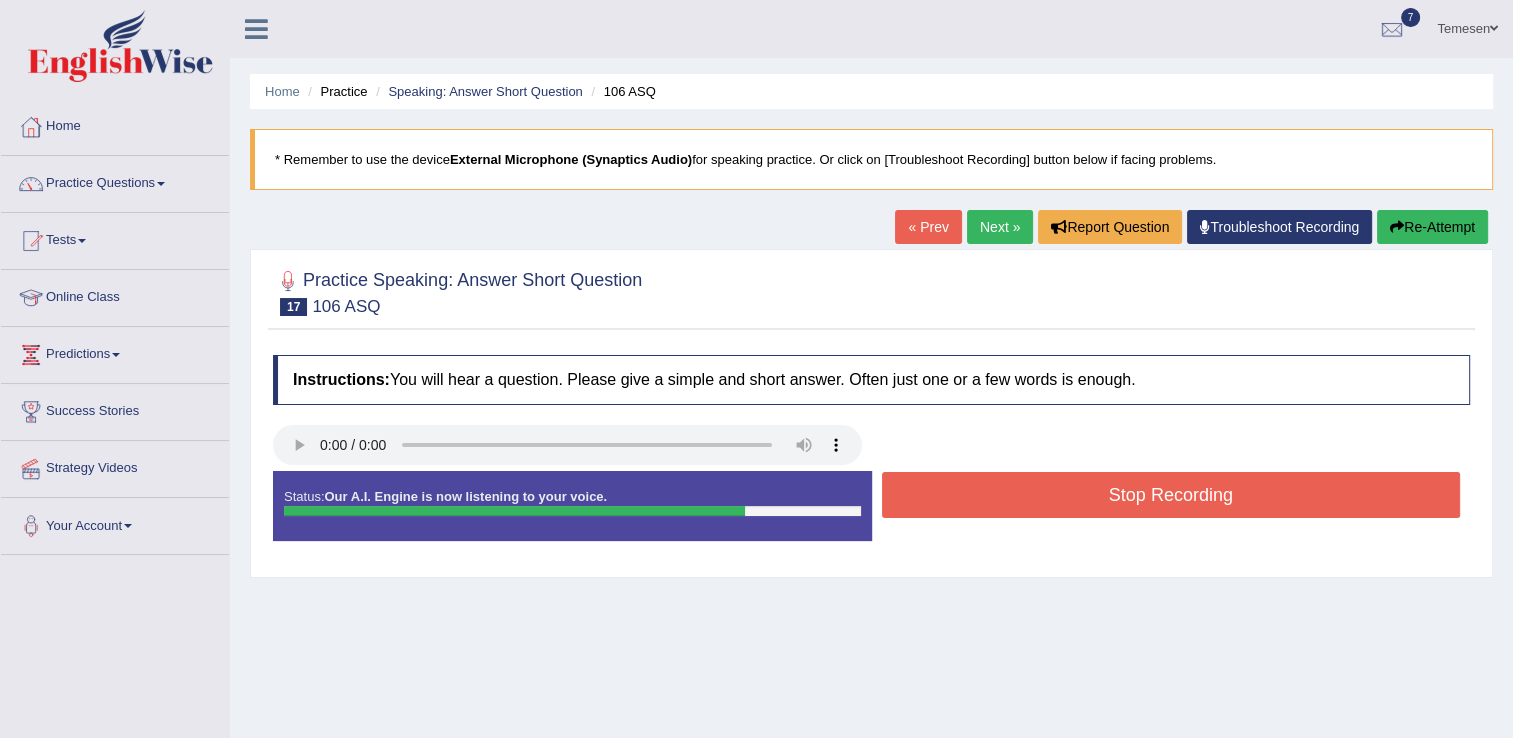 click on "Stop Recording" at bounding box center (1171, 495) 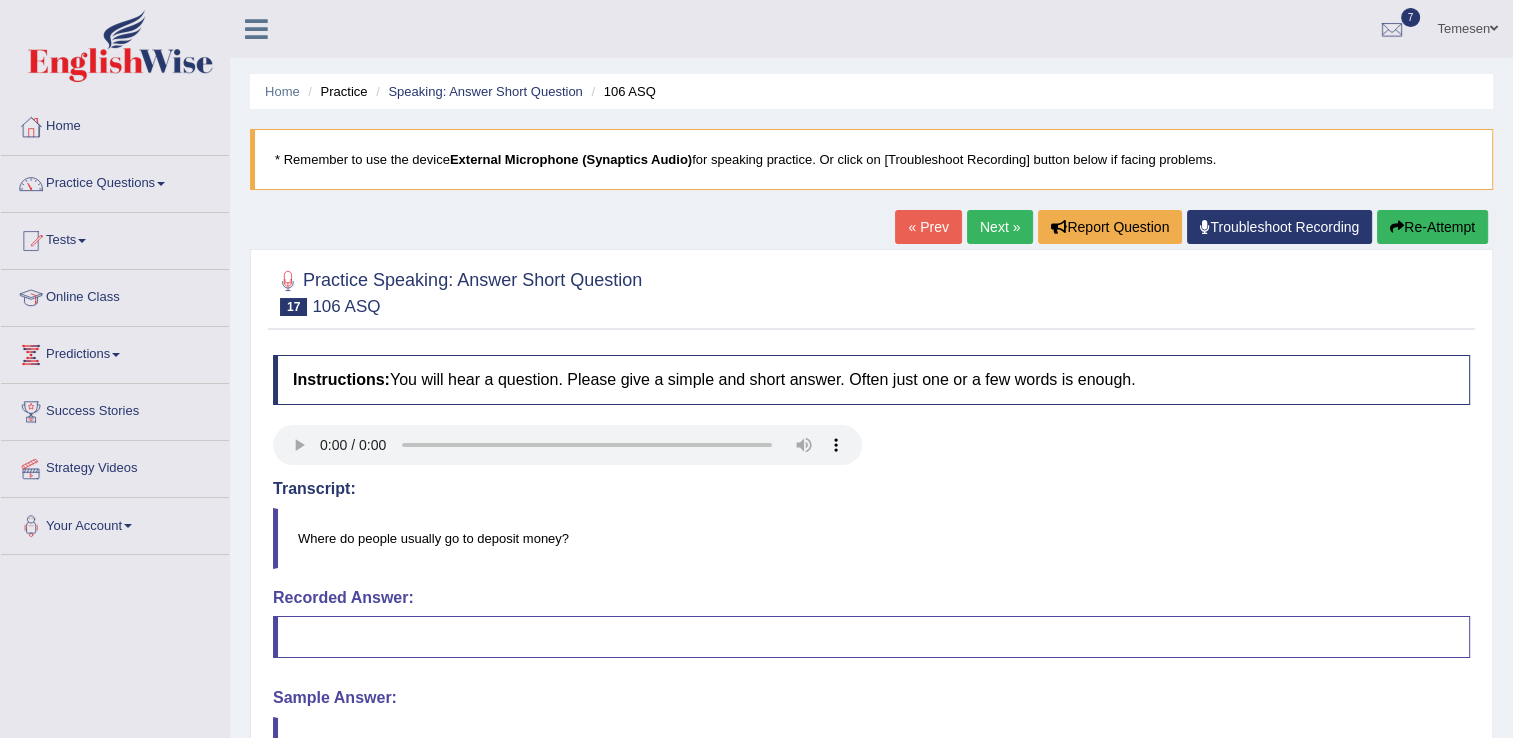 scroll, scrollTop: 200, scrollLeft: 0, axis: vertical 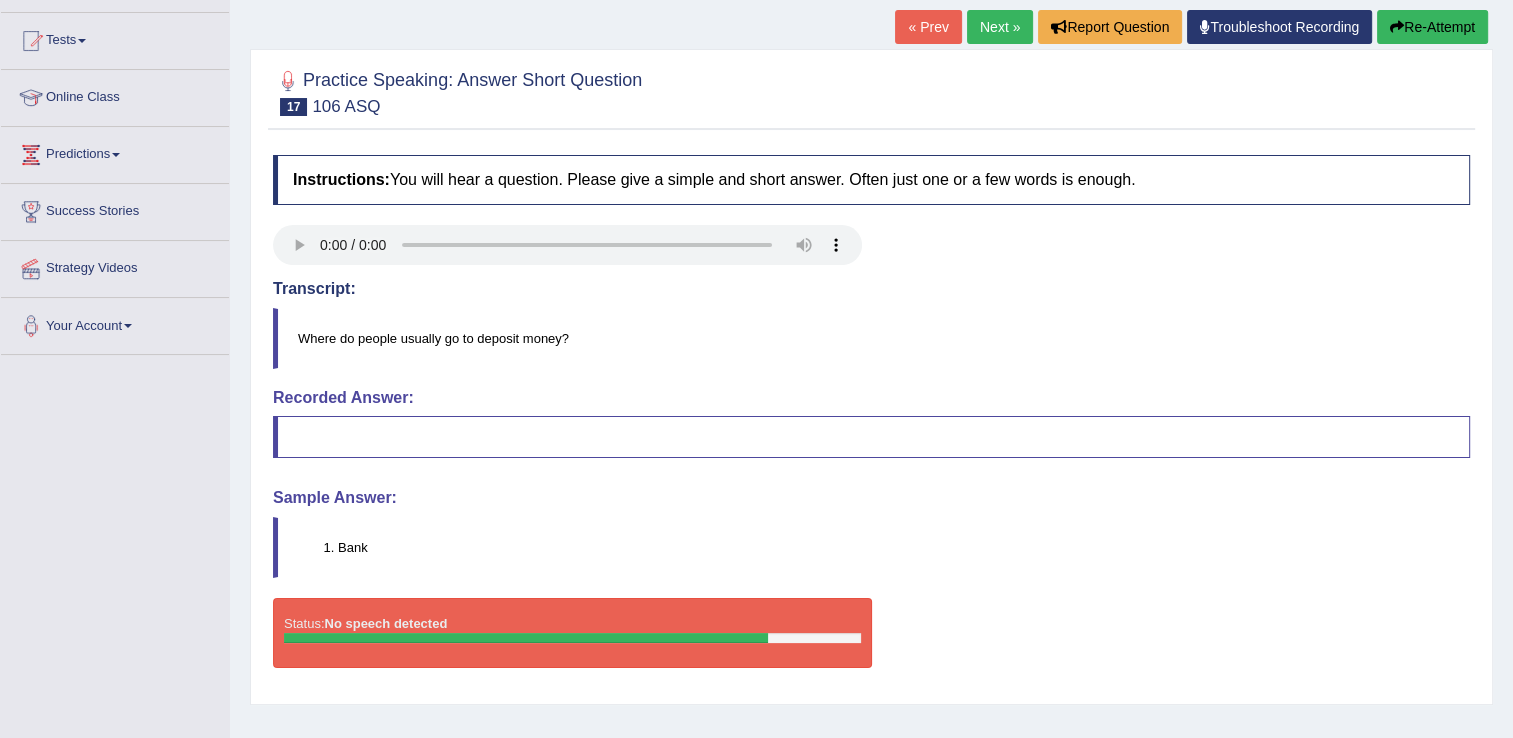 click on "Next »" at bounding box center [1000, 27] 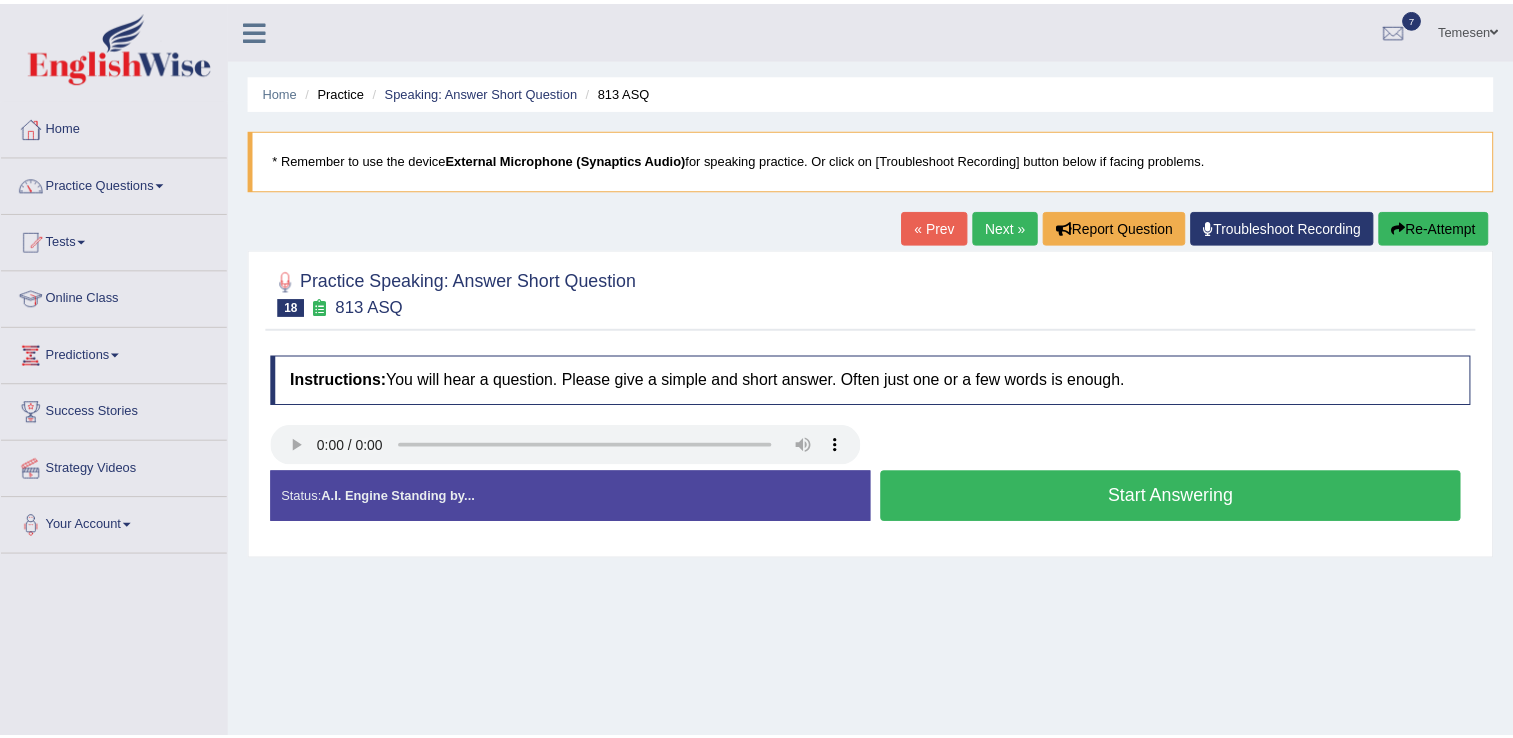 scroll, scrollTop: 0, scrollLeft: 0, axis: both 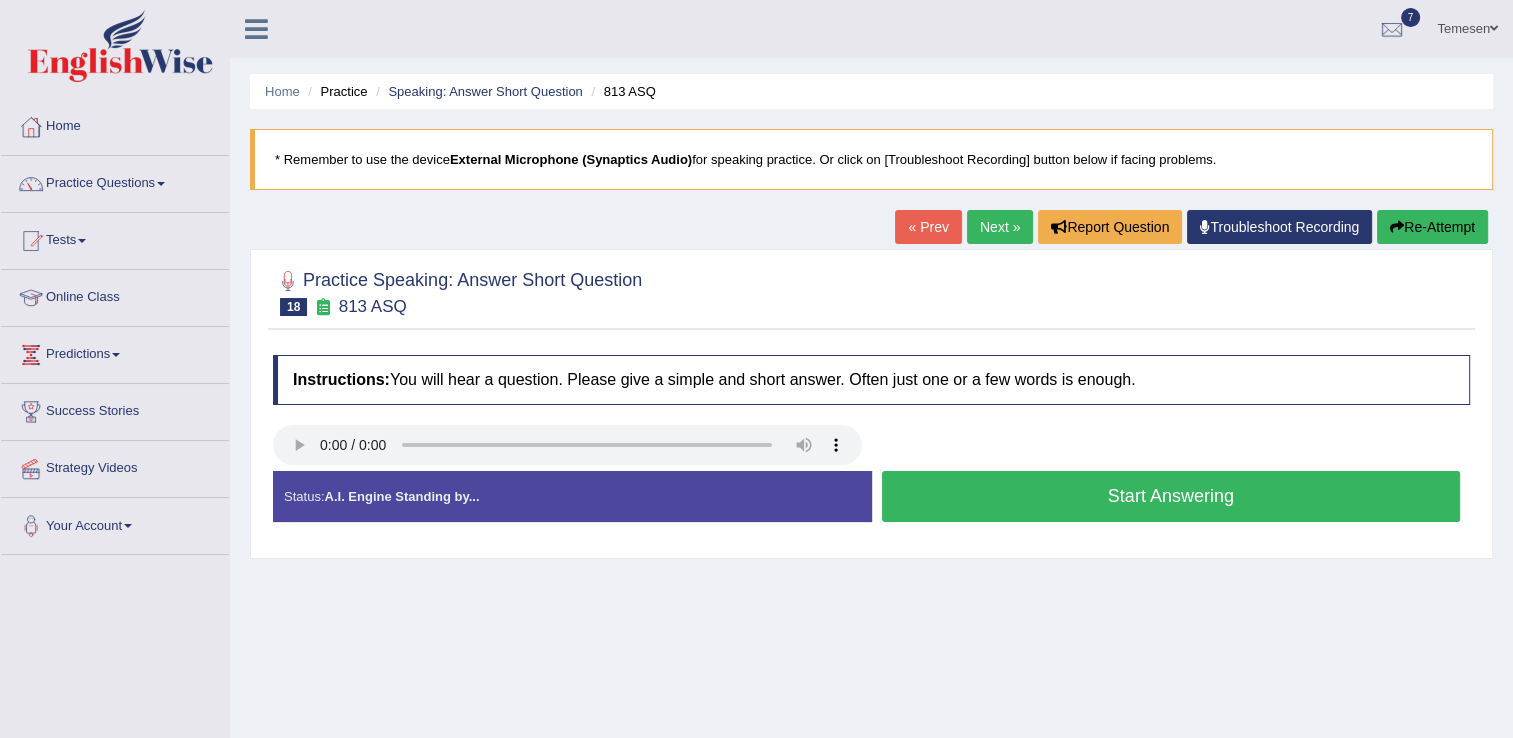 click on "Start Answering" at bounding box center (1171, 496) 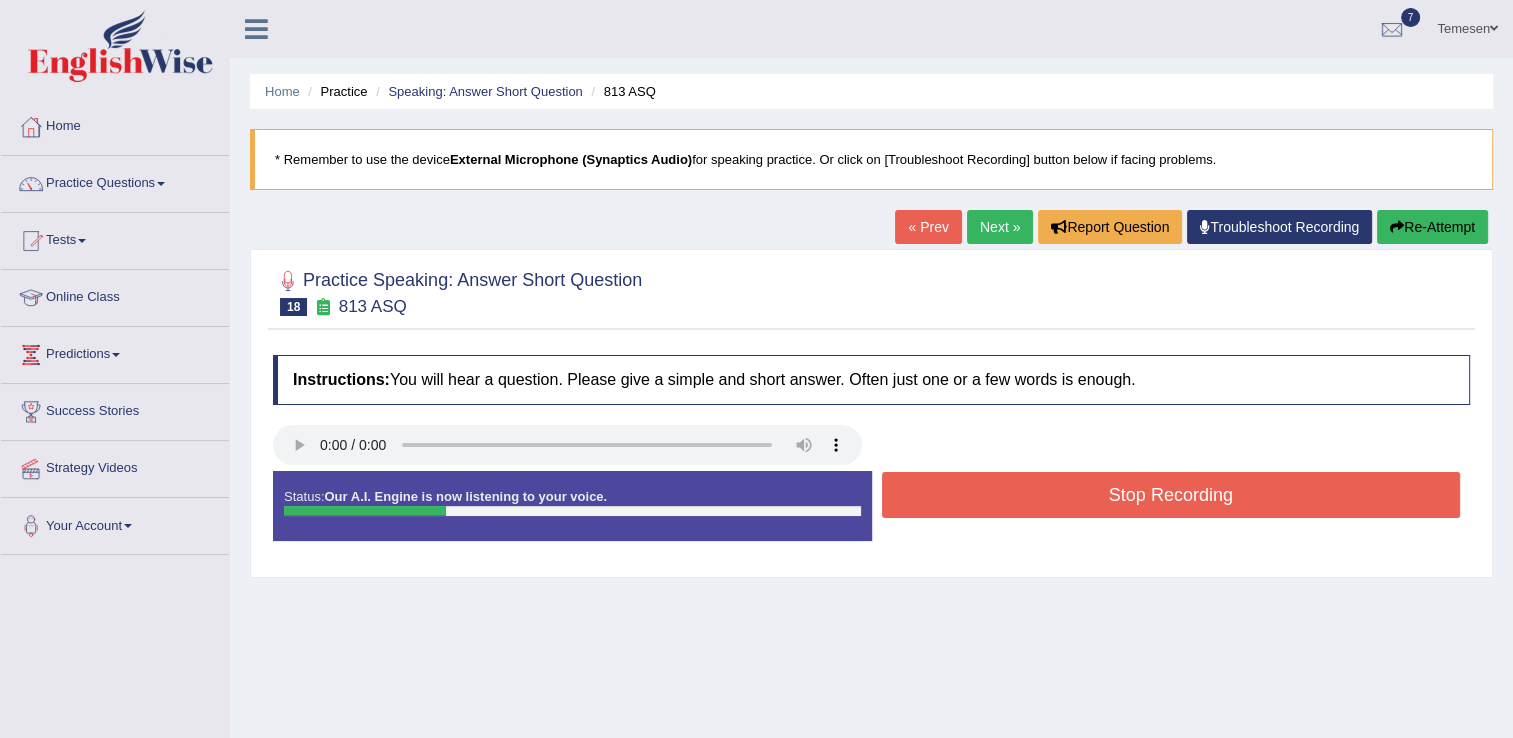 click on "Stop Recording" at bounding box center (1171, 495) 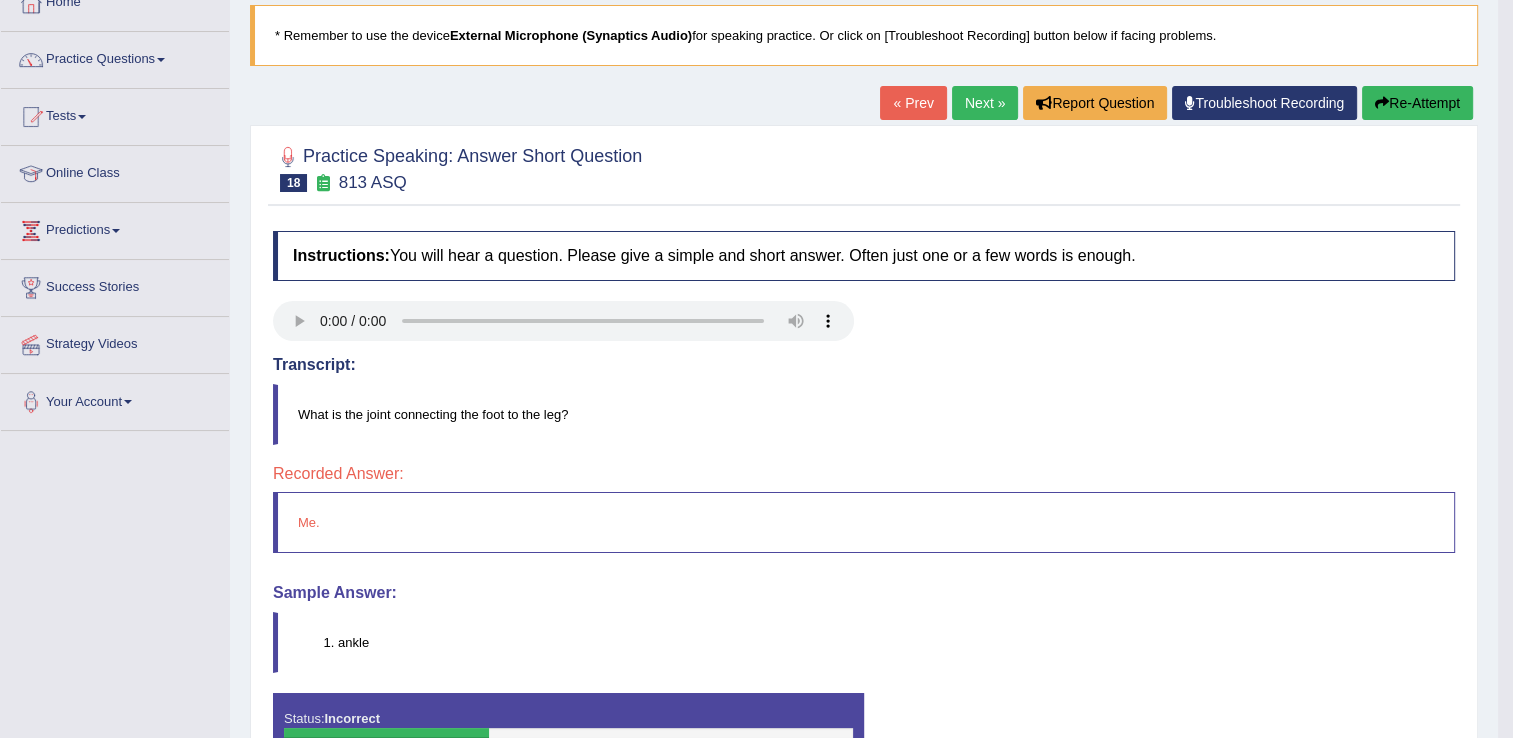 scroll, scrollTop: 112, scrollLeft: 0, axis: vertical 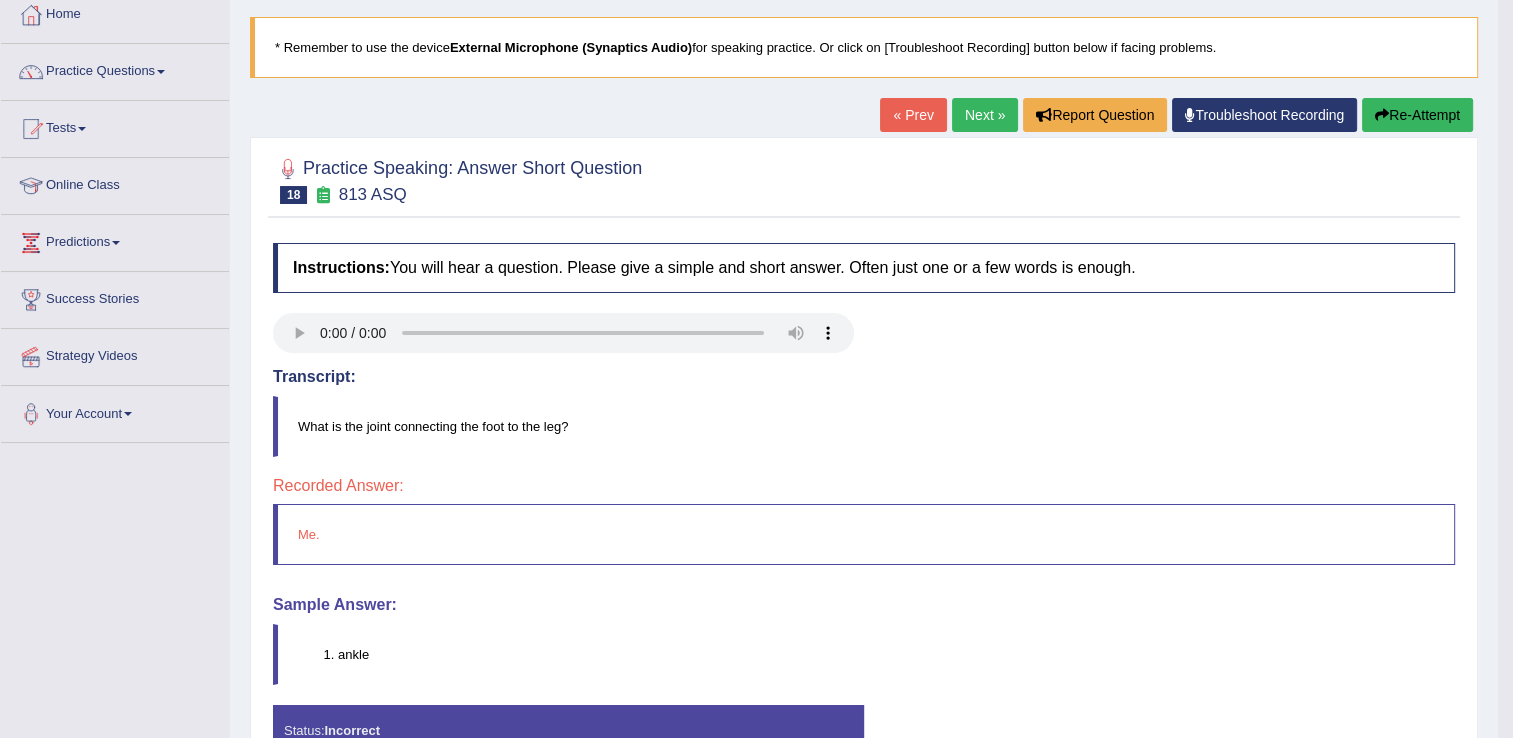 click on "Next »" at bounding box center (985, 115) 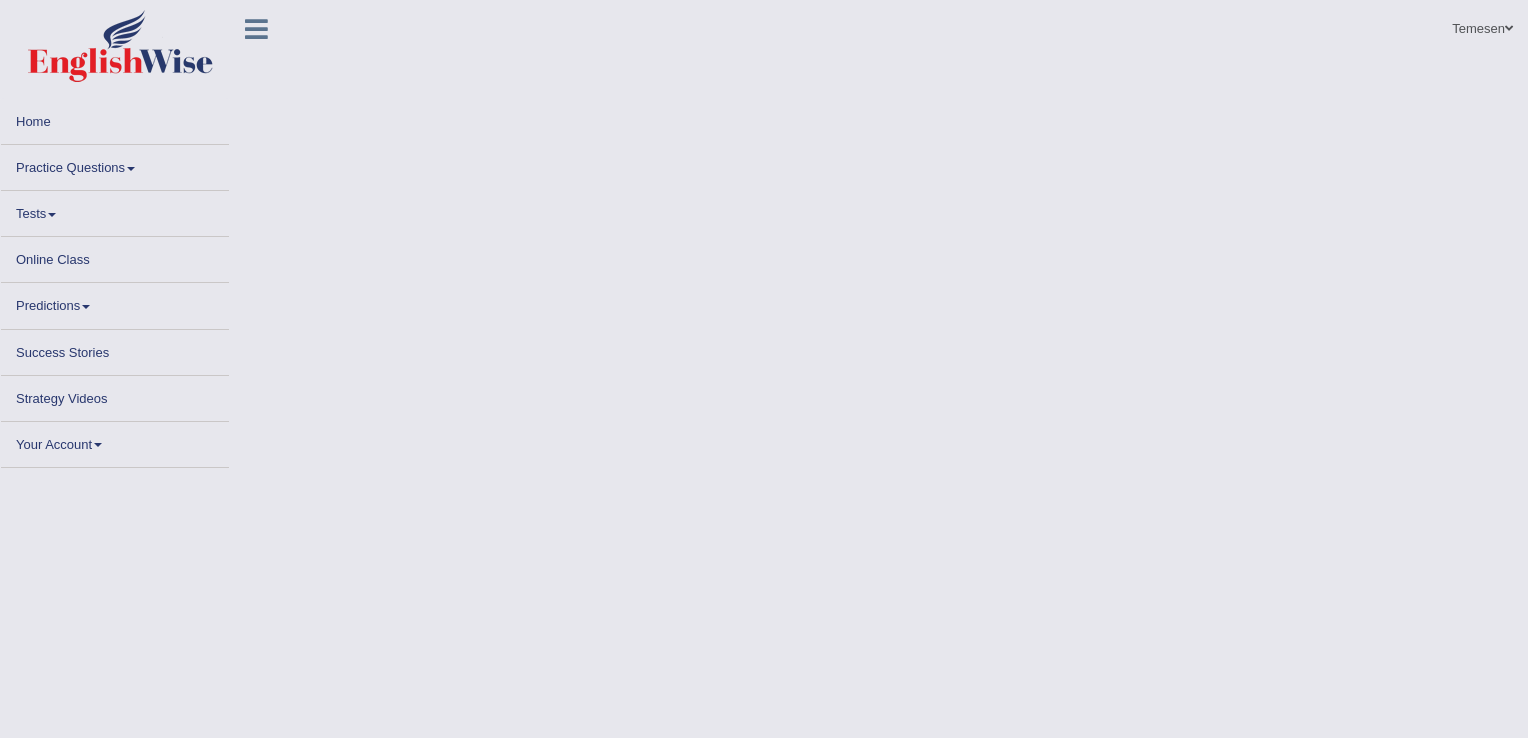 scroll, scrollTop: 0, scrollLeft: 0, axis: both 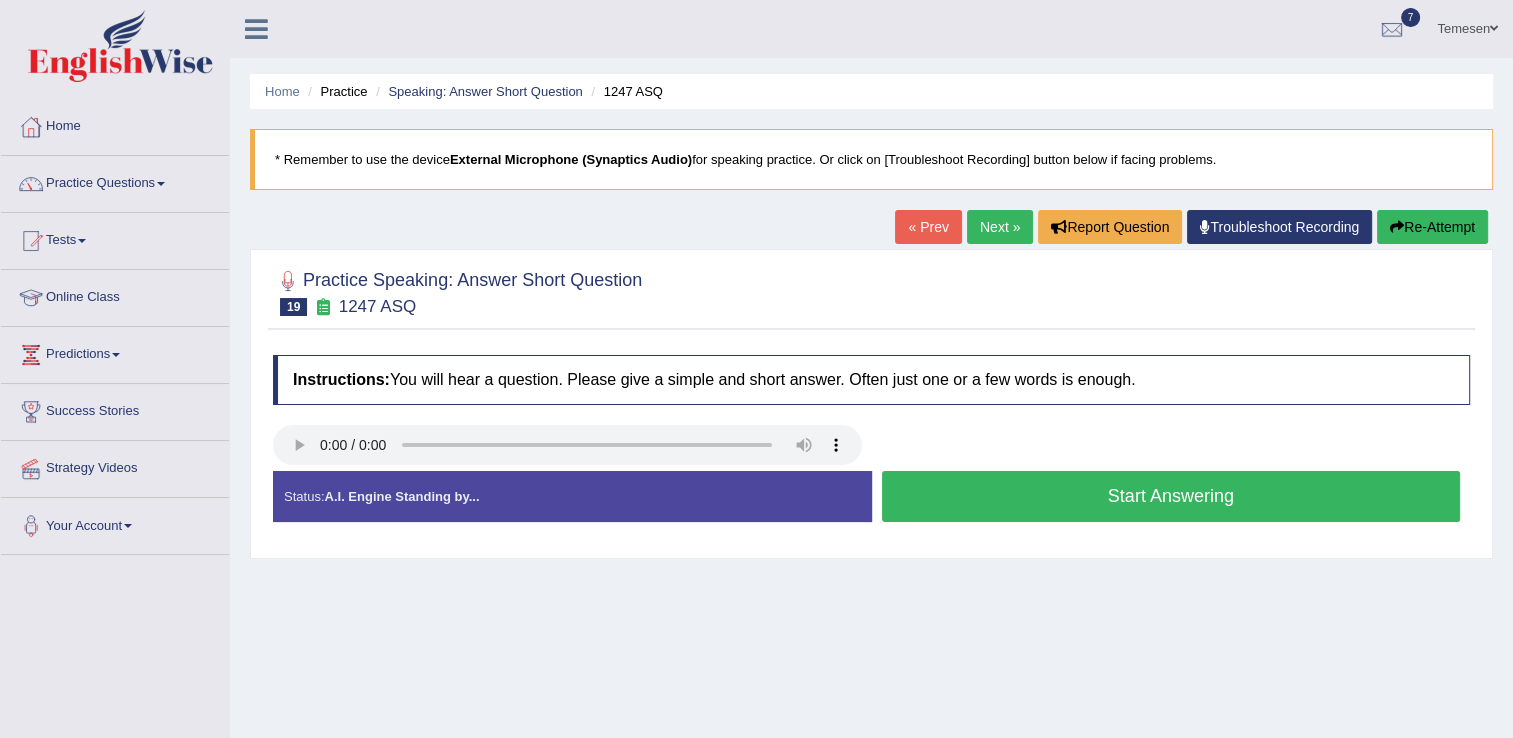 click on "Start Answering" at bounding box center (1171, 496) 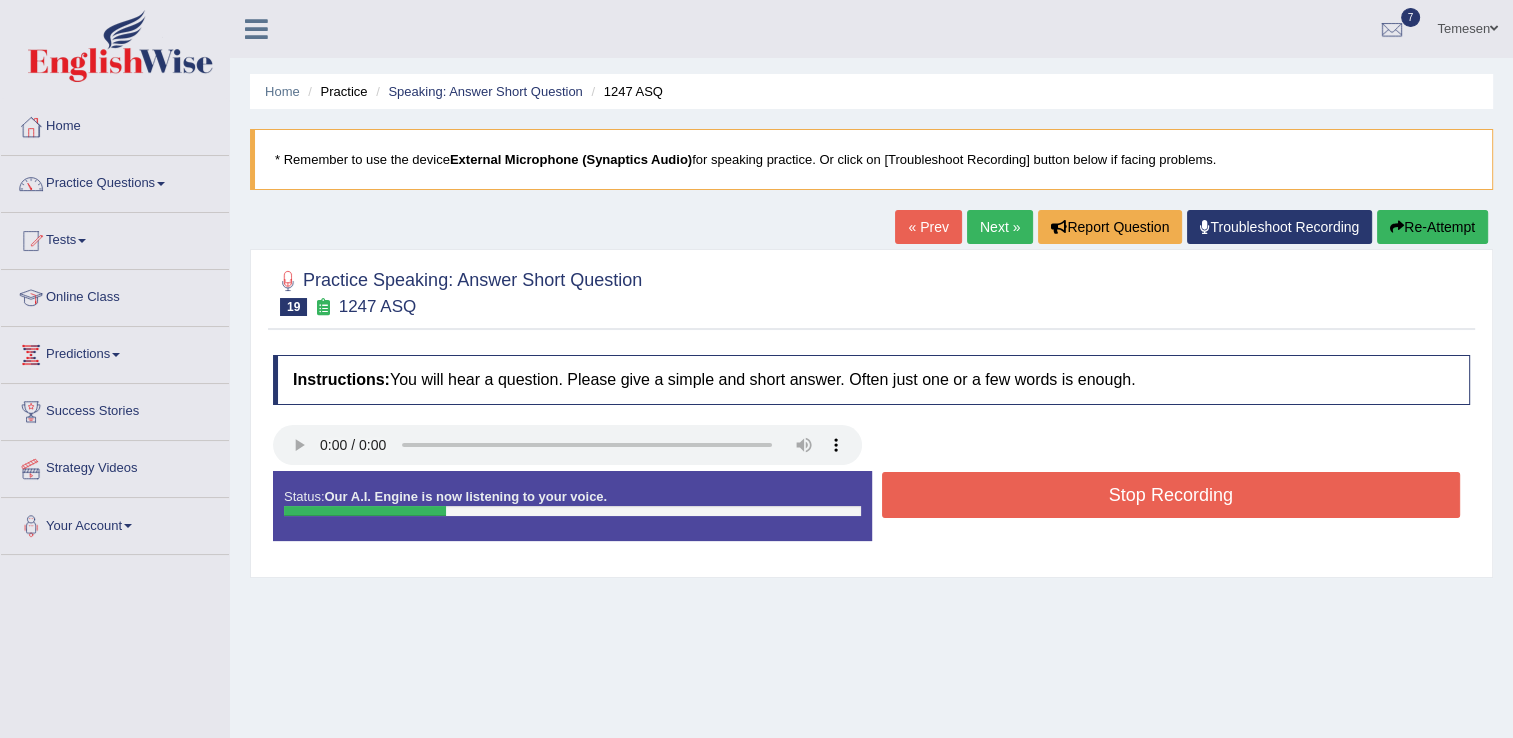 click on "Stop Recording" at bounding box center [1171, 495] 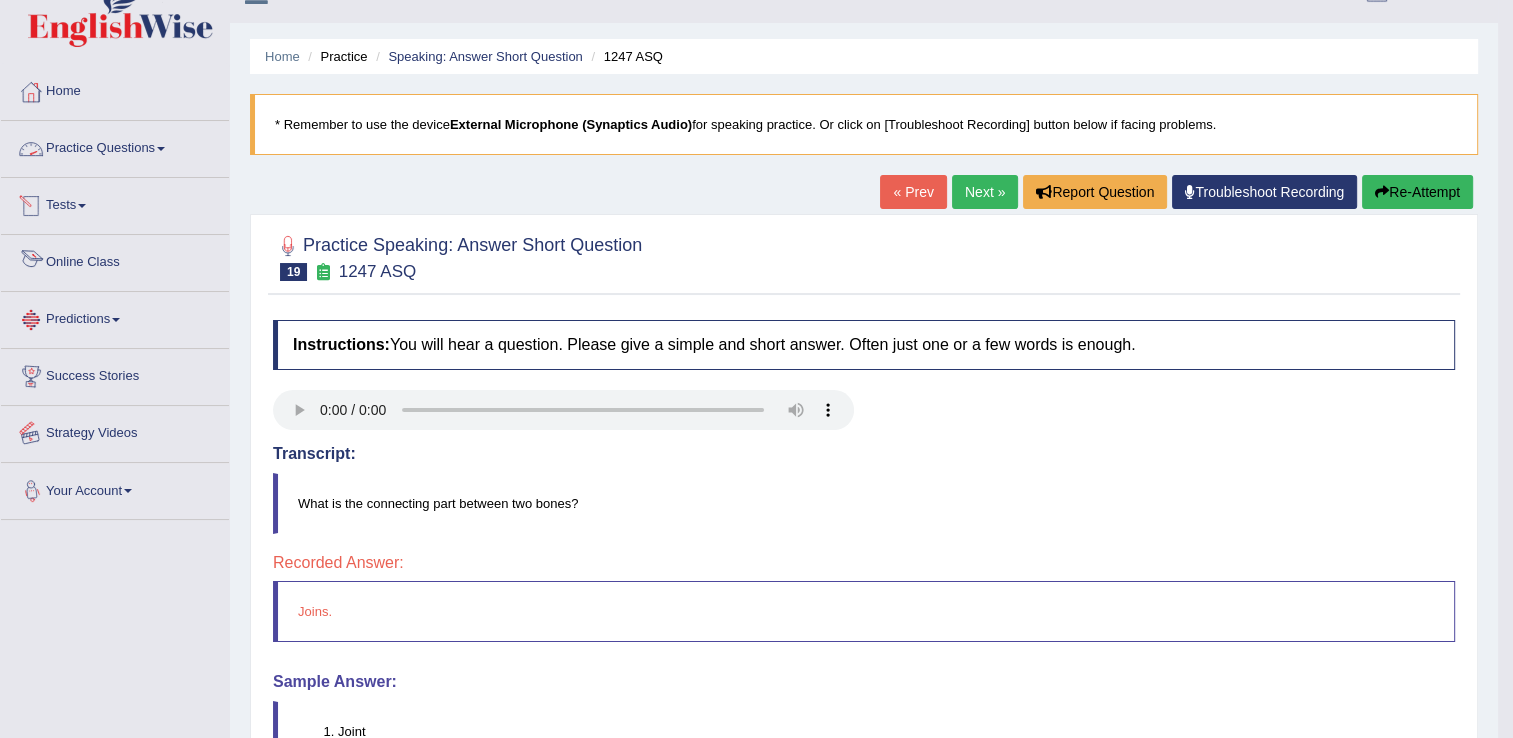 scroll, scrollTop: 0, scrollLeft: 0, axis: both 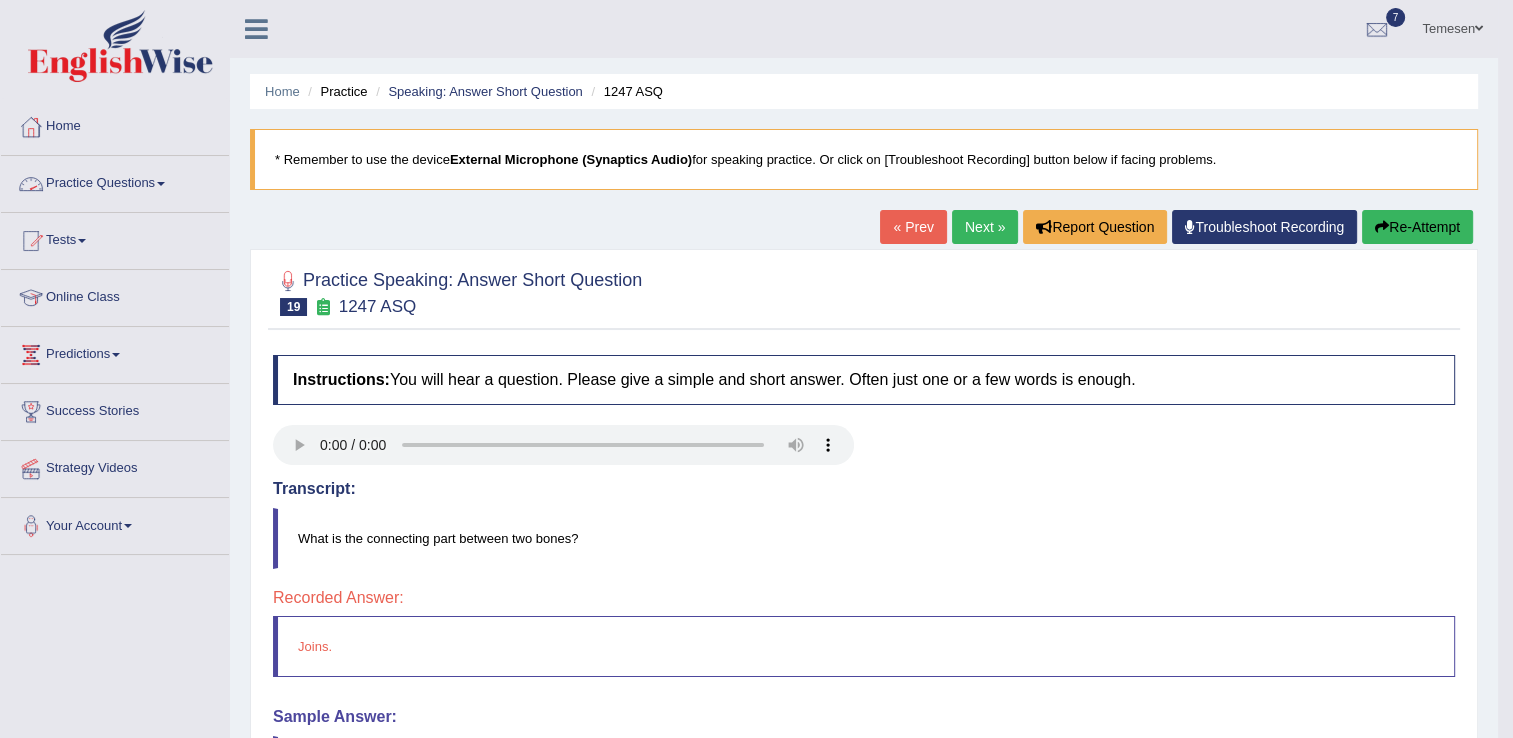click on "Practice Questions" at bounding box center (115, 181) 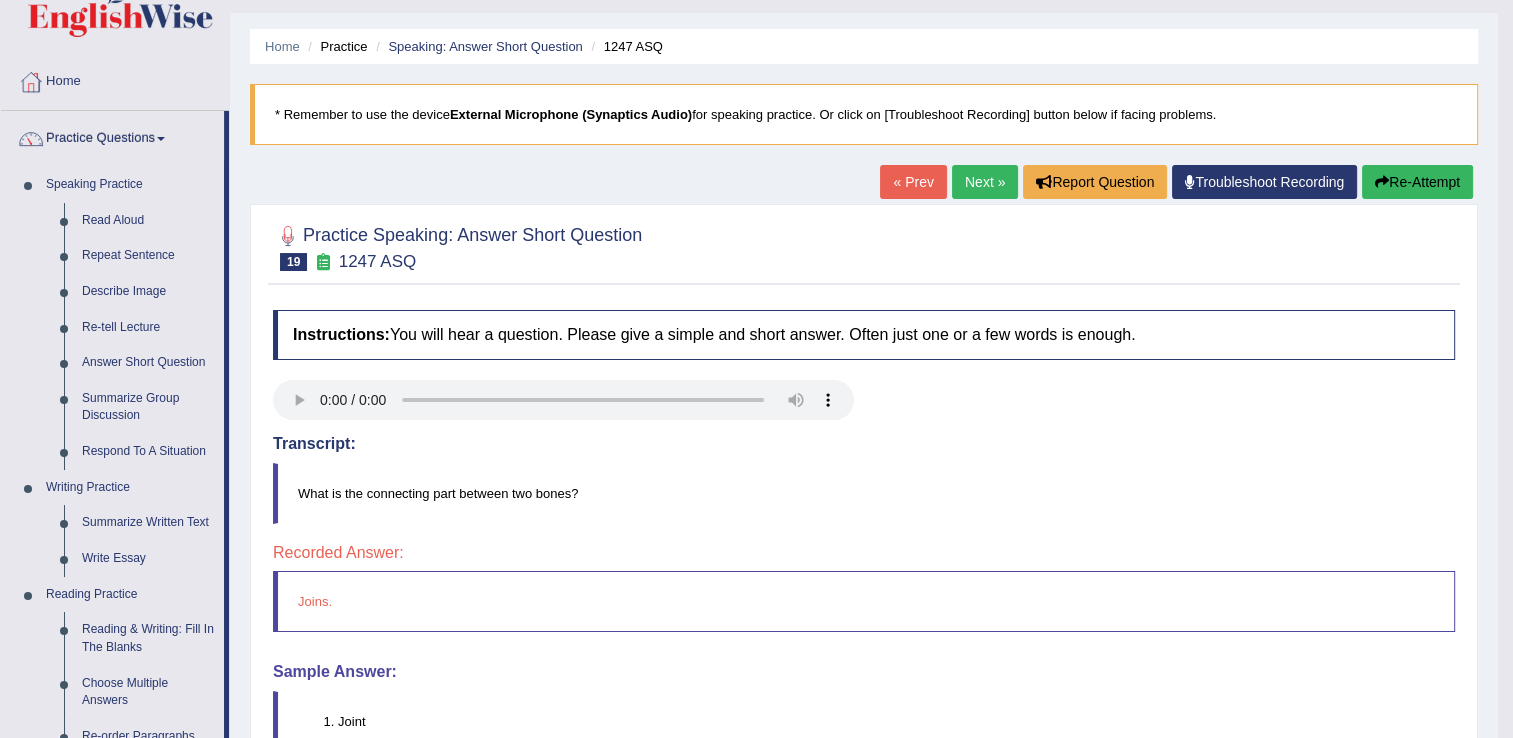 scroll, scrollTop: 0, scrollLeft: 0, axis: both 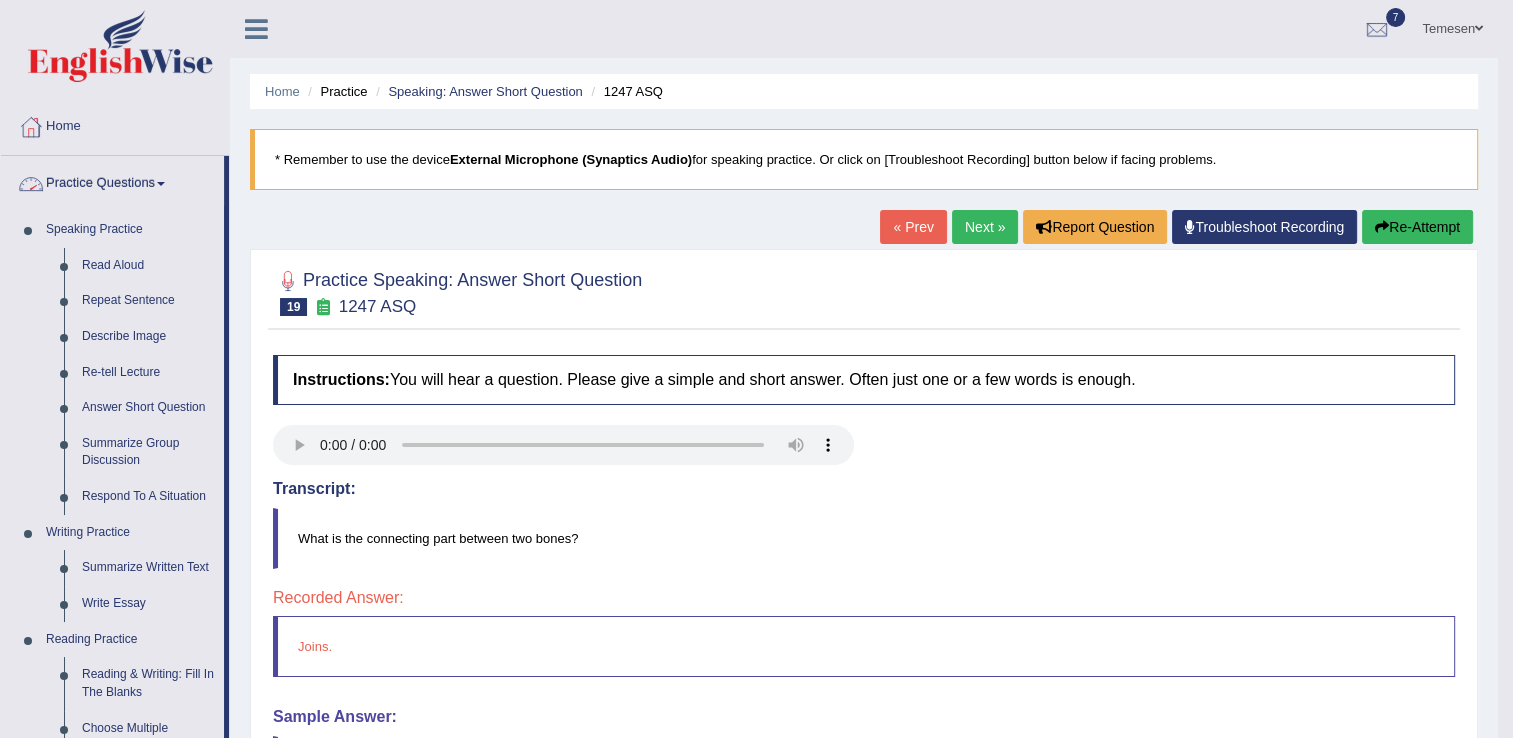 click on "Practice Questions" at bounding box center [112, 181] 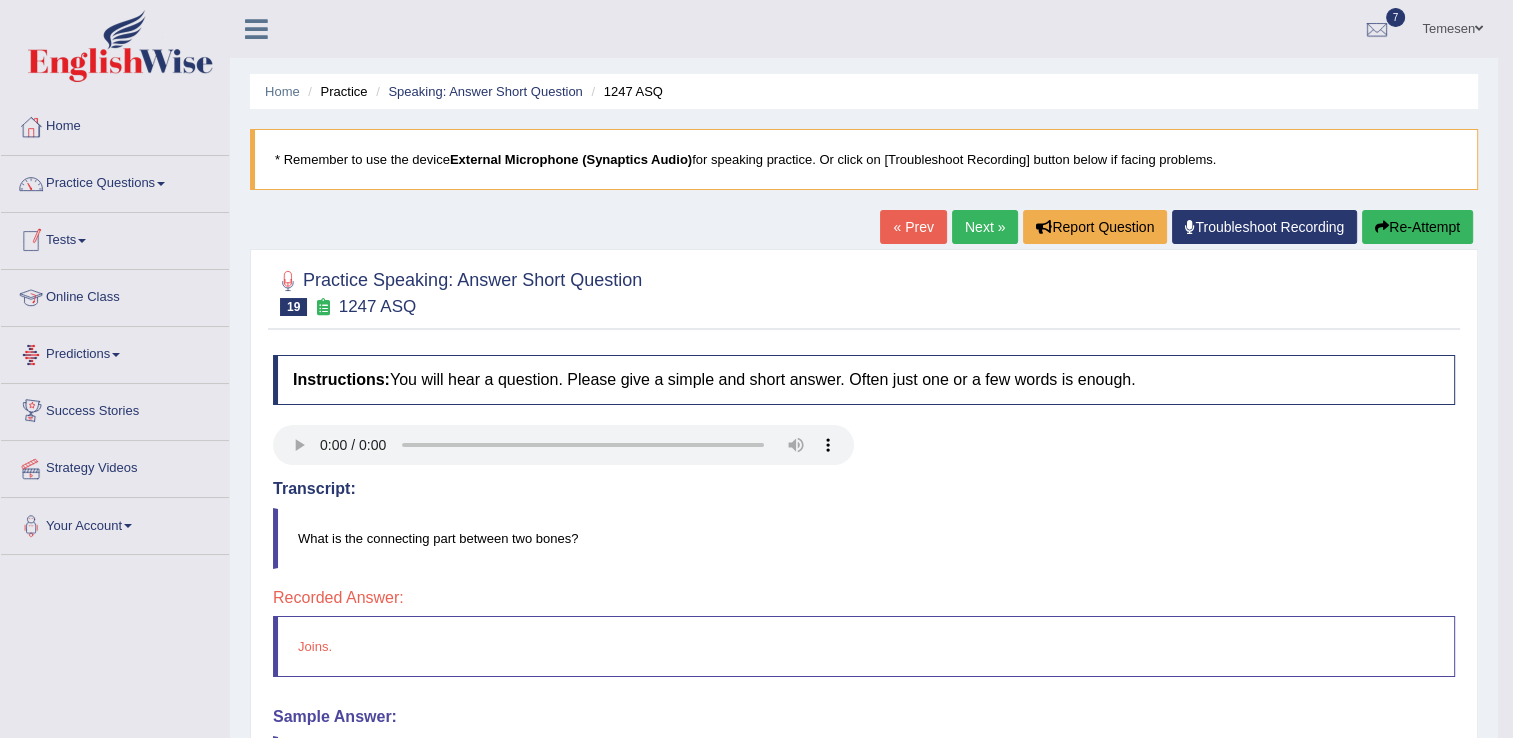 click on "Tests" at bounding box center (115, 238) 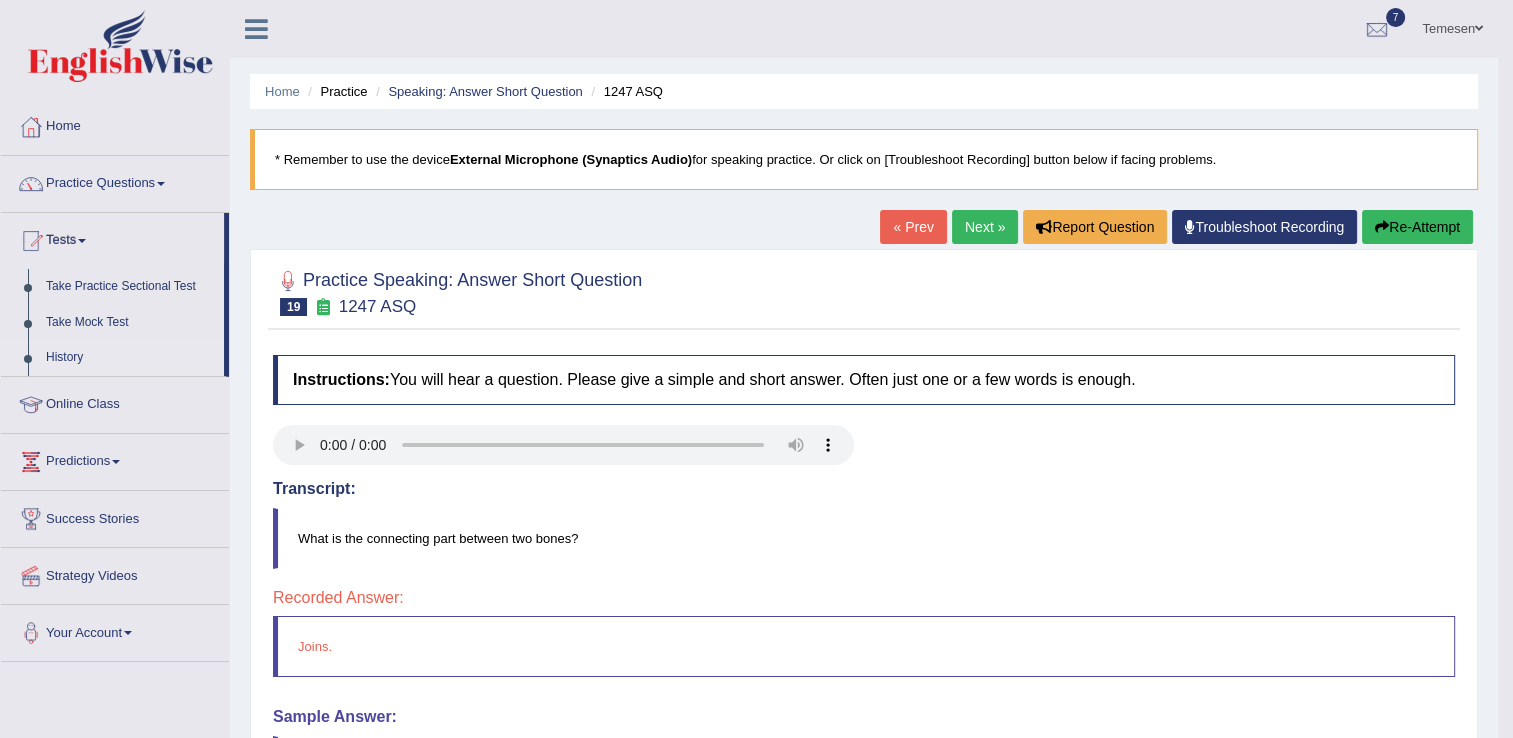click on "History" at bounding box center (130, 358) 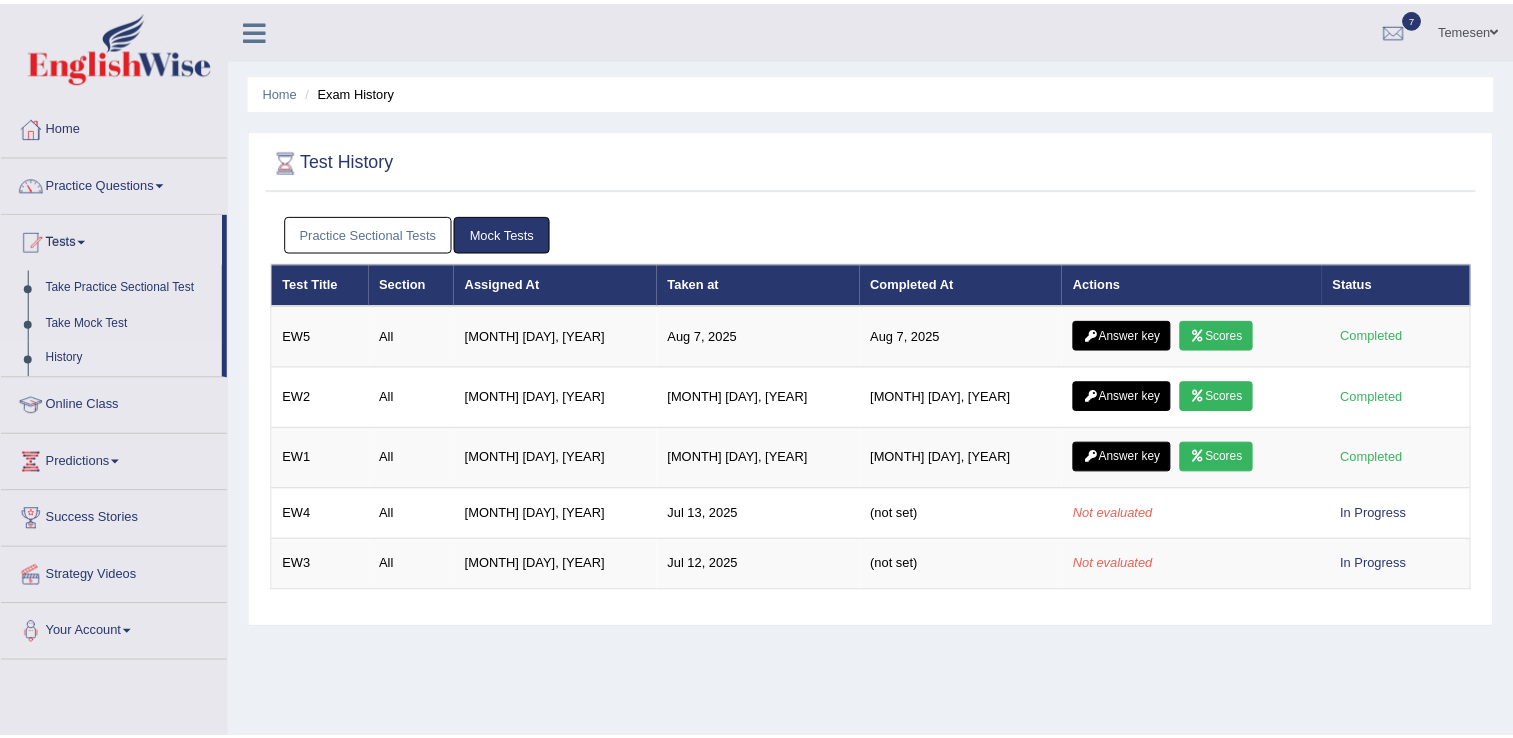 scroll, scrollTop: 0, scrollLeft: 0, axis: both 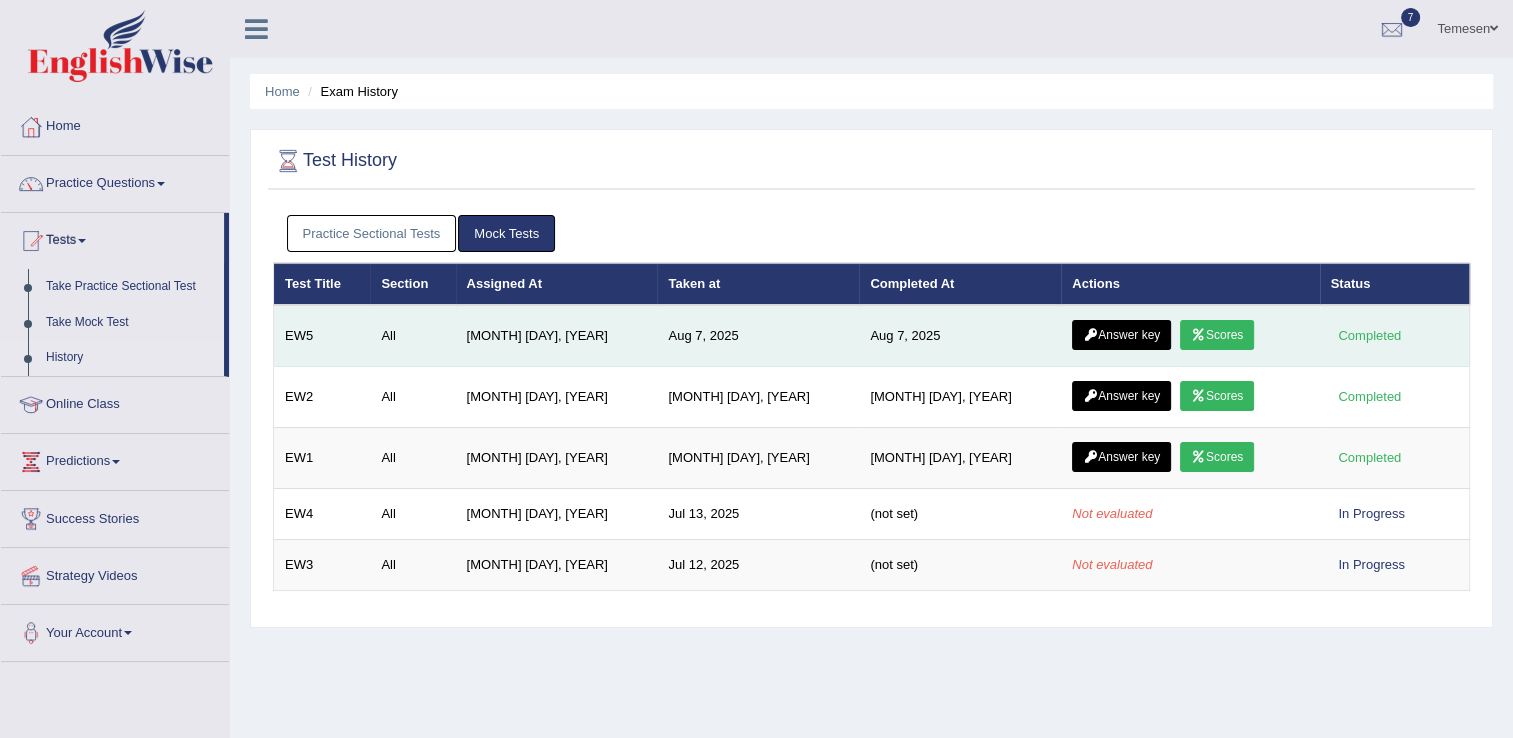 click on "Answer key" at bounding box center (1121, 335) 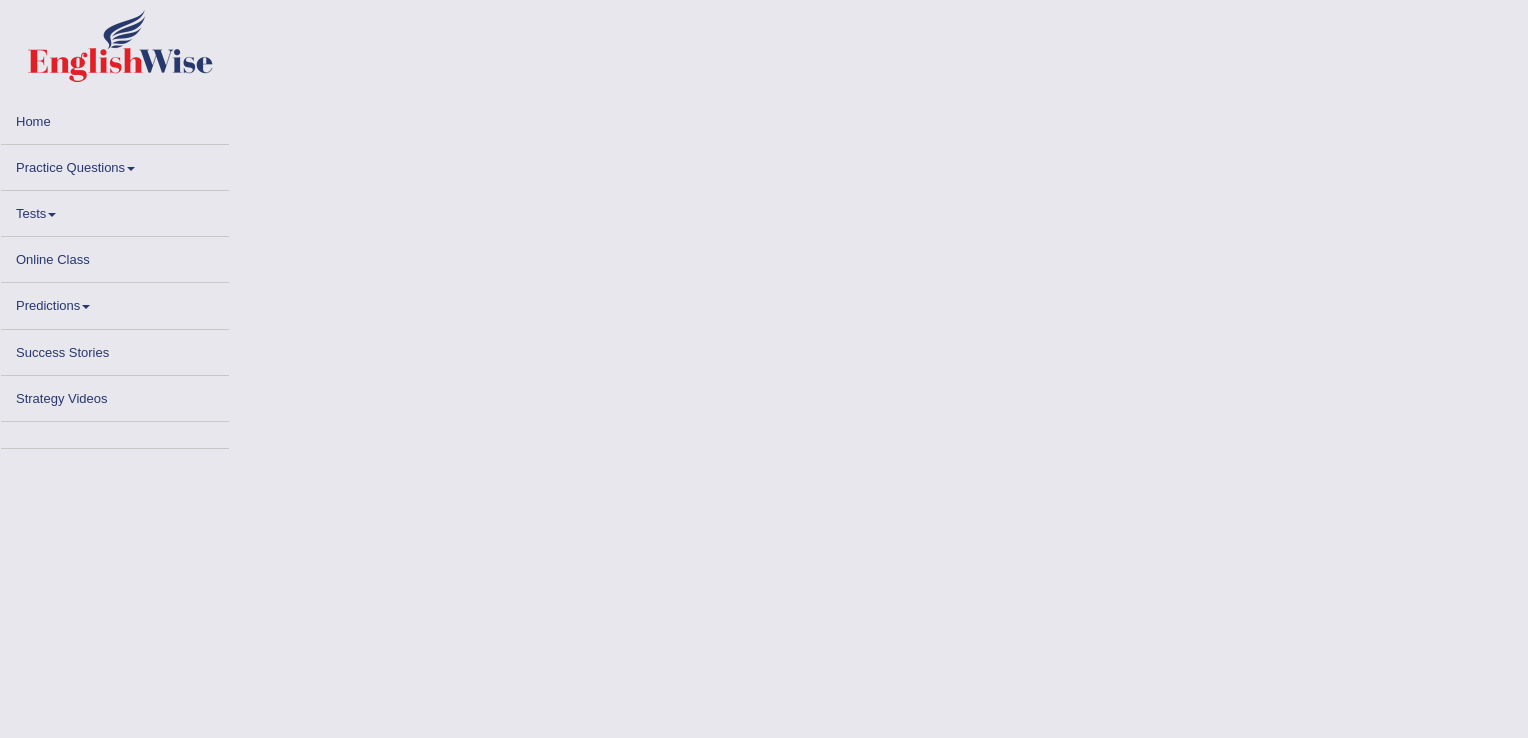 scroll, scrollTop: 0, scrollLeft: 0, axis: both 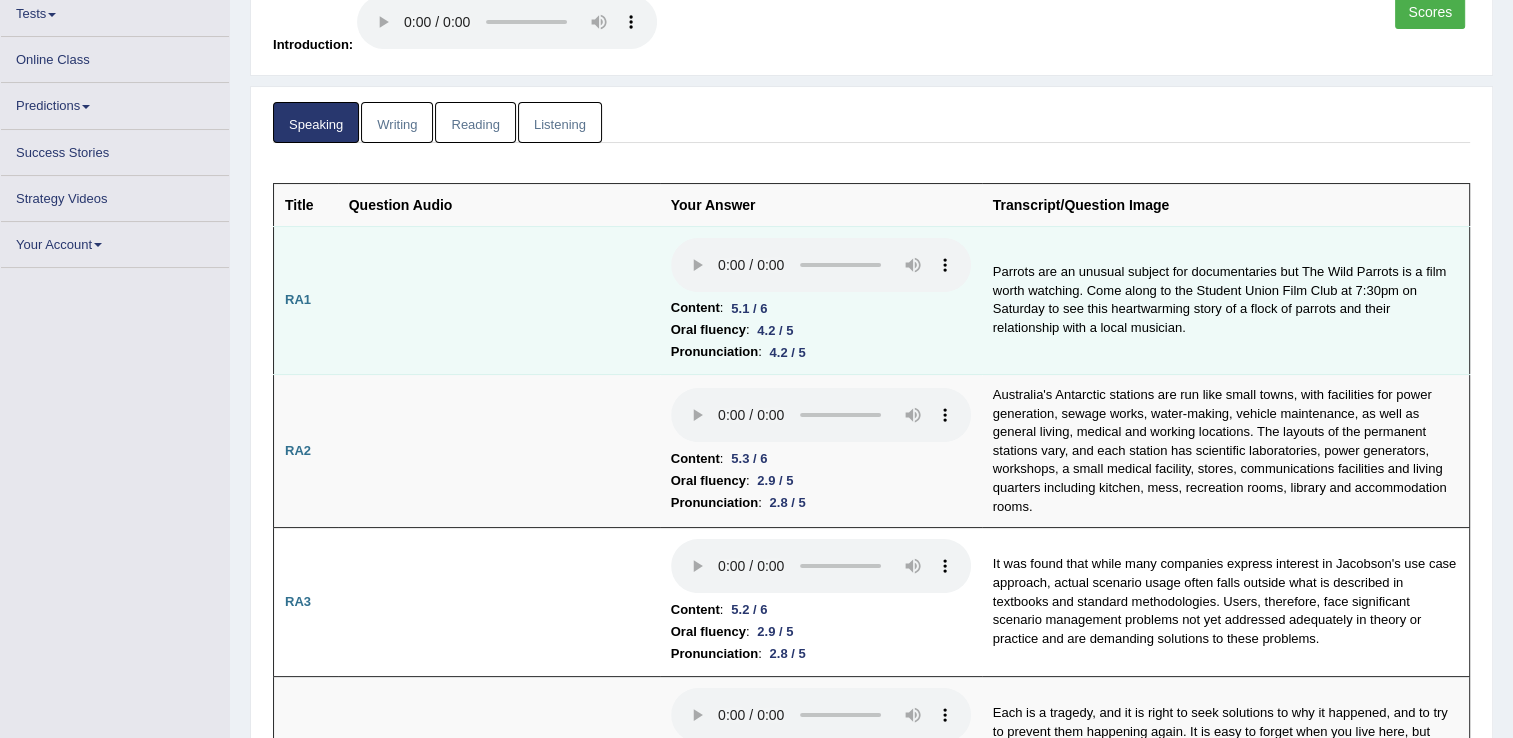 type 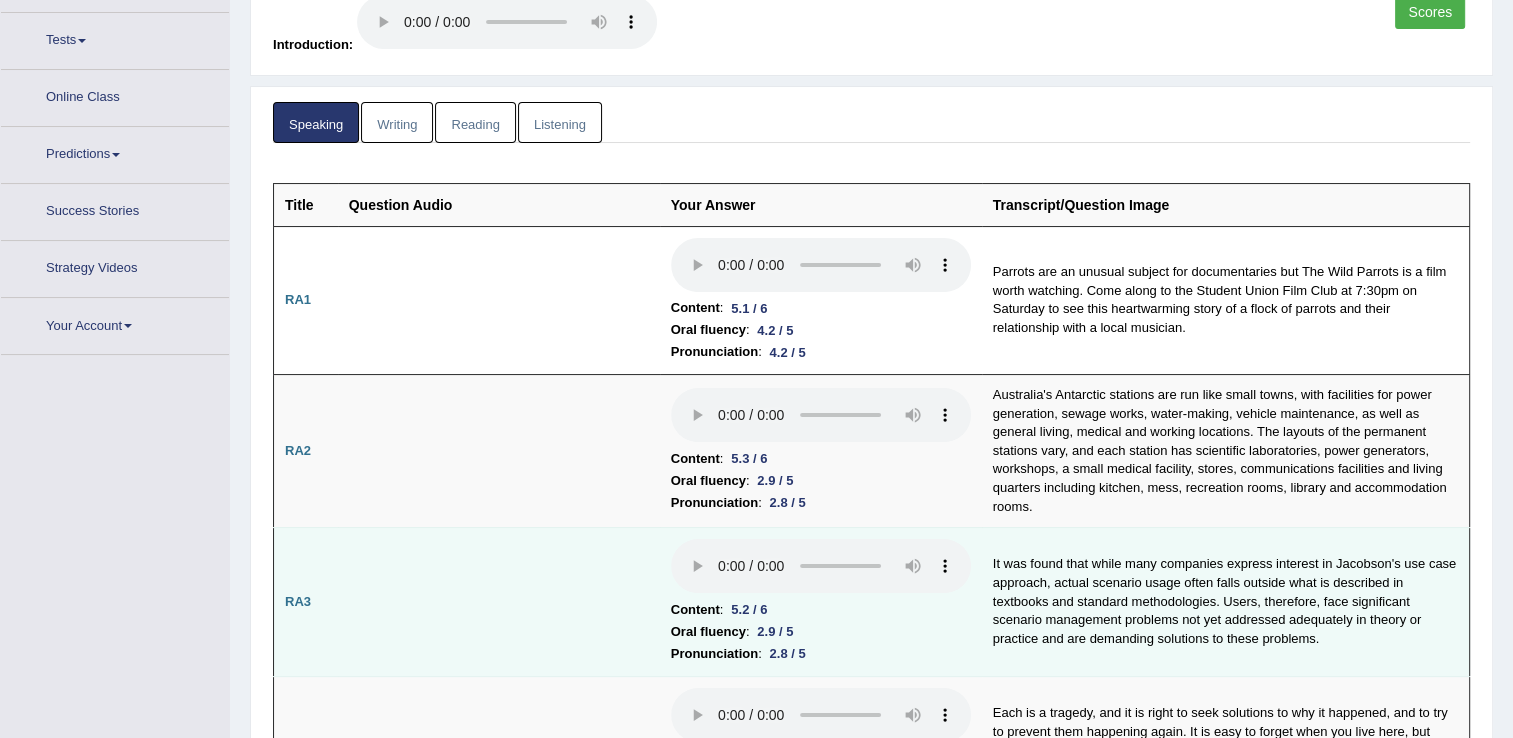 scroll, scrollTop: 226, scrollLeft: 0, axis: vertical 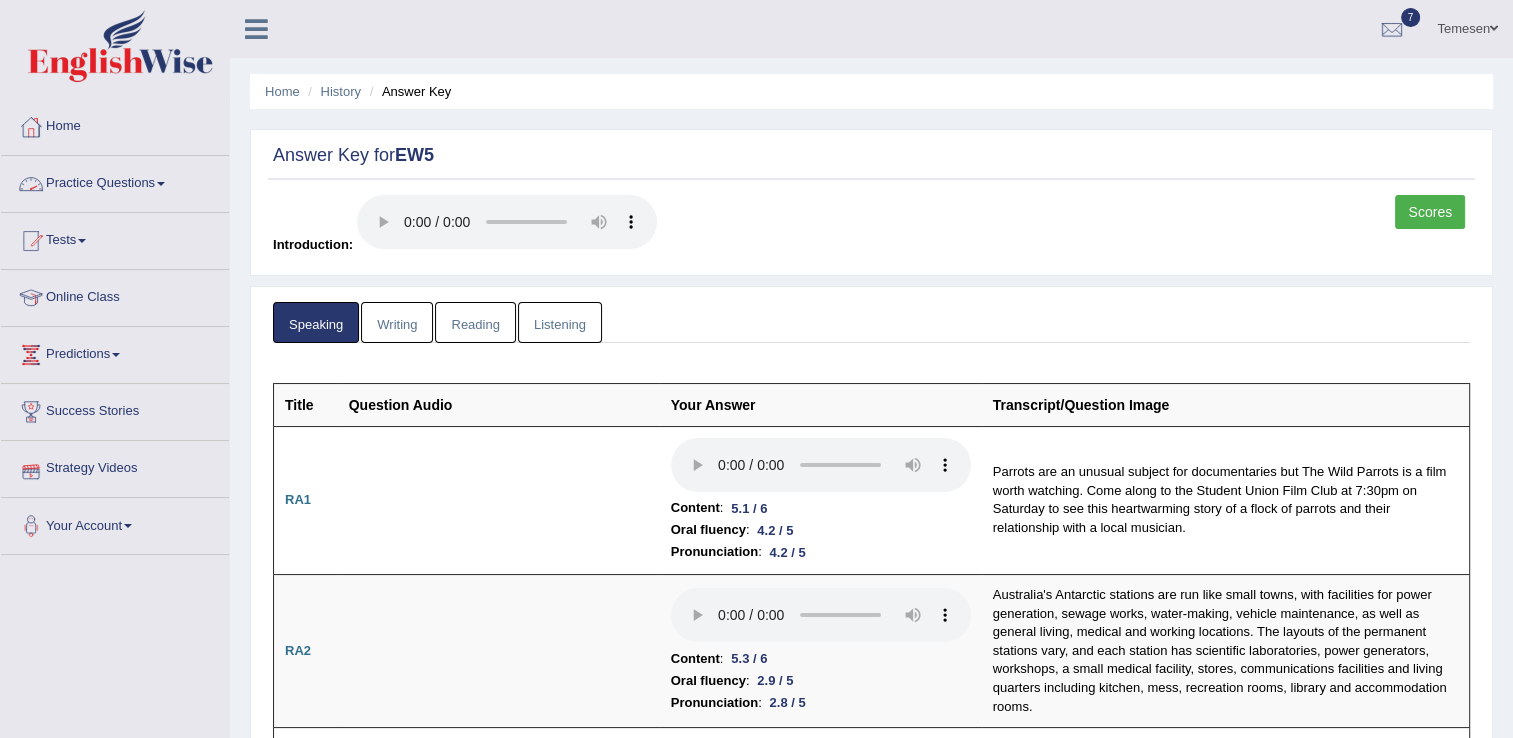 click on "Writing" at bounding box center [397, 322] 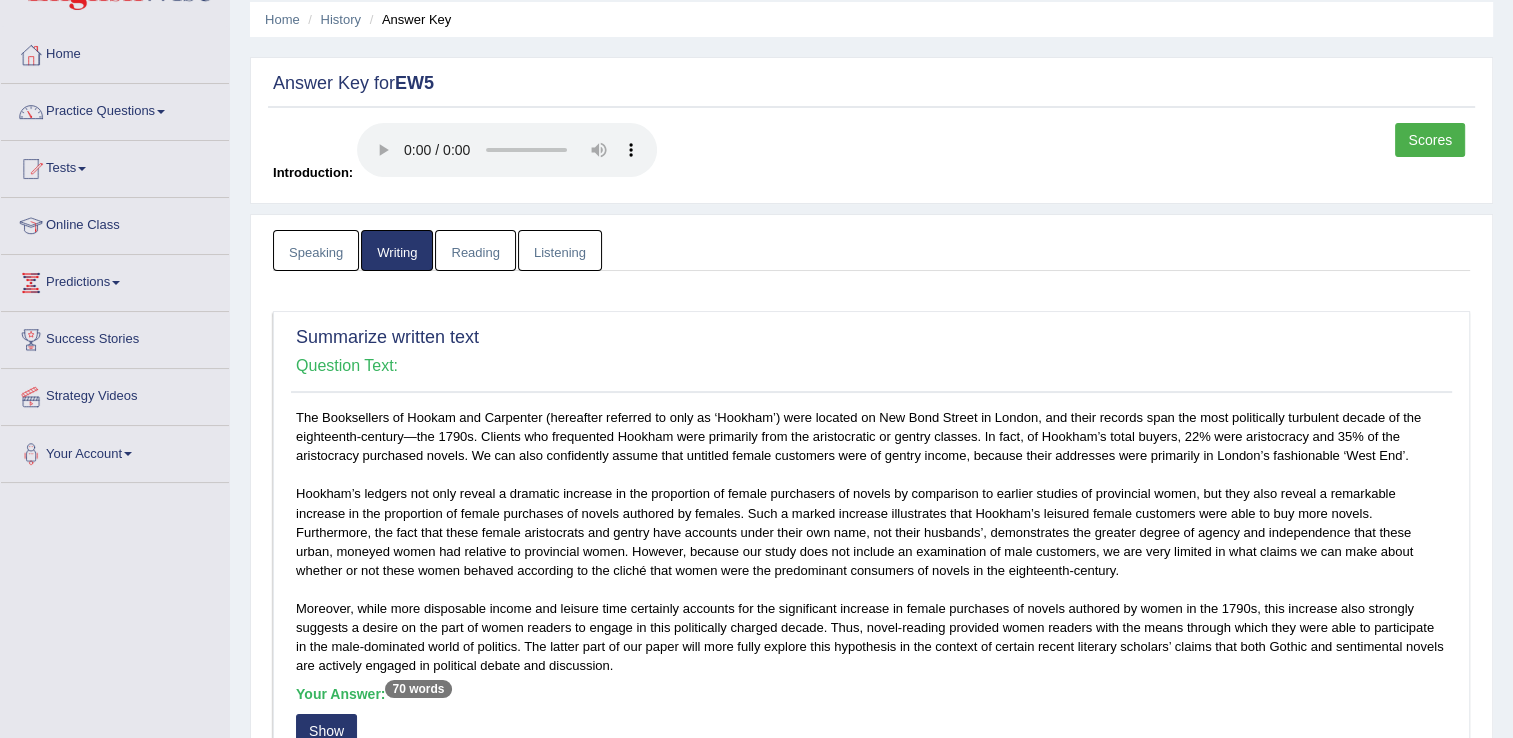 scroll, scrollTop: 0, scrollLeft: 0, axis: both 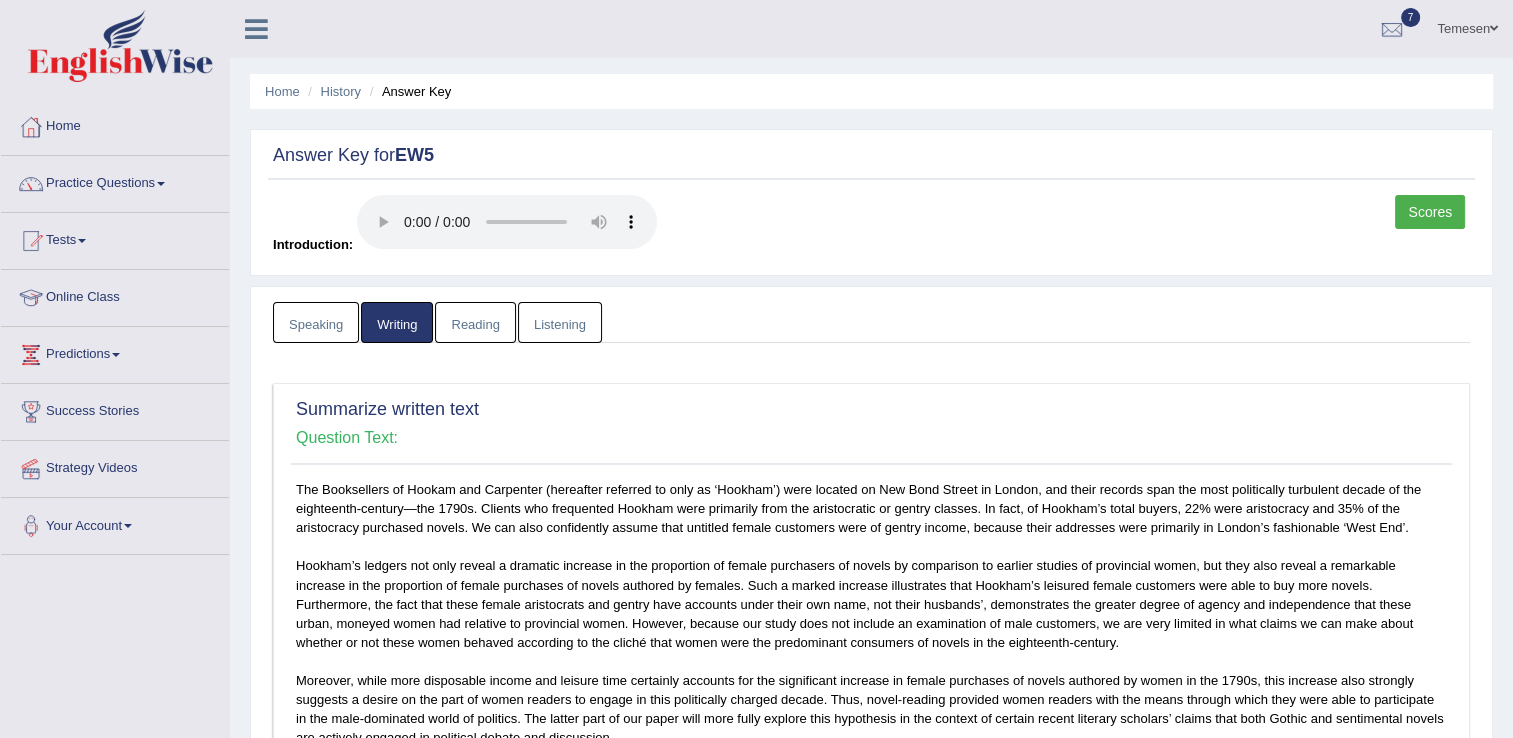 click on "Reading" at bounding box center [475, 322] 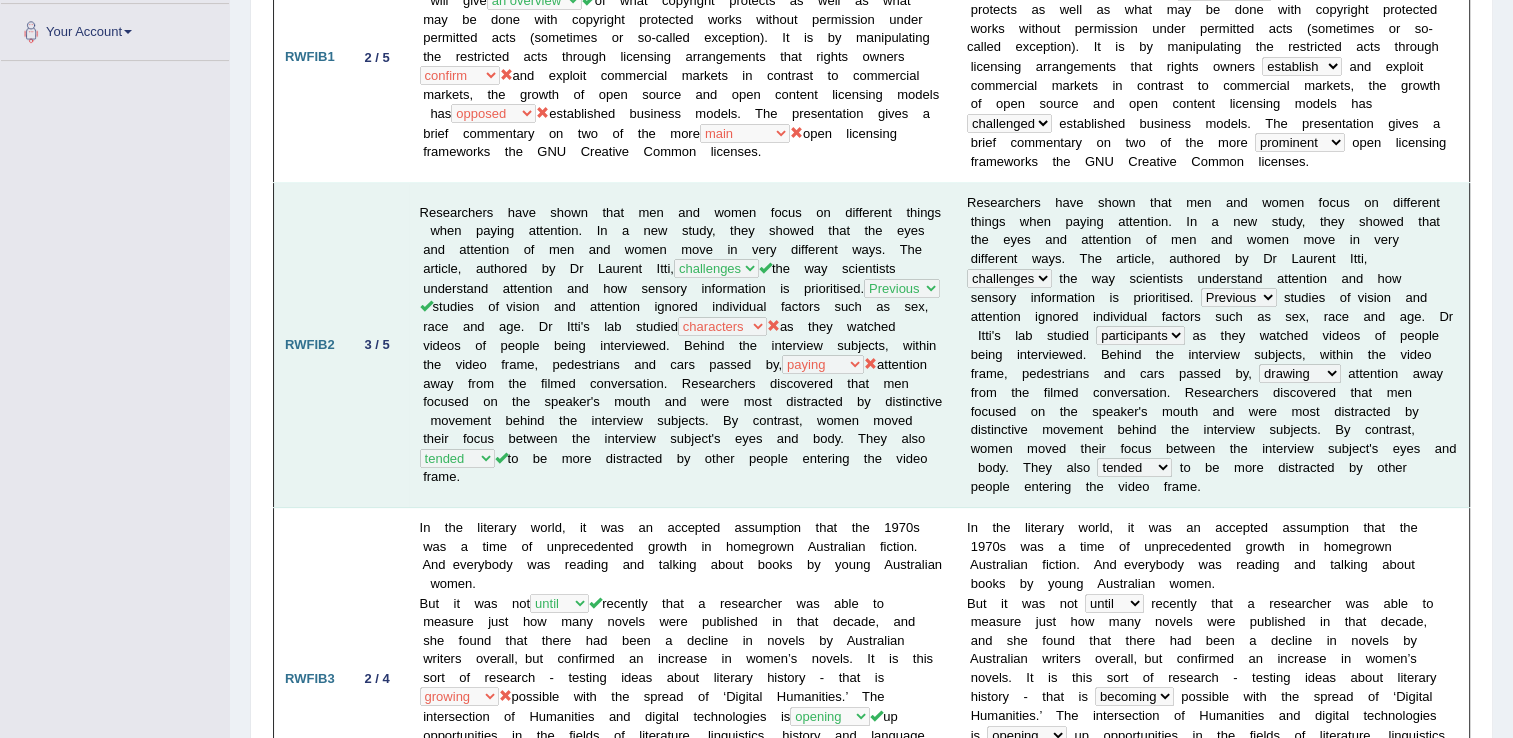 scroll, scrollTop: 335, scrollLeft: 0, axis: vertical 